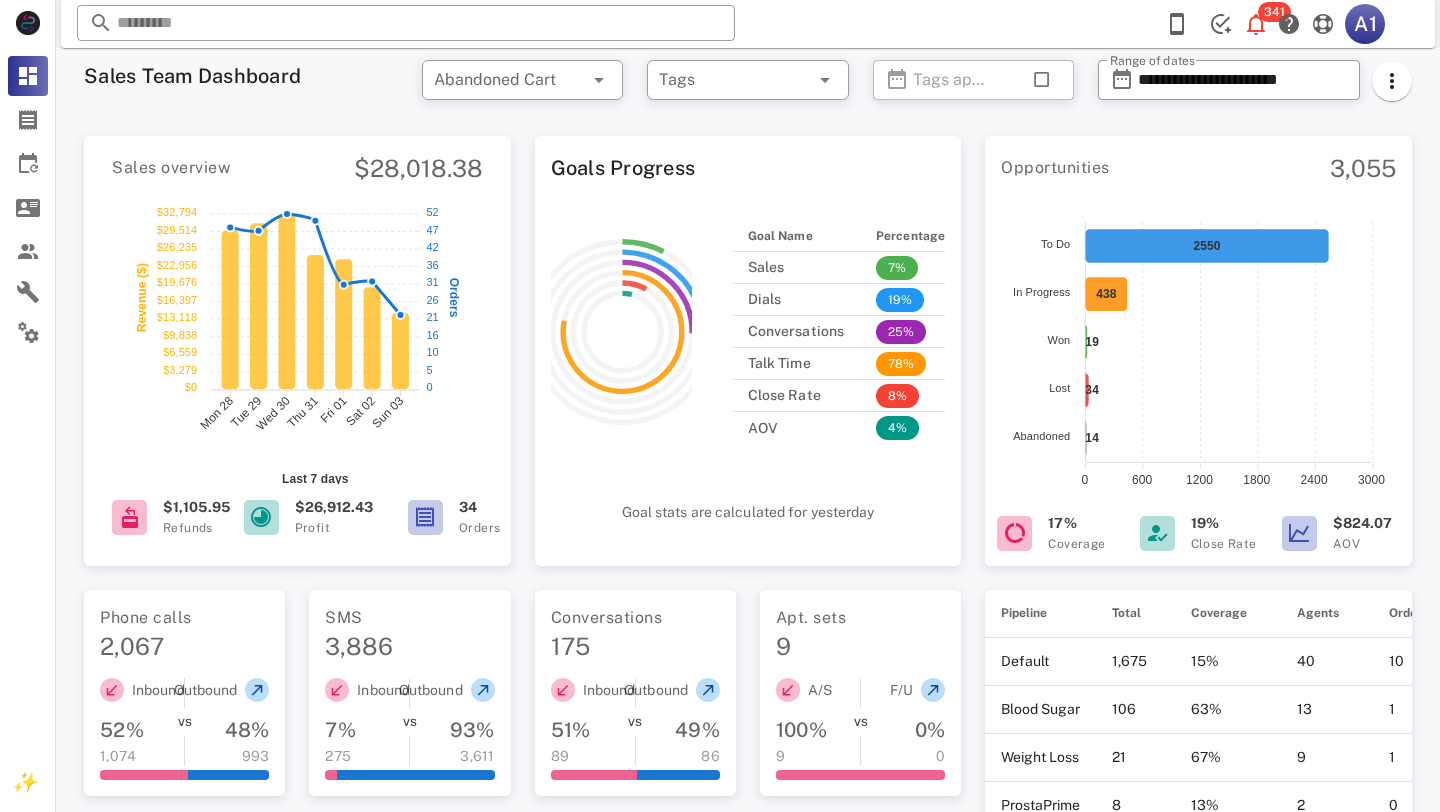 scroll, scrollTop: 1031, scrollLeft: 0, axis: vertical 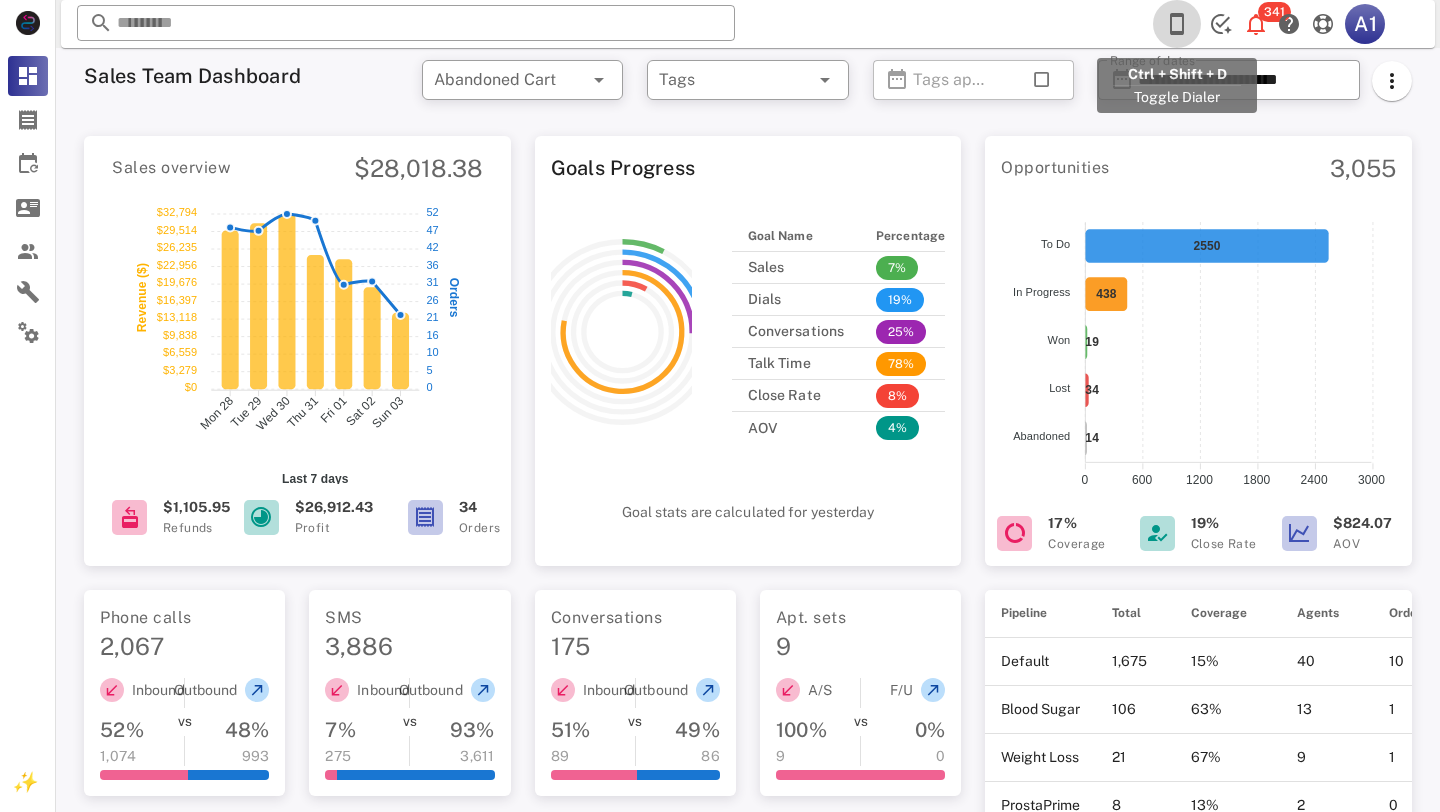 click at bounding box center [1177, 24] 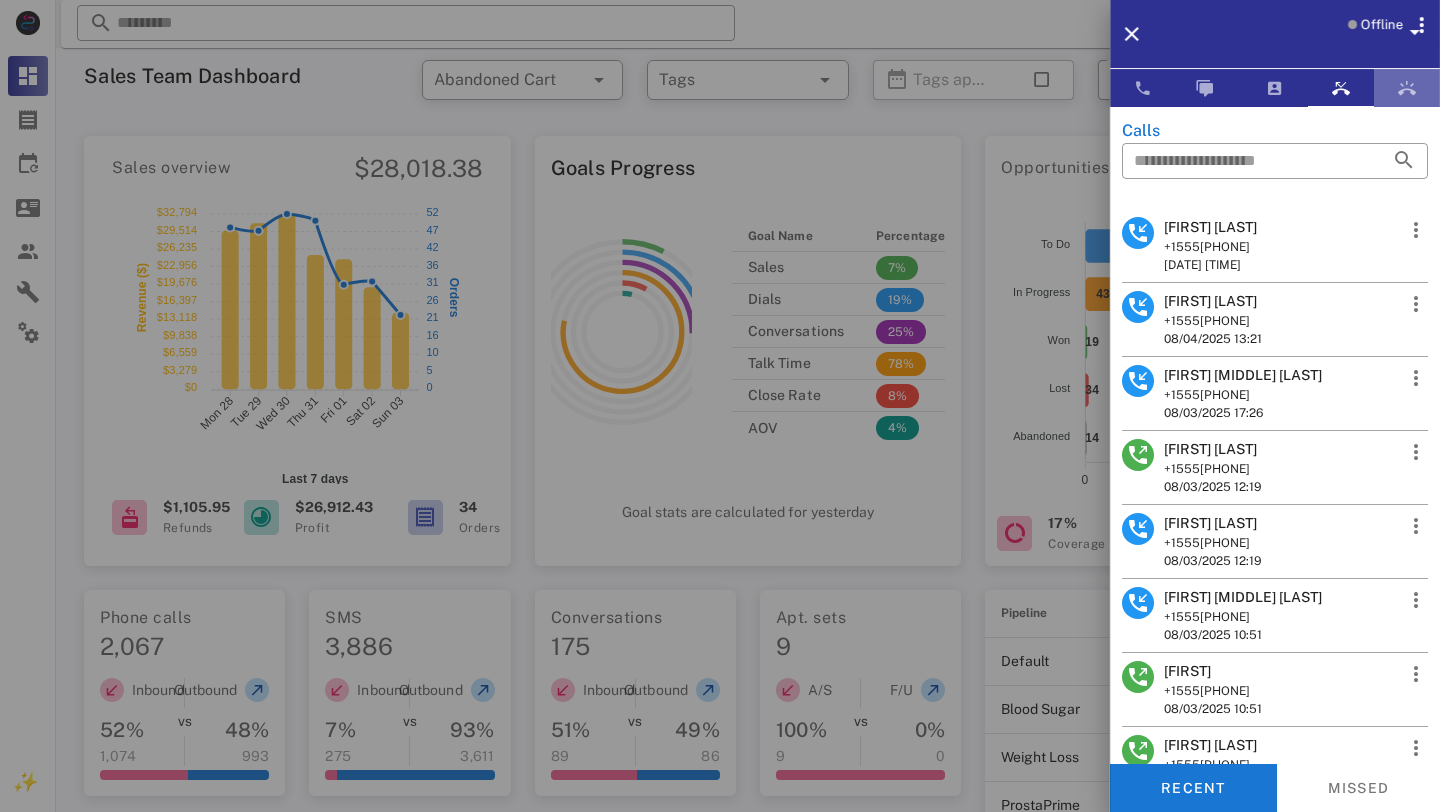 click at bounding box center [1407, 88] 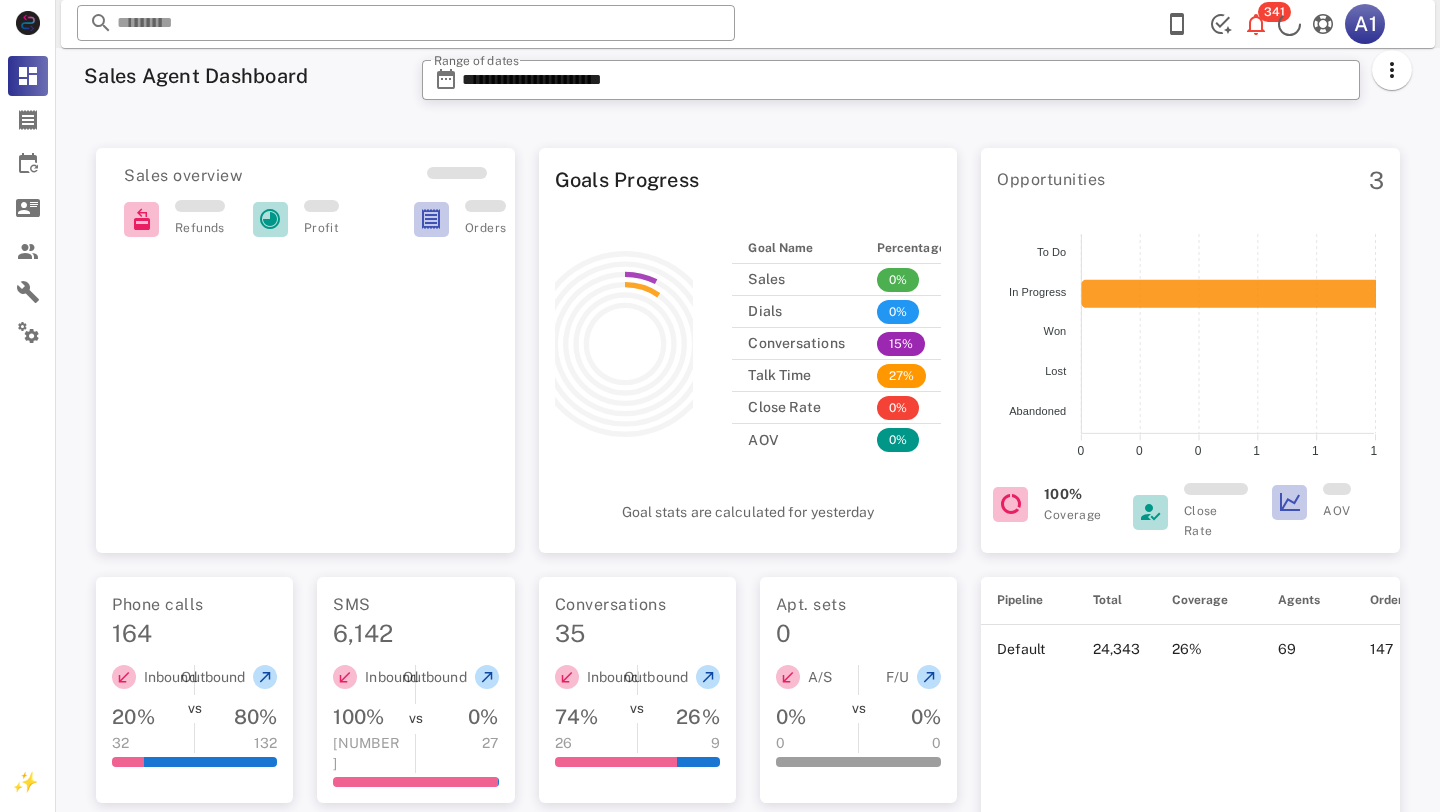 scroll, scrollTop: 0, scrollLeft: 0, axis: both 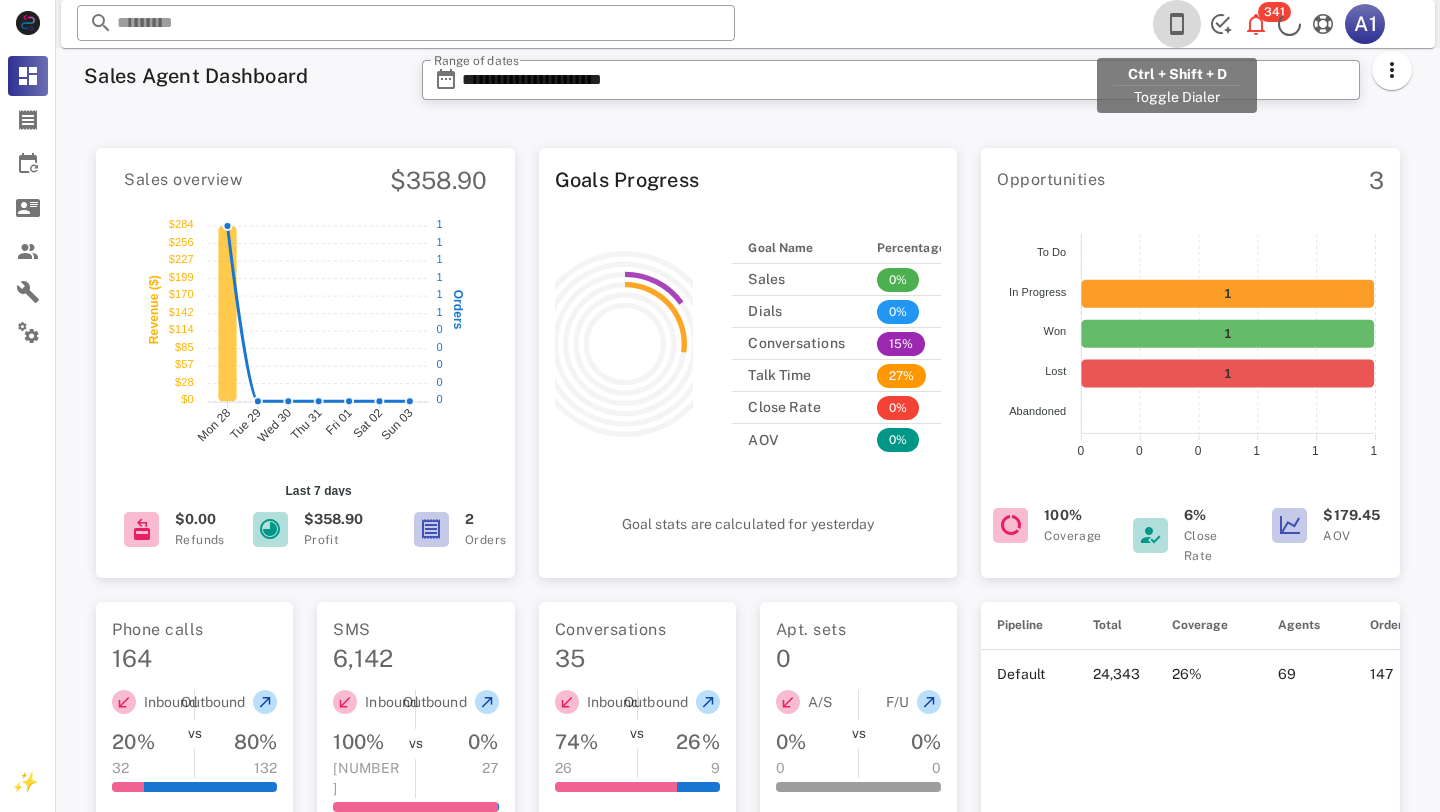 click at bounding box center (1177, 24) 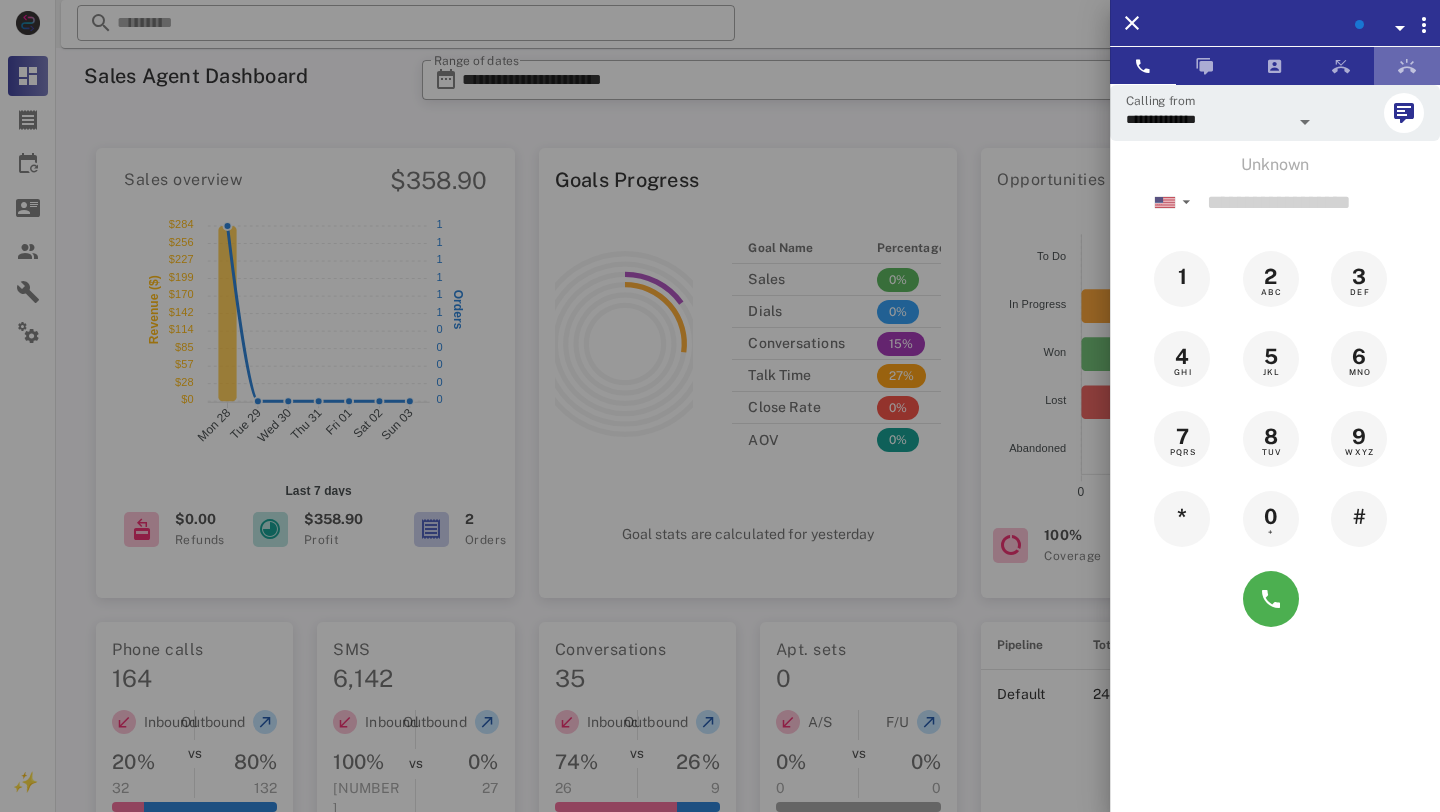click at bounding box center (1407, 66) 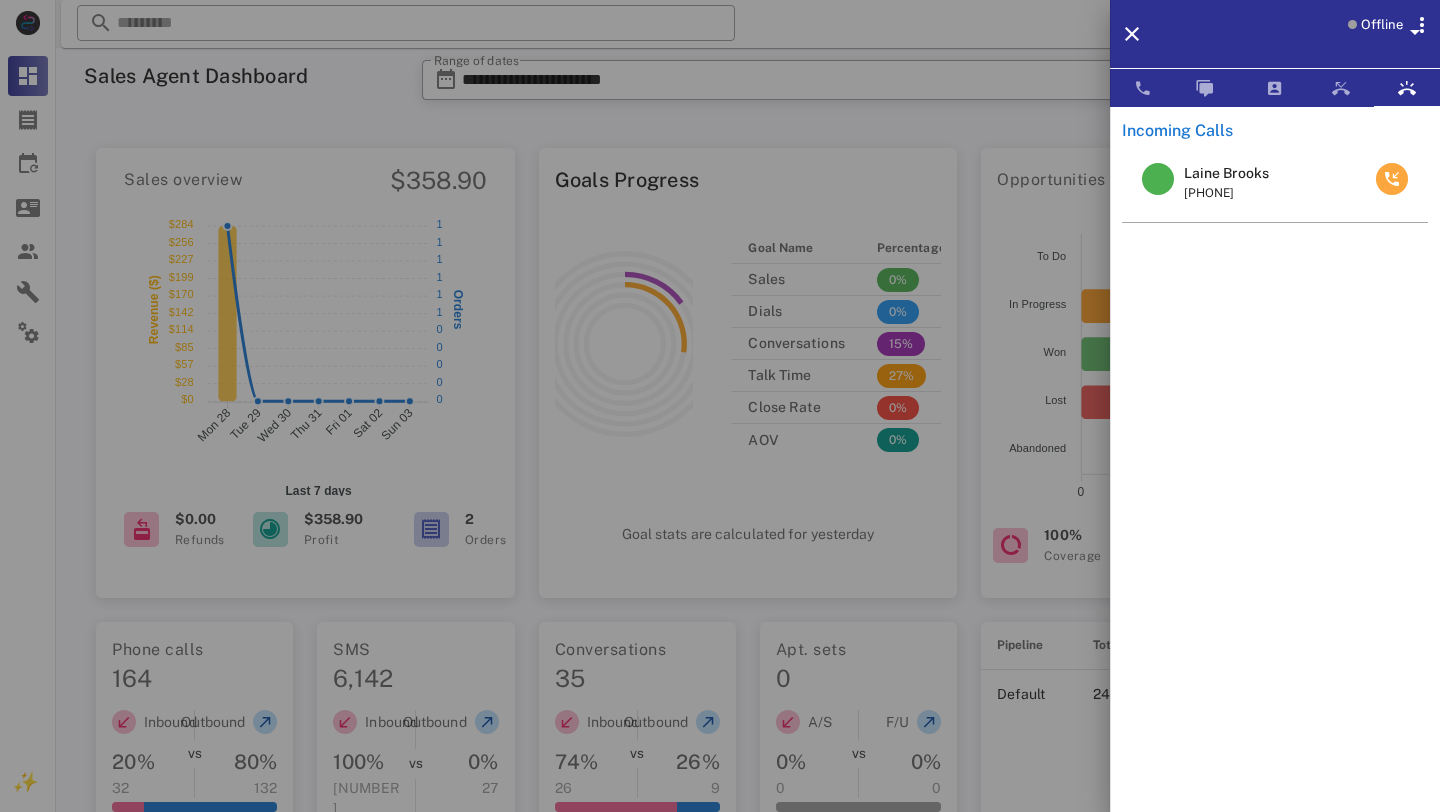 click at bounding box center [1392, 179] 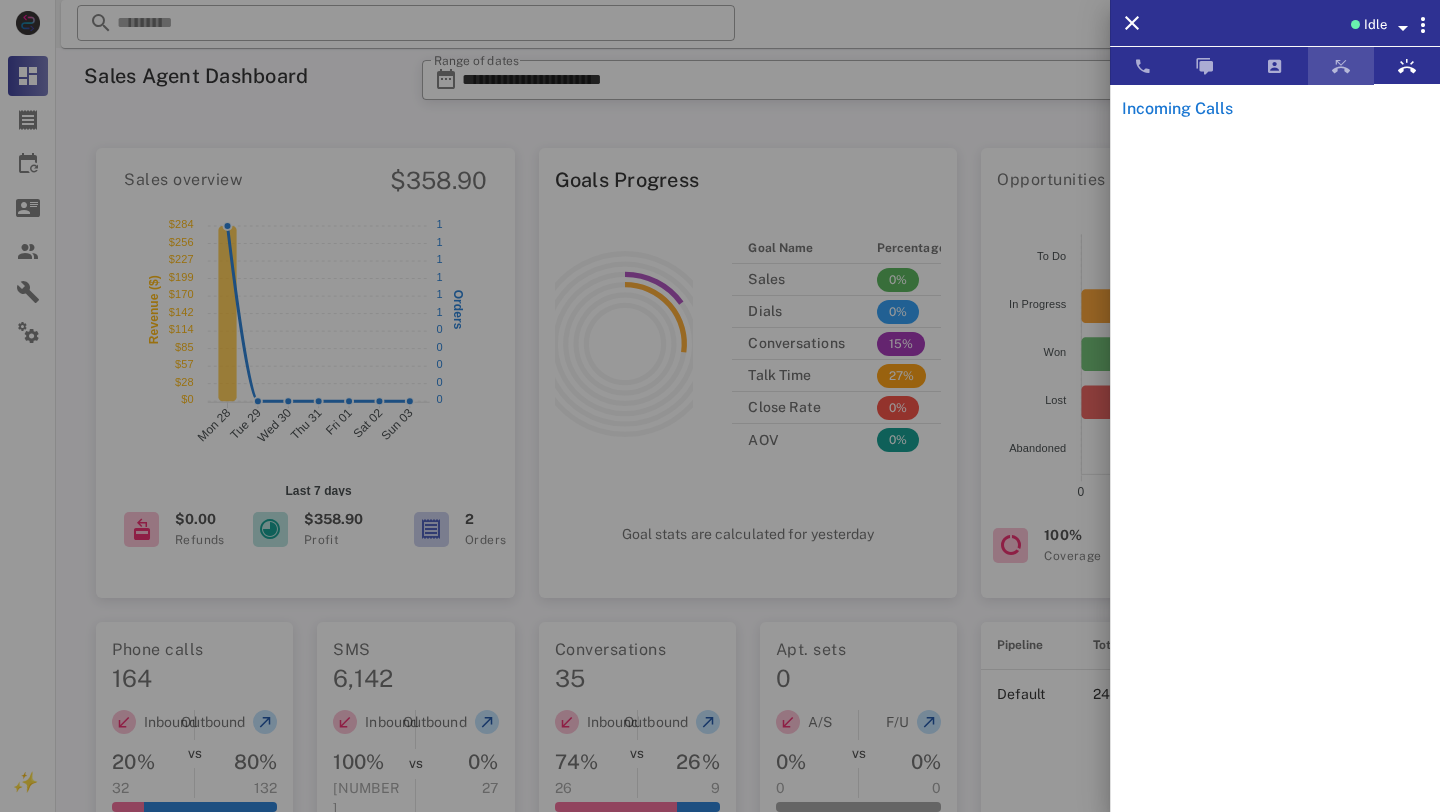 click at bounding box center [1341, 66] 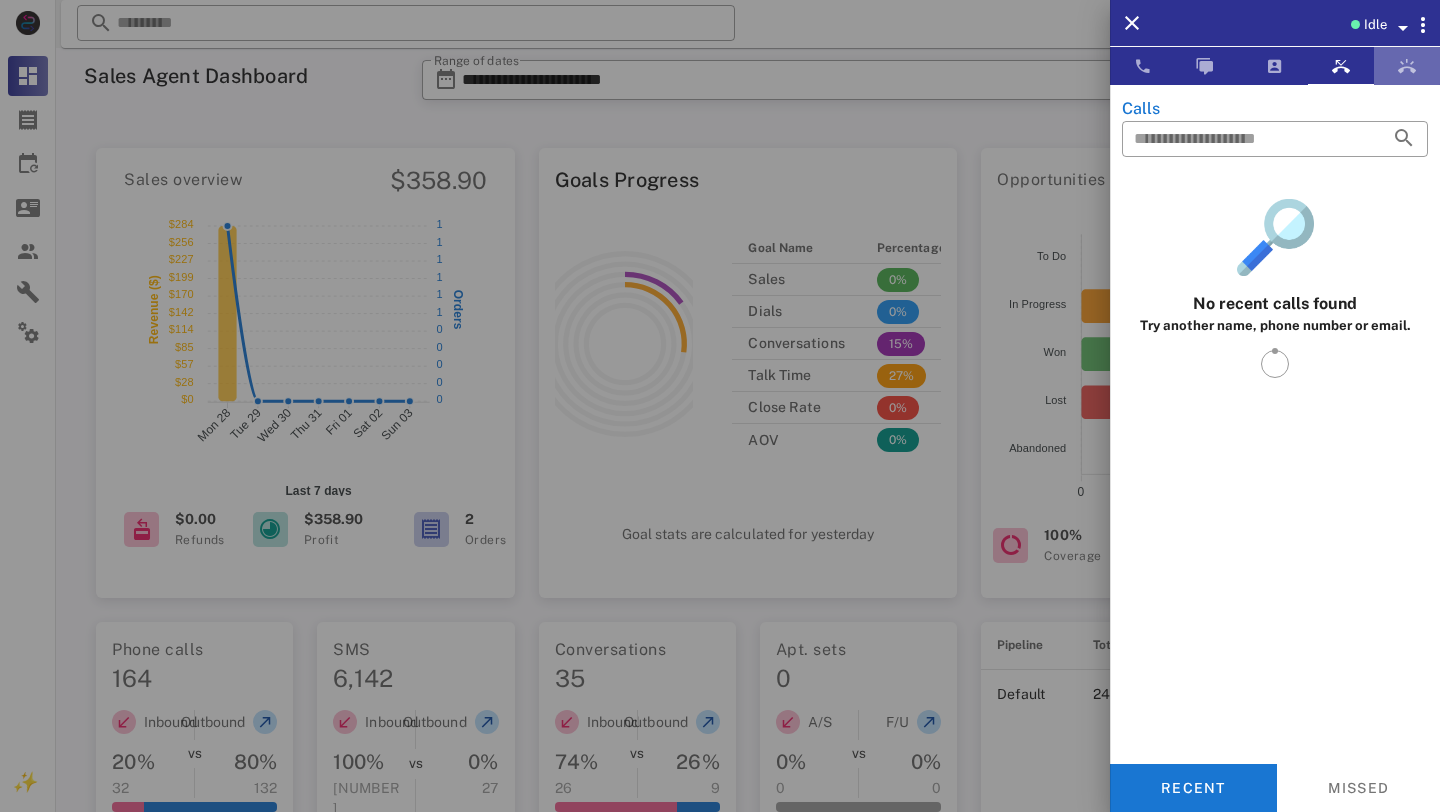 click at bounding box center [1407, 66] 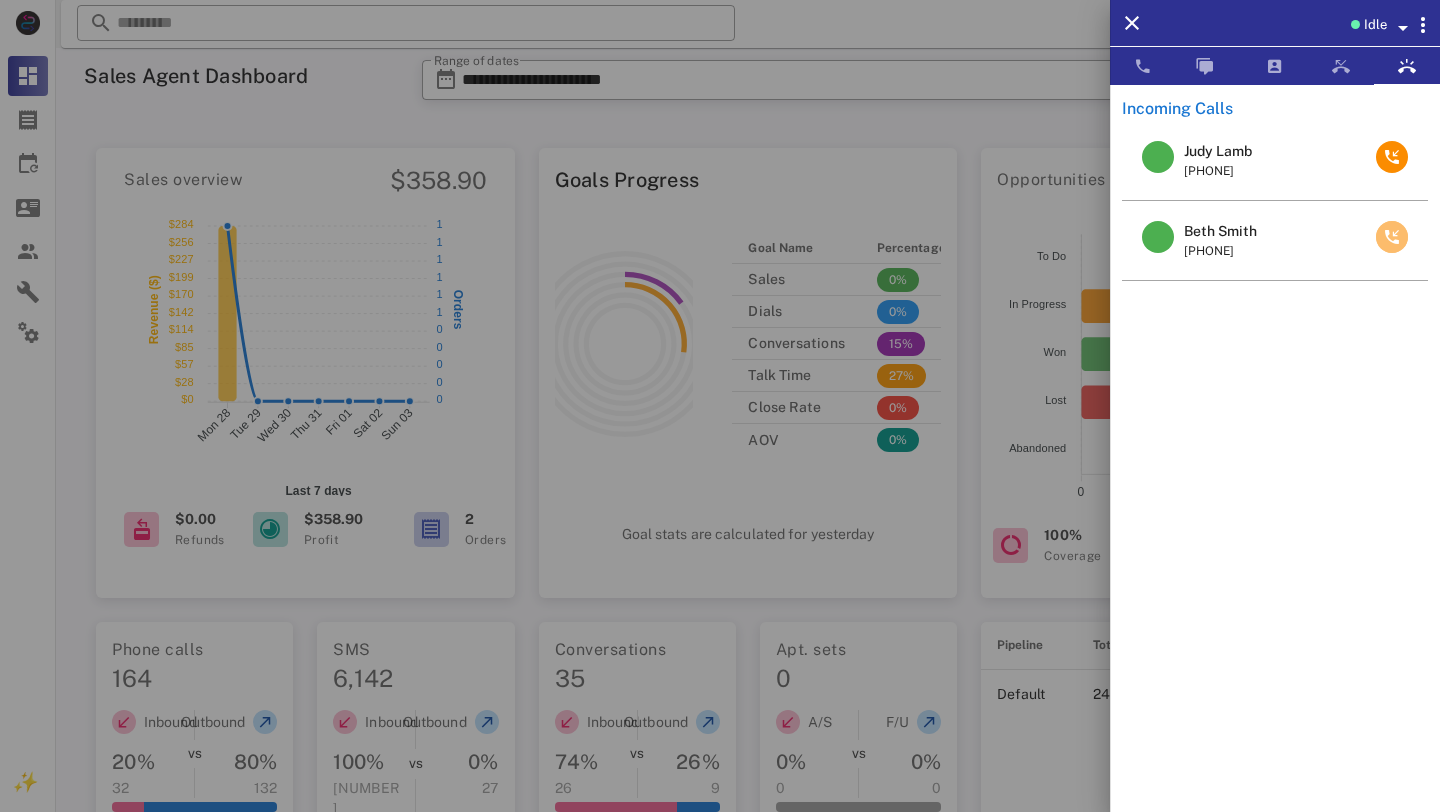 click at bounding box center (1392, 237) 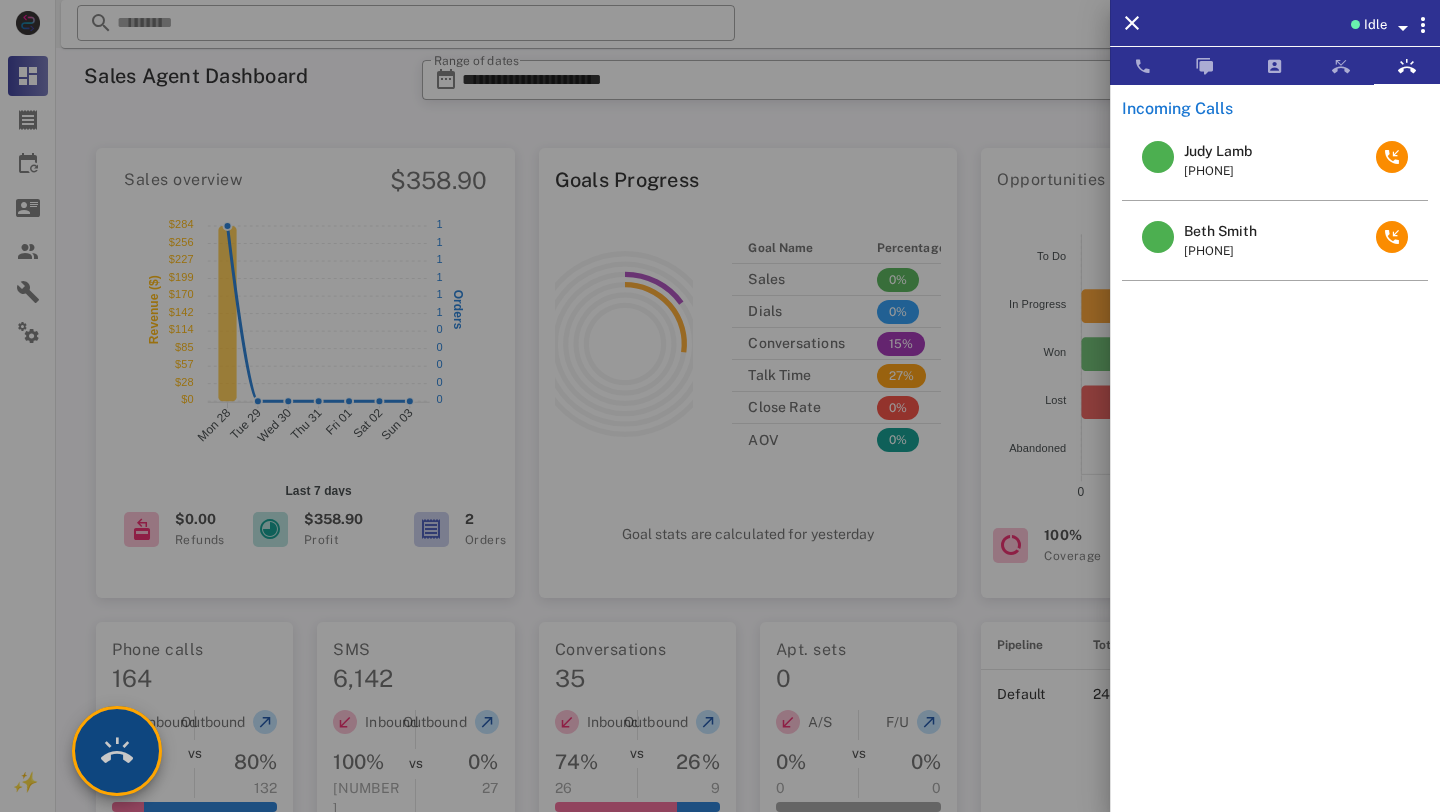 click at bounding box center [117, 751] 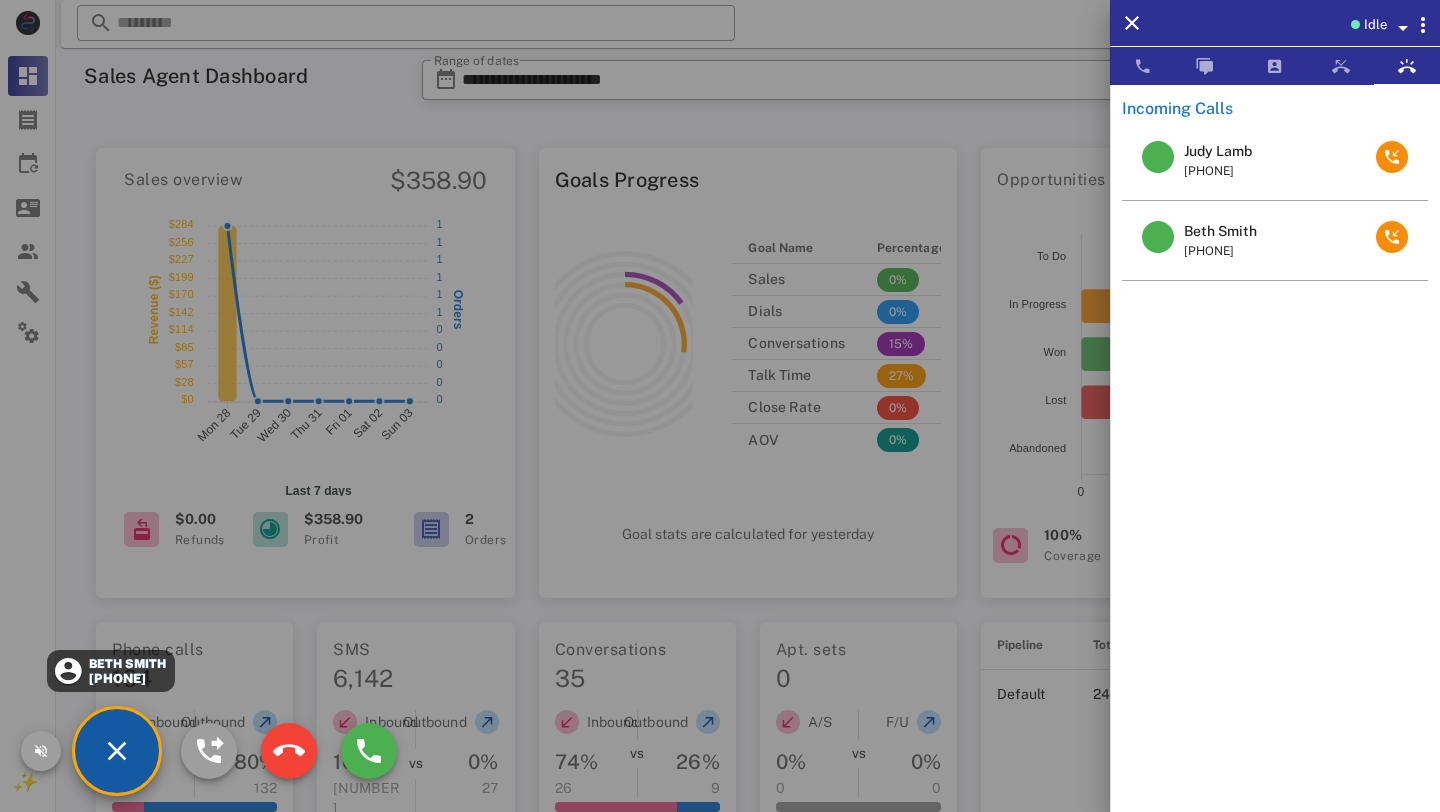 click on "[PHONE]" at bounding box center [127, 678] 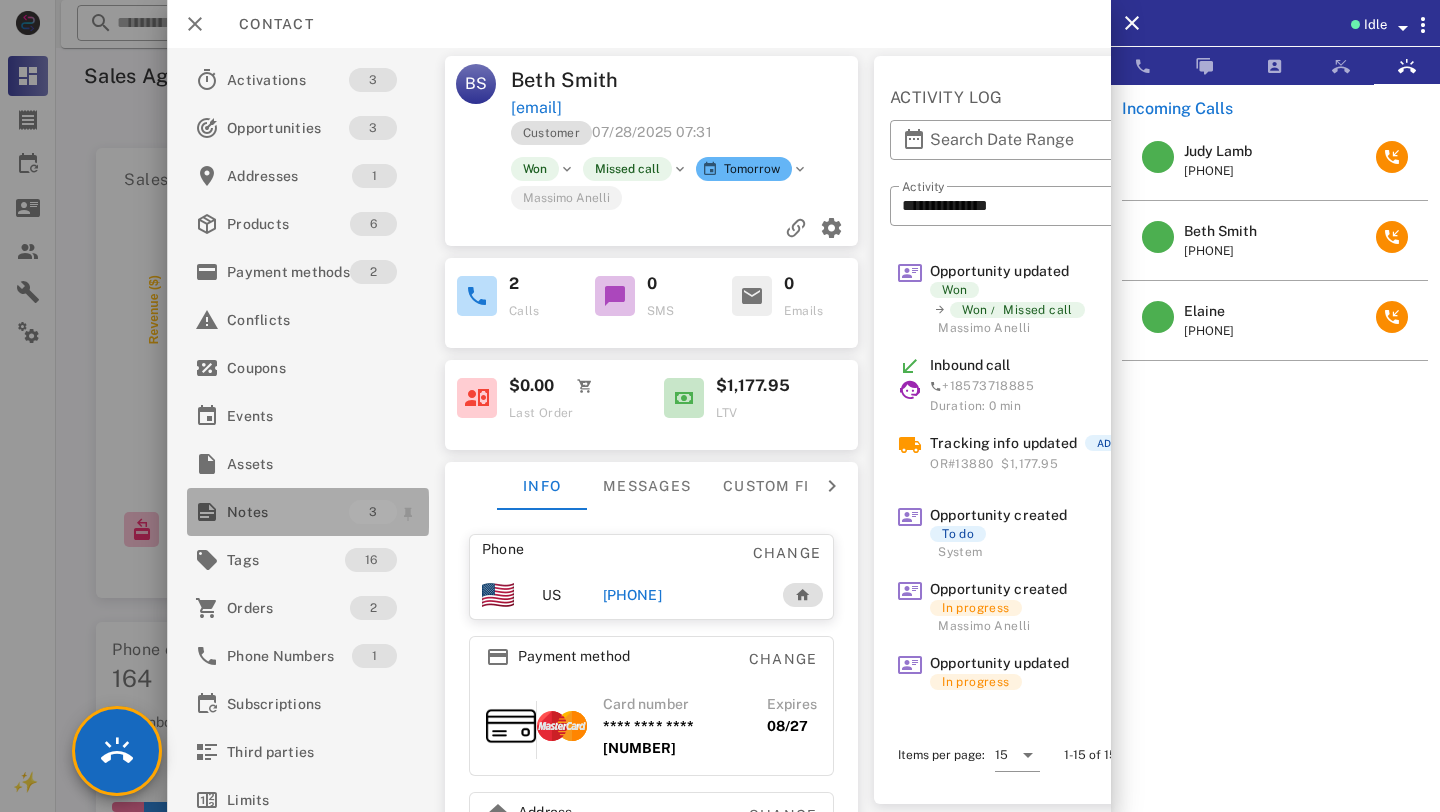 click on "Notes" at bounding box center [288, 512] 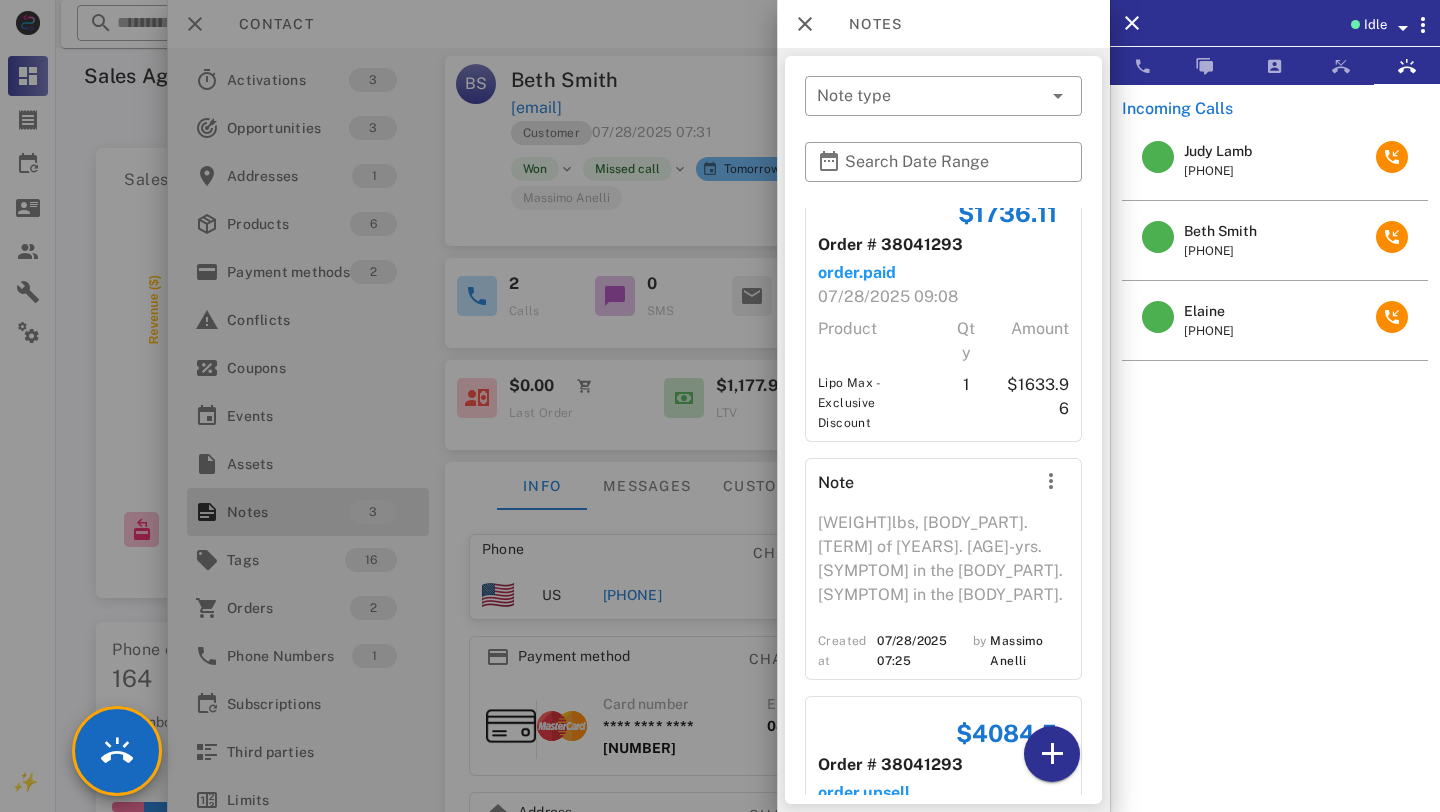 scroll, scrollTop: 0, scrollLeft: 0, axis: both 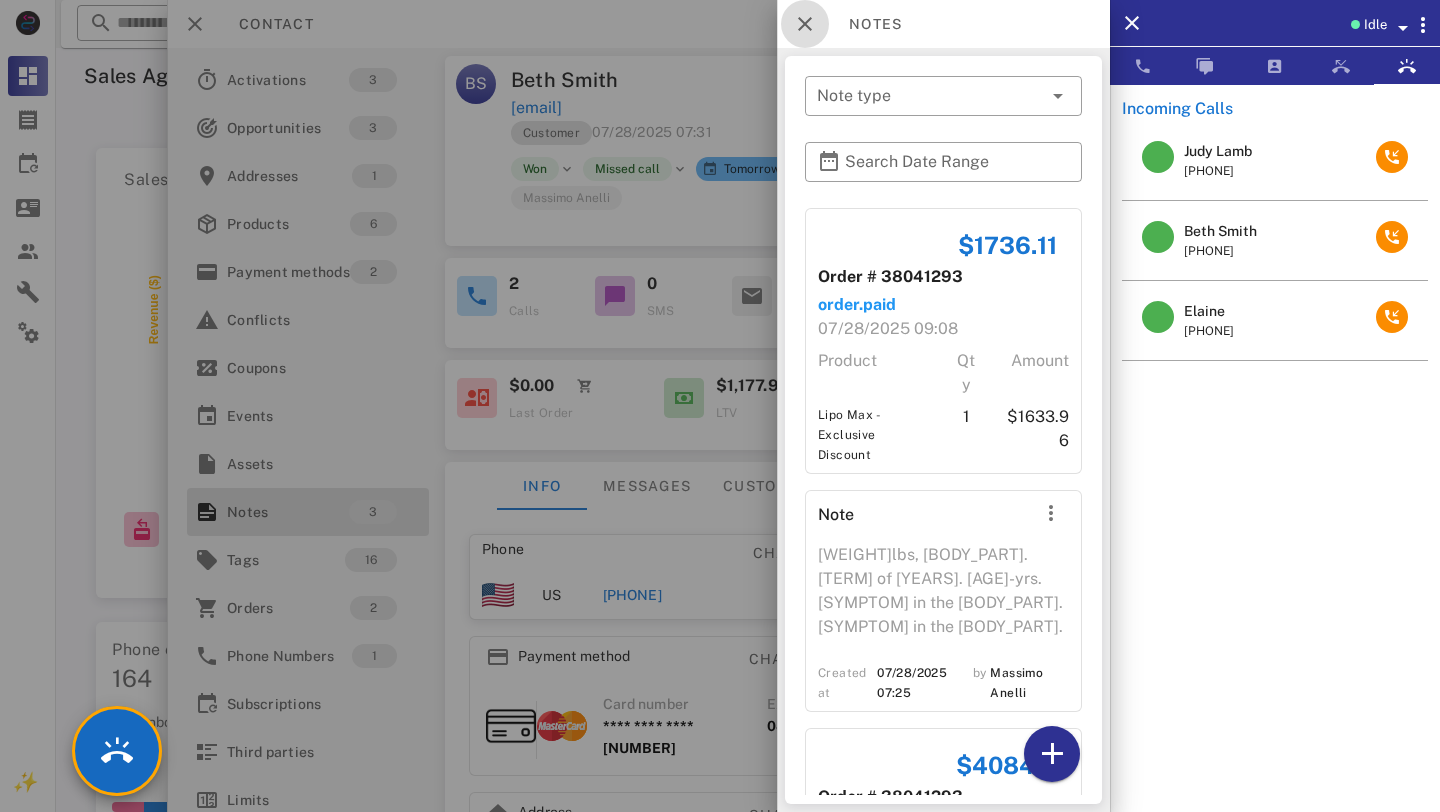 click at bounding box center [805, 24] 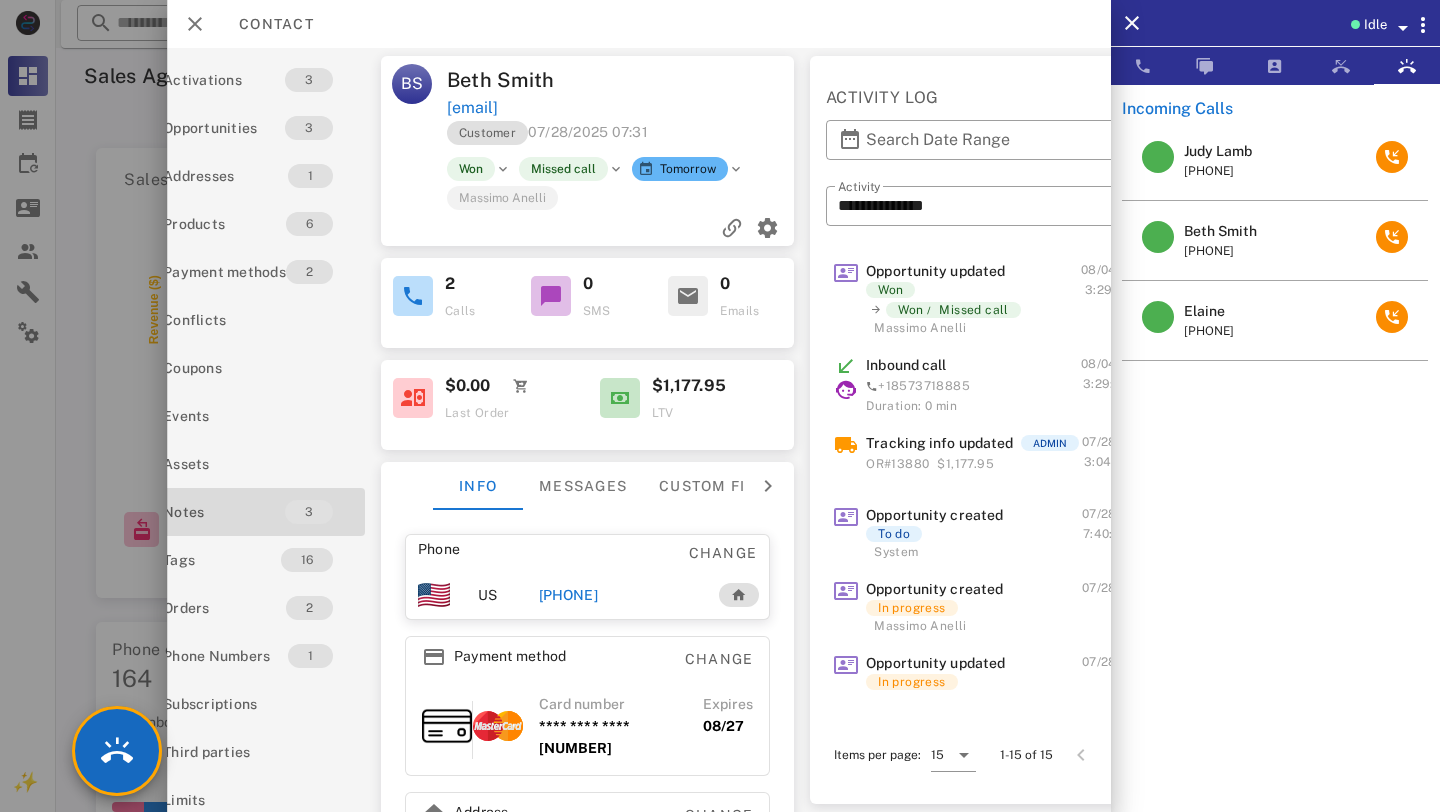 scroll, scrollTop: 0, scrollLeft: 127, axis: horizontal 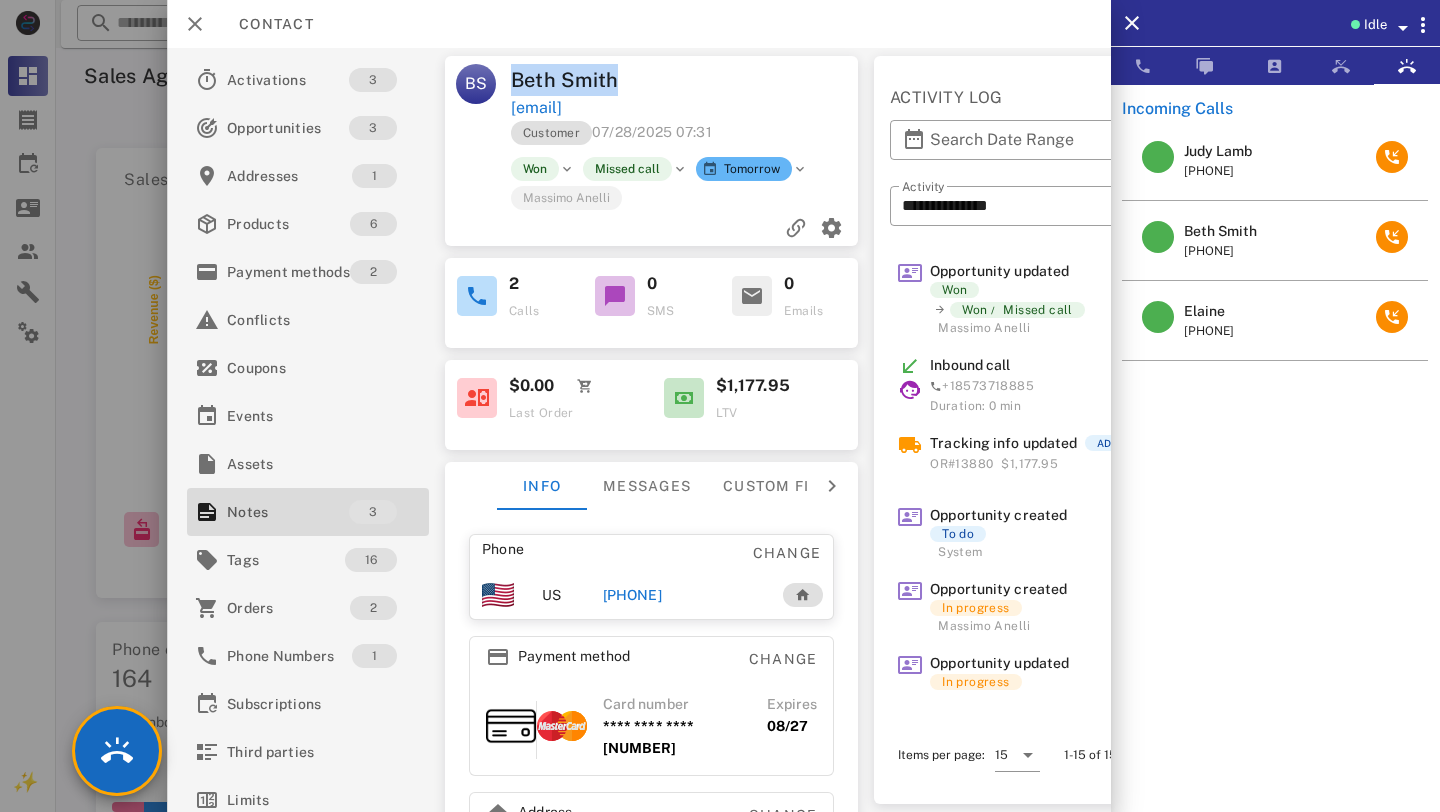 drag, startPoint x: 617, startPoint y: 82, endPoint x: 500, endPoint y: 77, distance: 117.10679 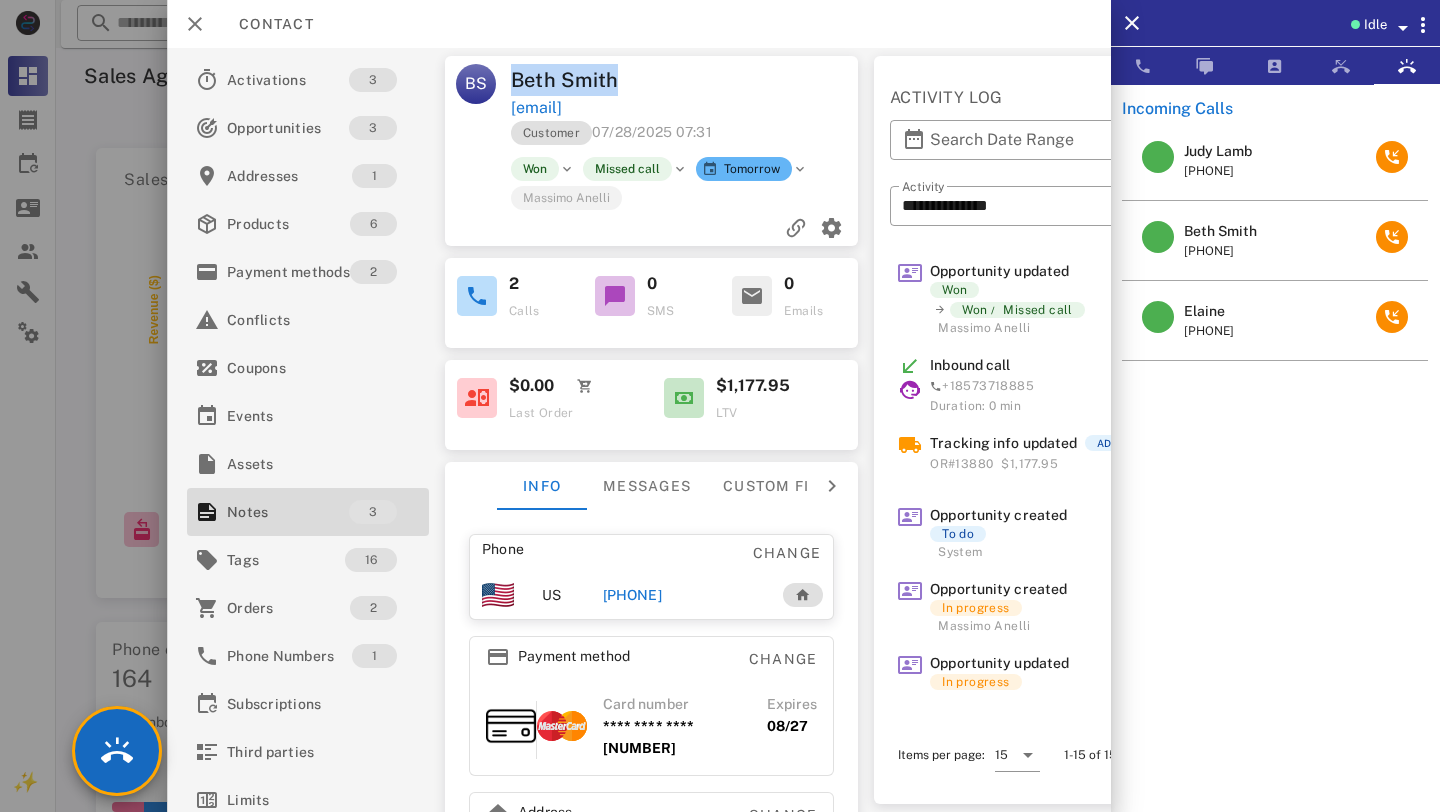 click on "[INITIAL] [FIRST] [LAST] [EMAIL]" at bounding box center (651, 92) 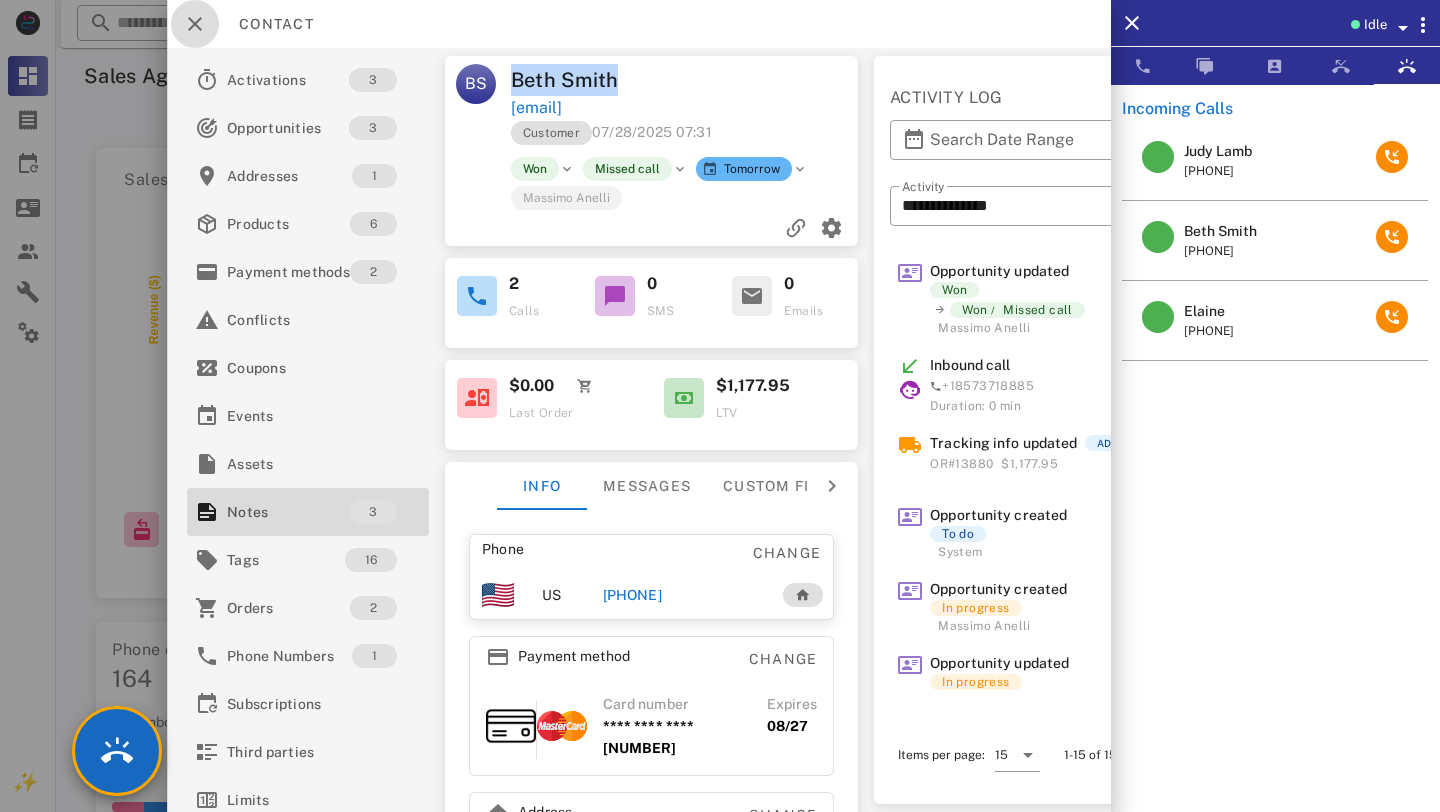 click at bounding box center (195, 24) 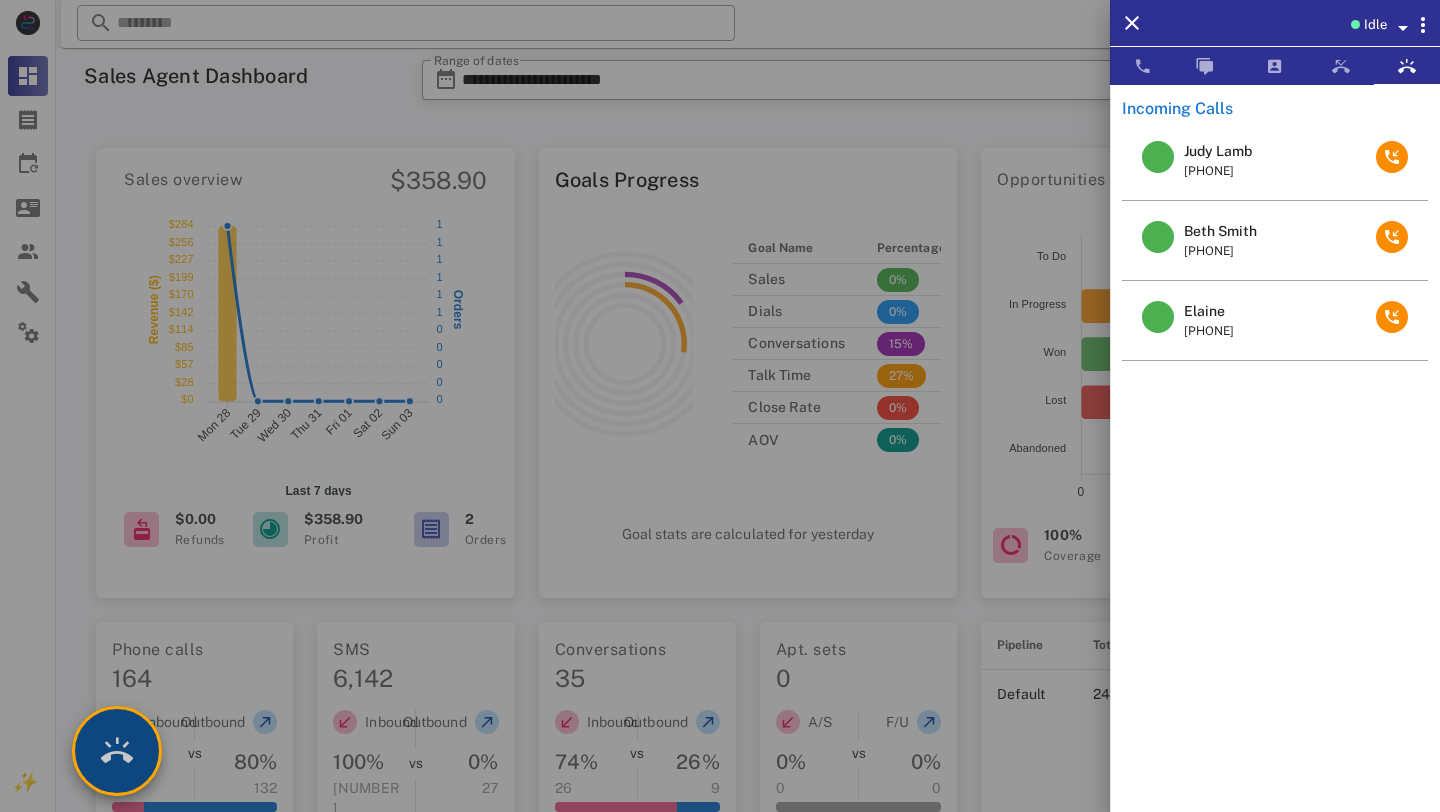 click at bounding box center (117, 751) 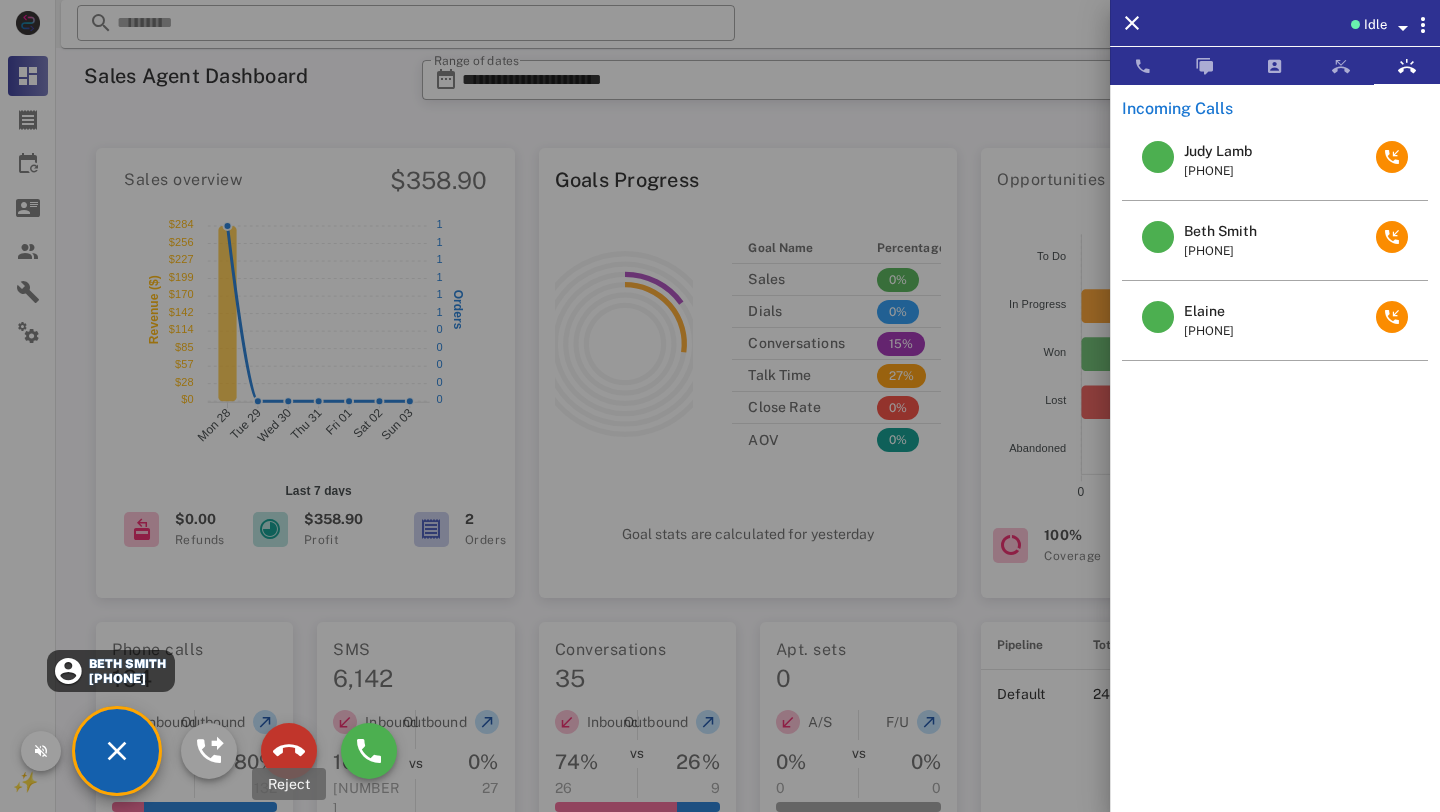 click at bounding box center [289, 751] 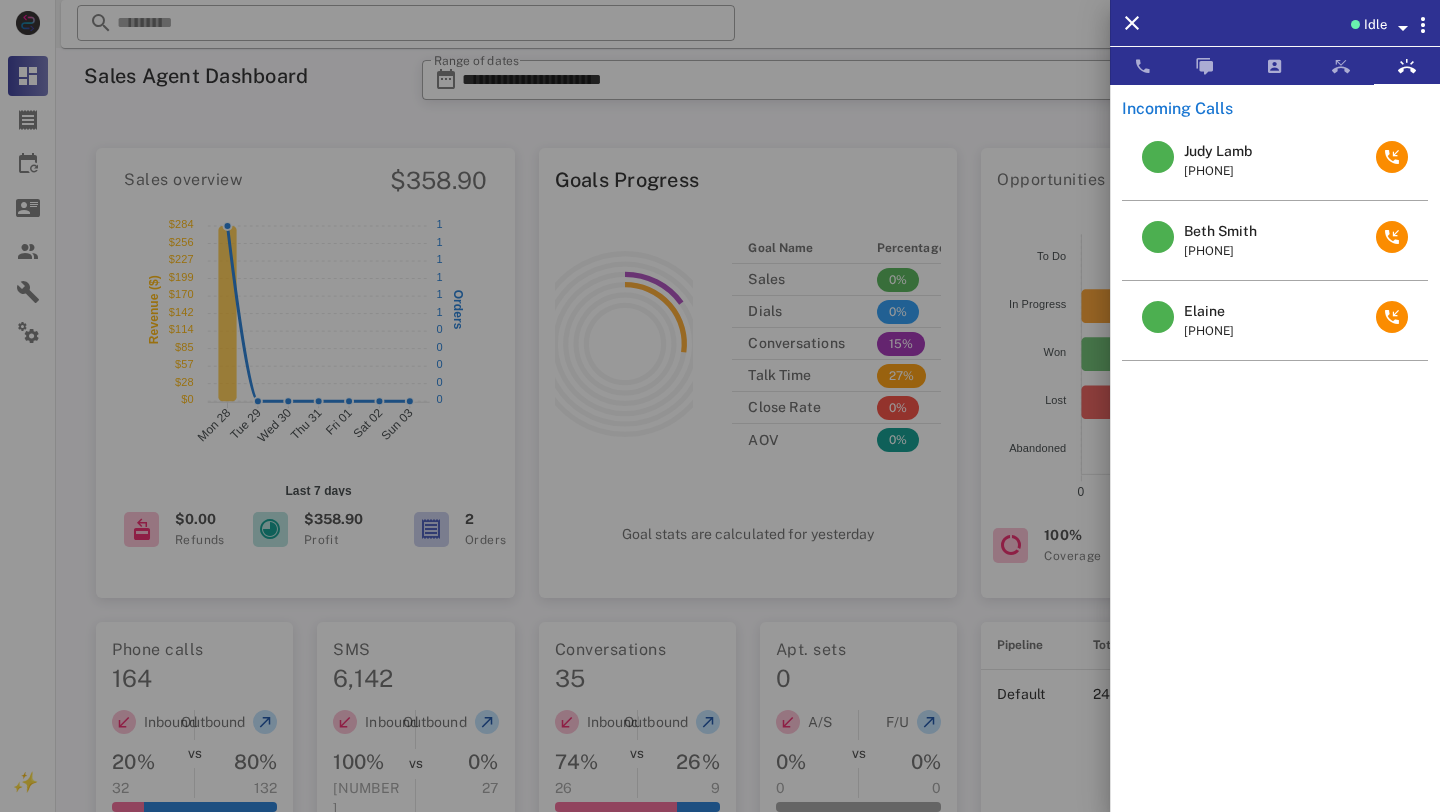 click on "[FIRST] [LAST] [PHONE] [FIRST] [LAST] [PHONE] [FIRST] [PHONE]" at bounding box center [1275, 450] 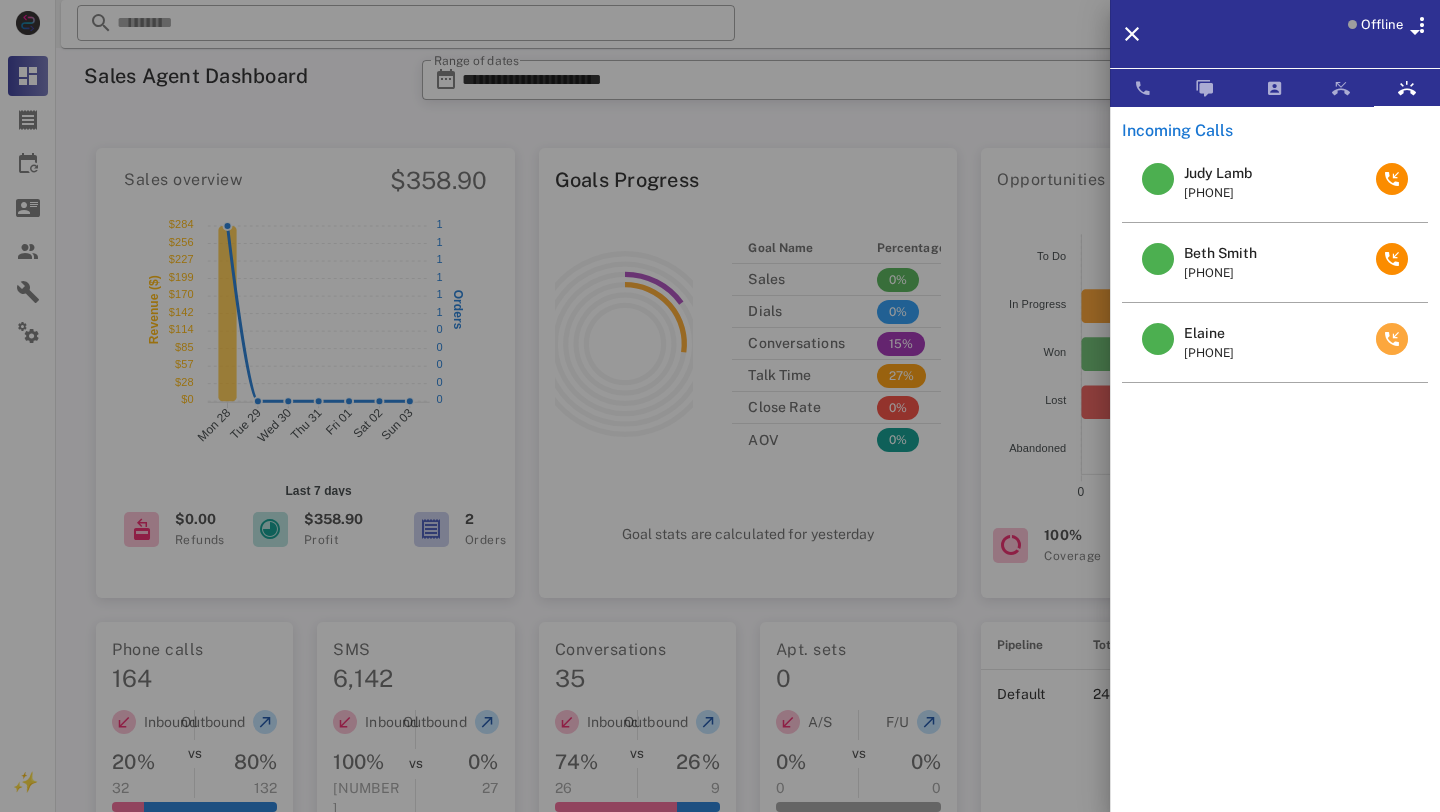 click at bounding box center (1392, 339) 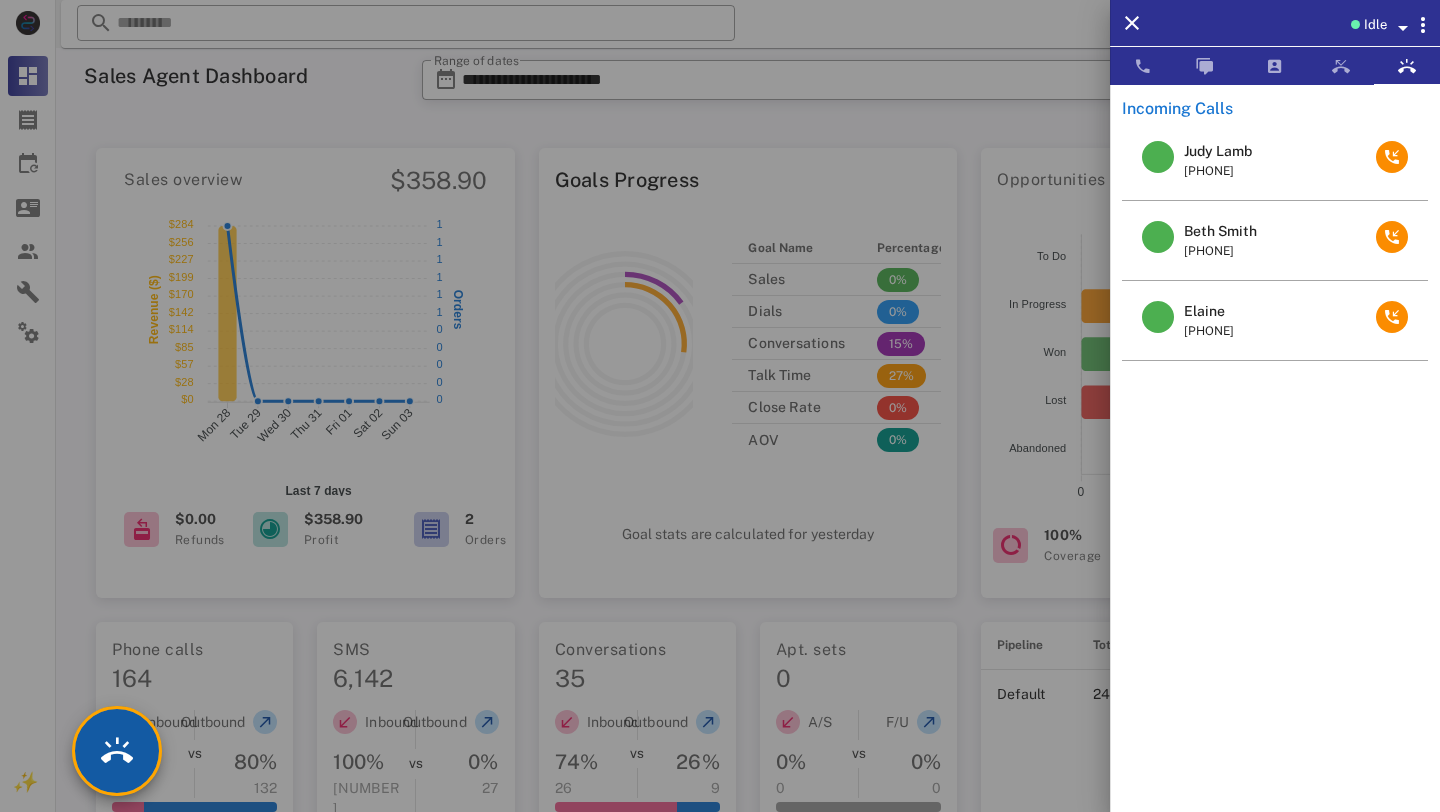 click at bounding box center (117, 751) 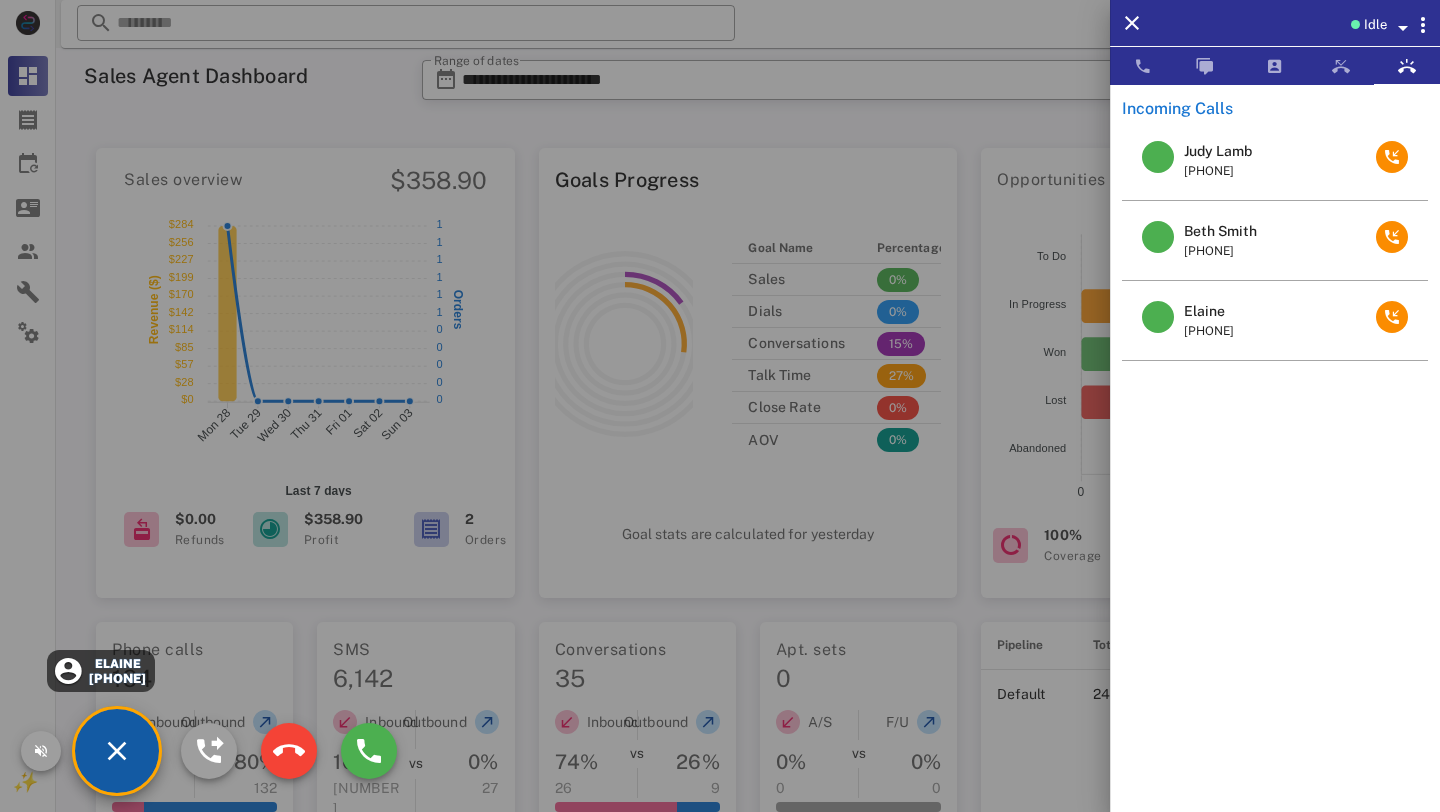 click on "[PHONE]" at bounding box center [117, 678] 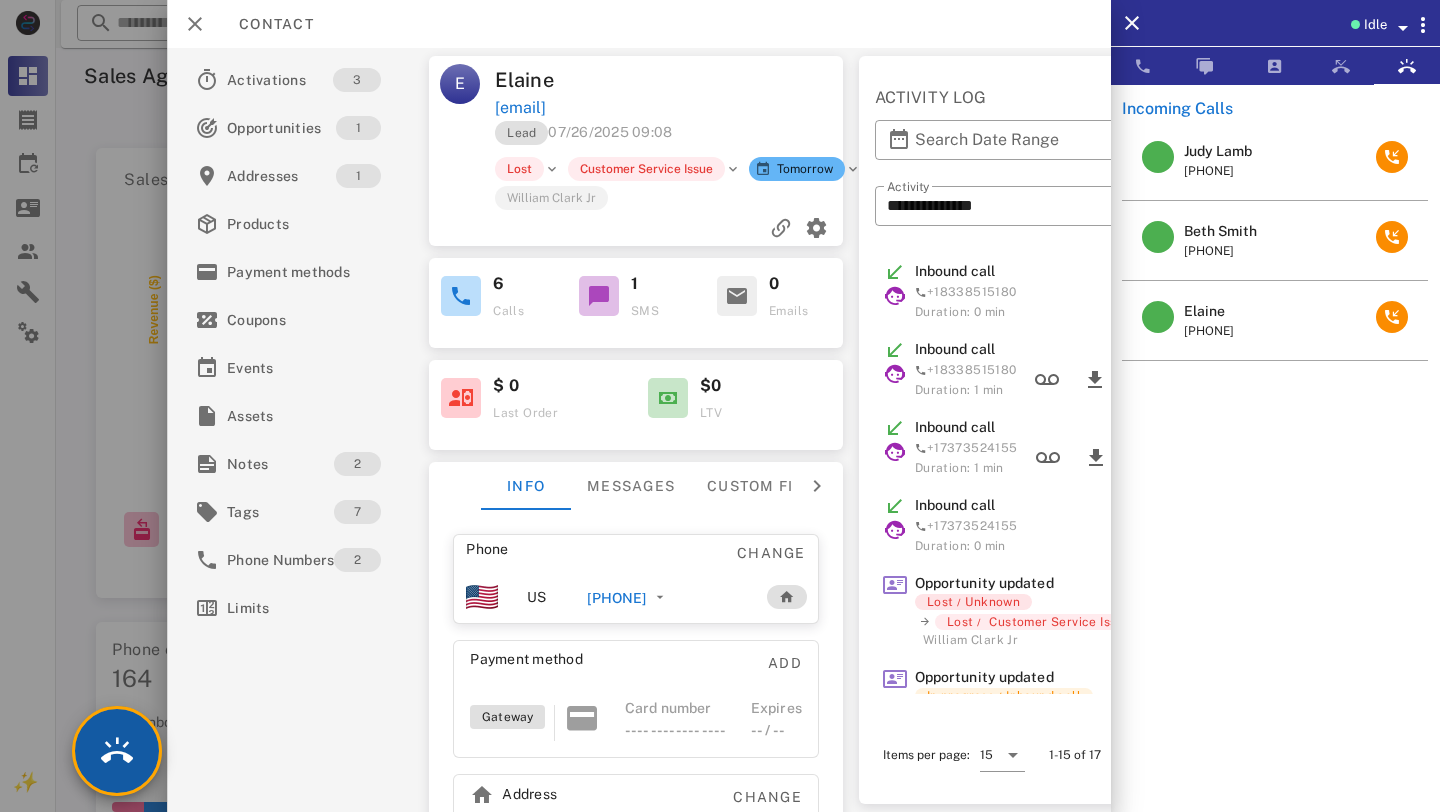 scroll, scrollTop: 0, scrollLeft: 185, axis: horizontal 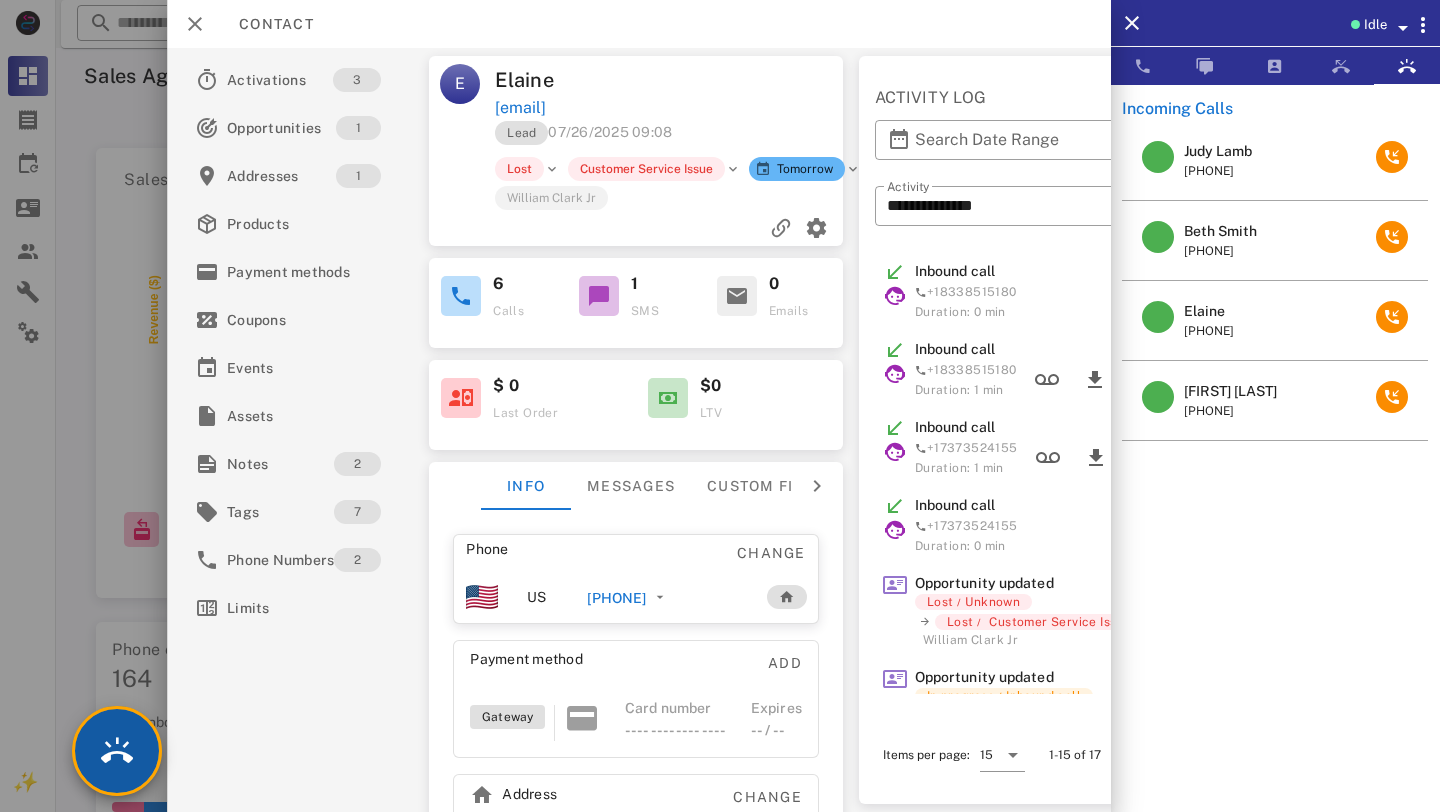 click at bounding box center [117, 751] 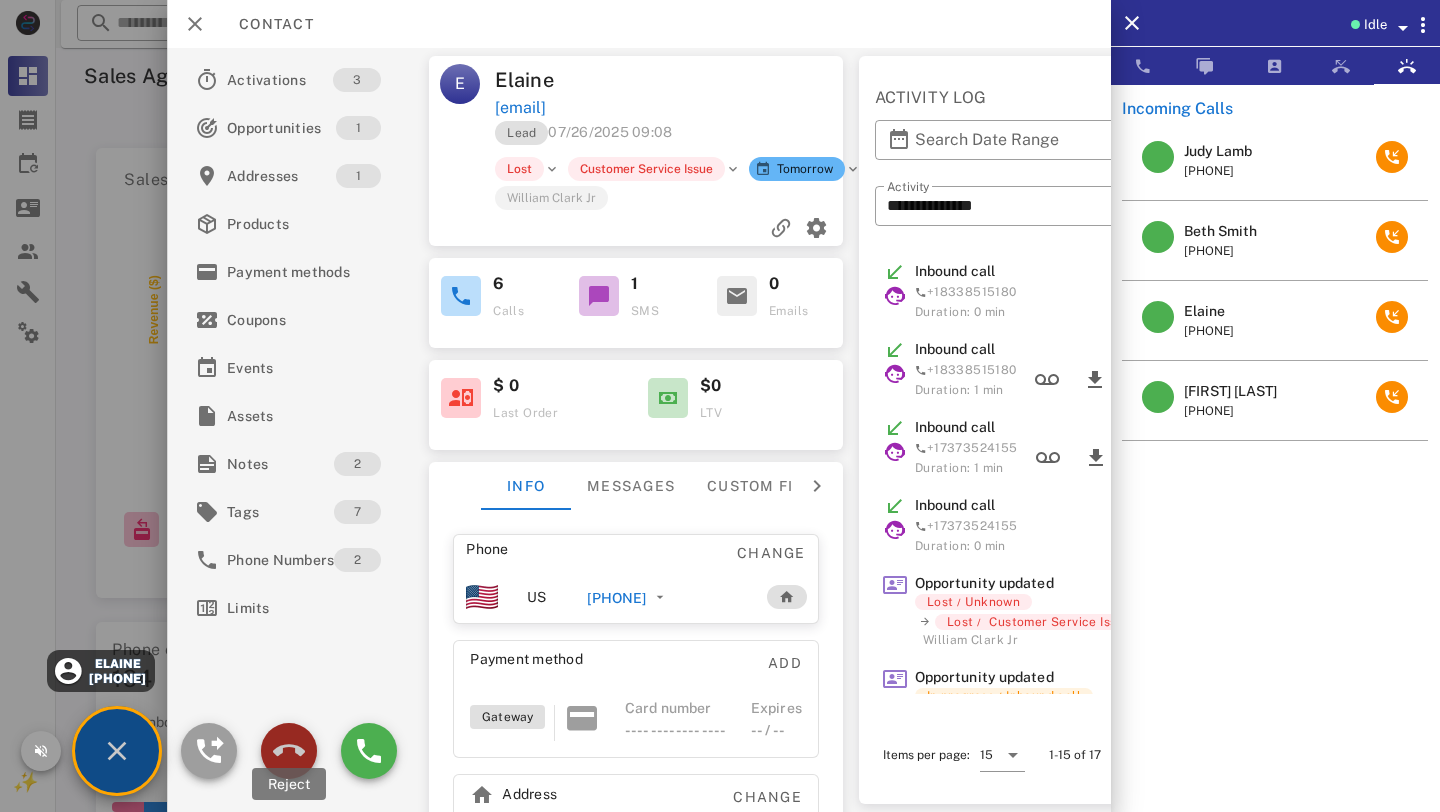 click at bounding box center [289, 751] 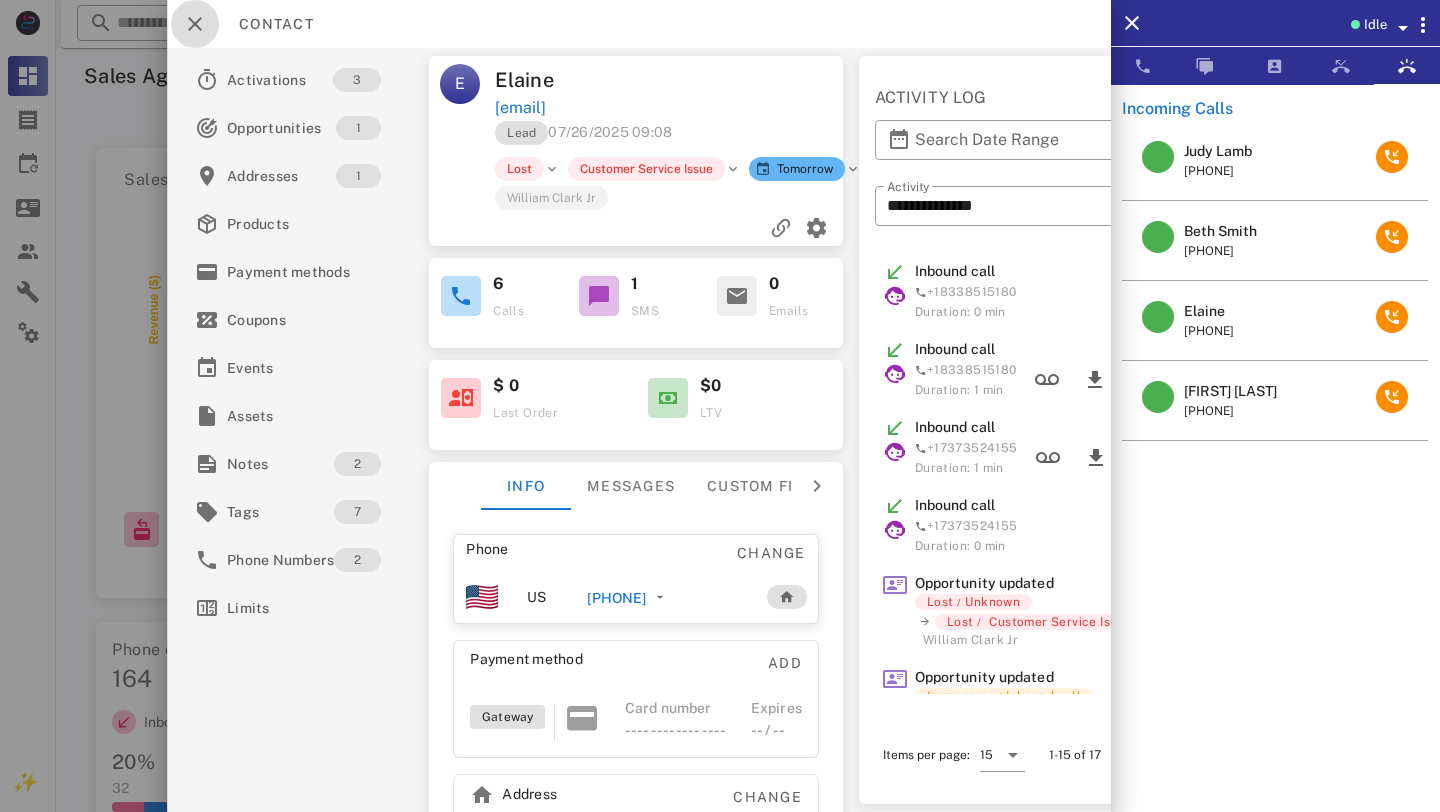 click at bounding box center [195, 24] 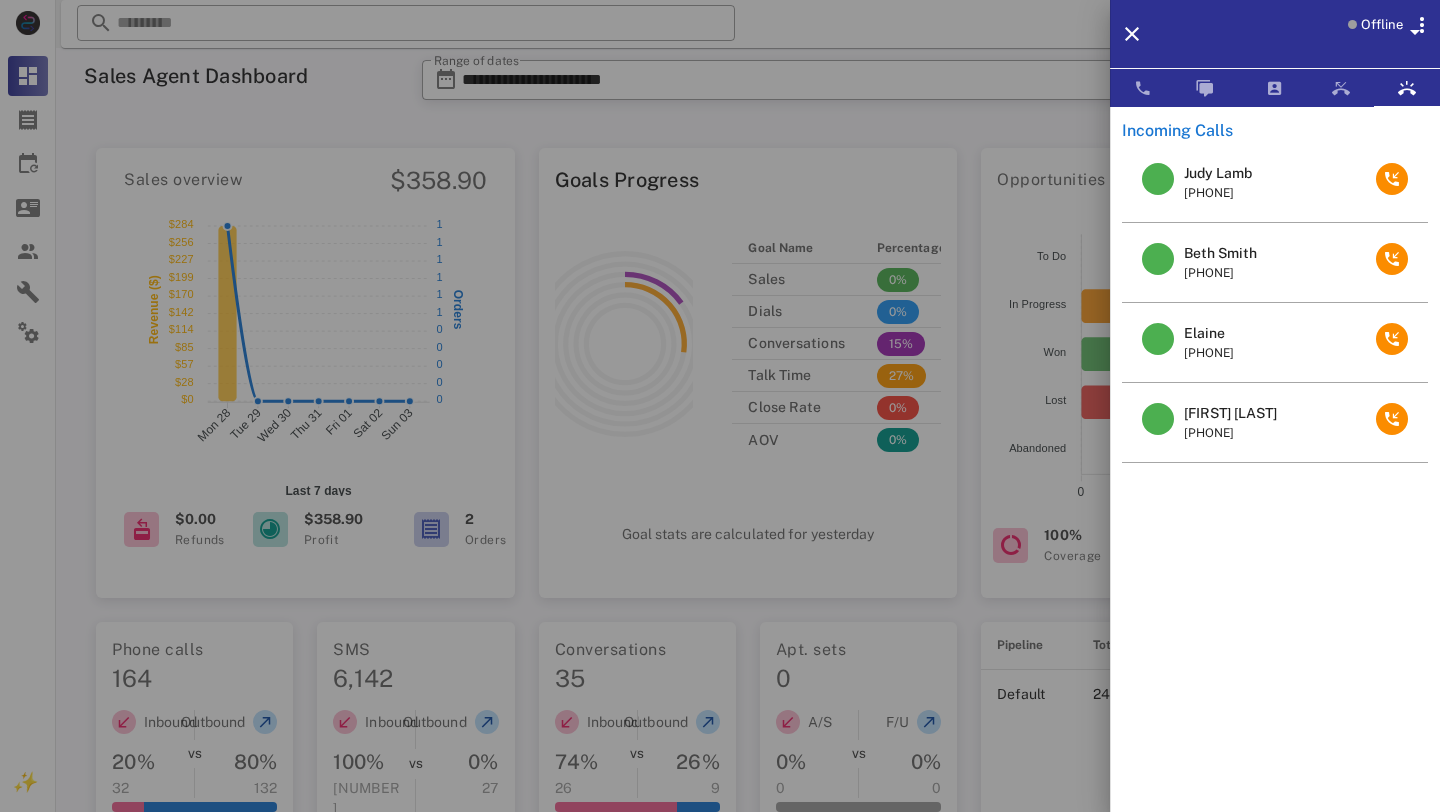 drag, startPoint x: 1395, startPoint y: 396, endPoint x: 1353, endPoint y: 565, distance: 174.14075 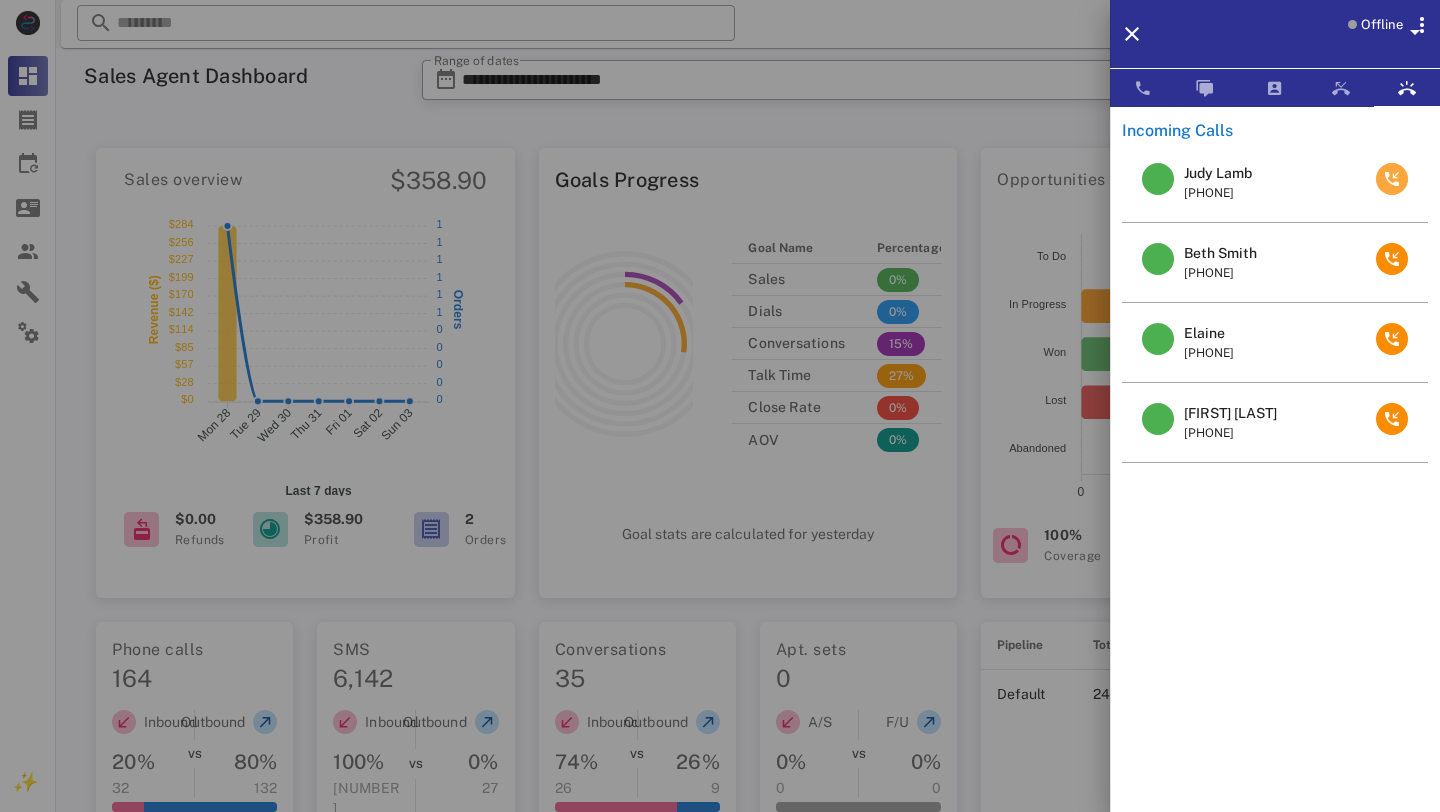 click at bounding box center (1392, 179) 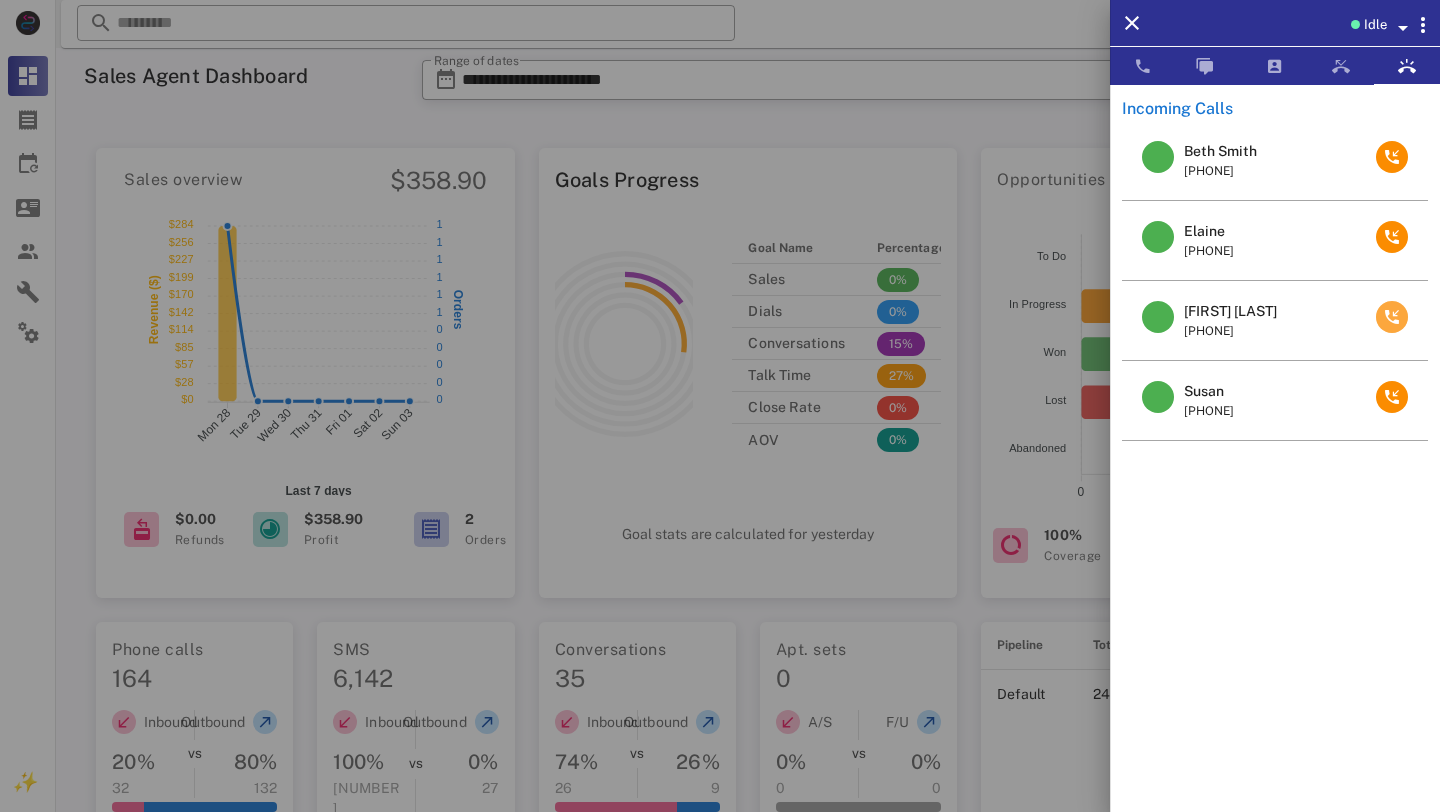 click at bounding box center [1392, 317] 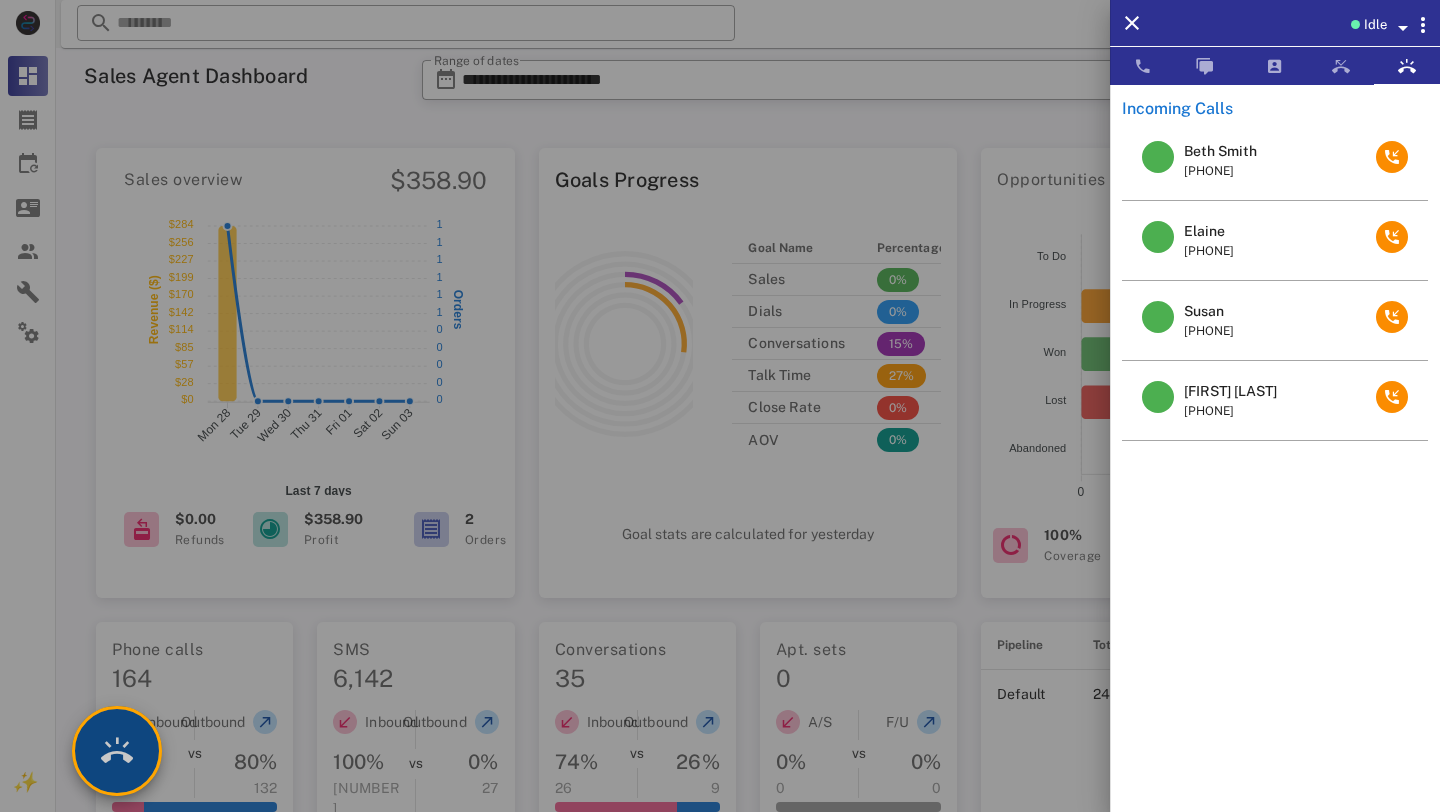click at bounding box center [117, 751] 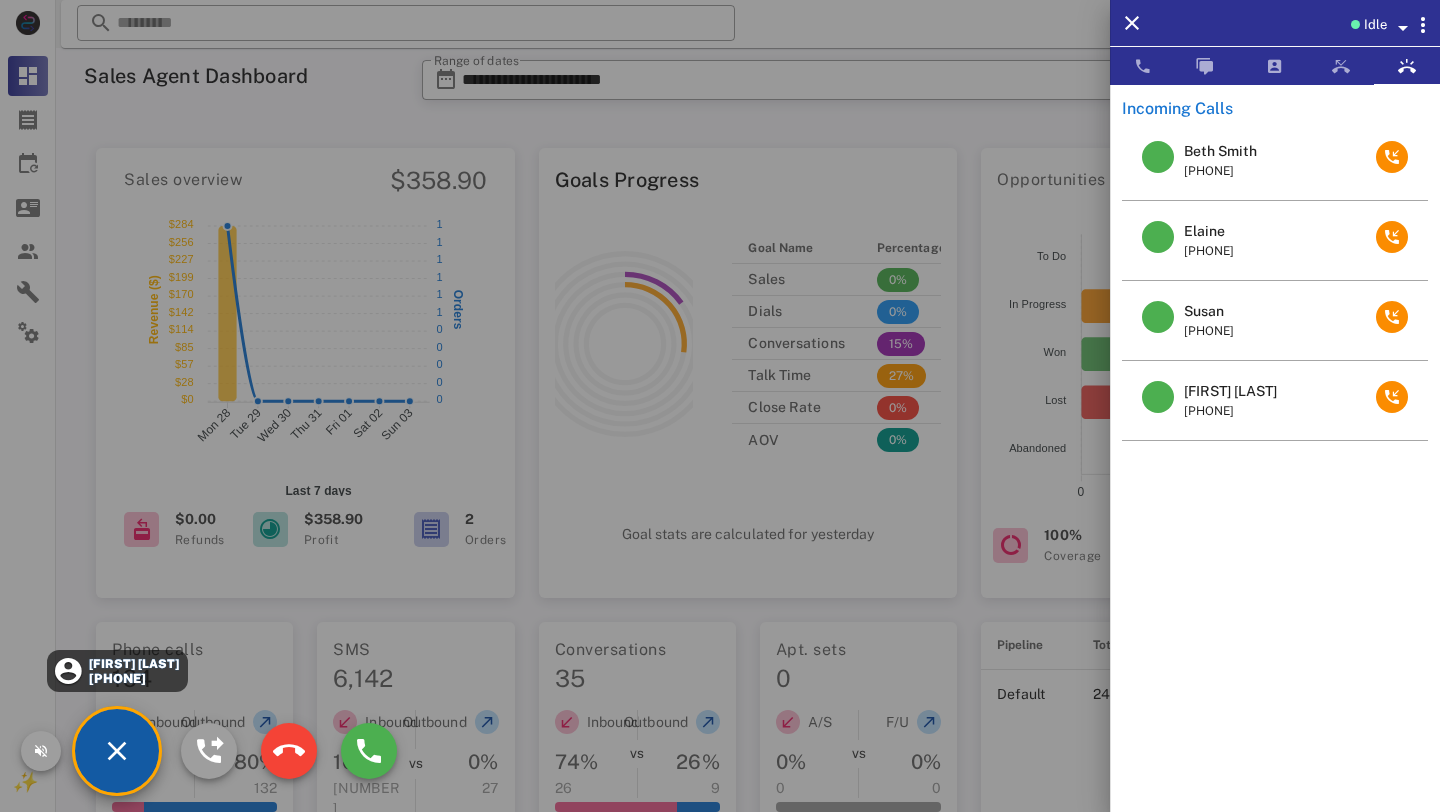 click on "[FIRST] [LAST]" at bounding box center (133, 664) 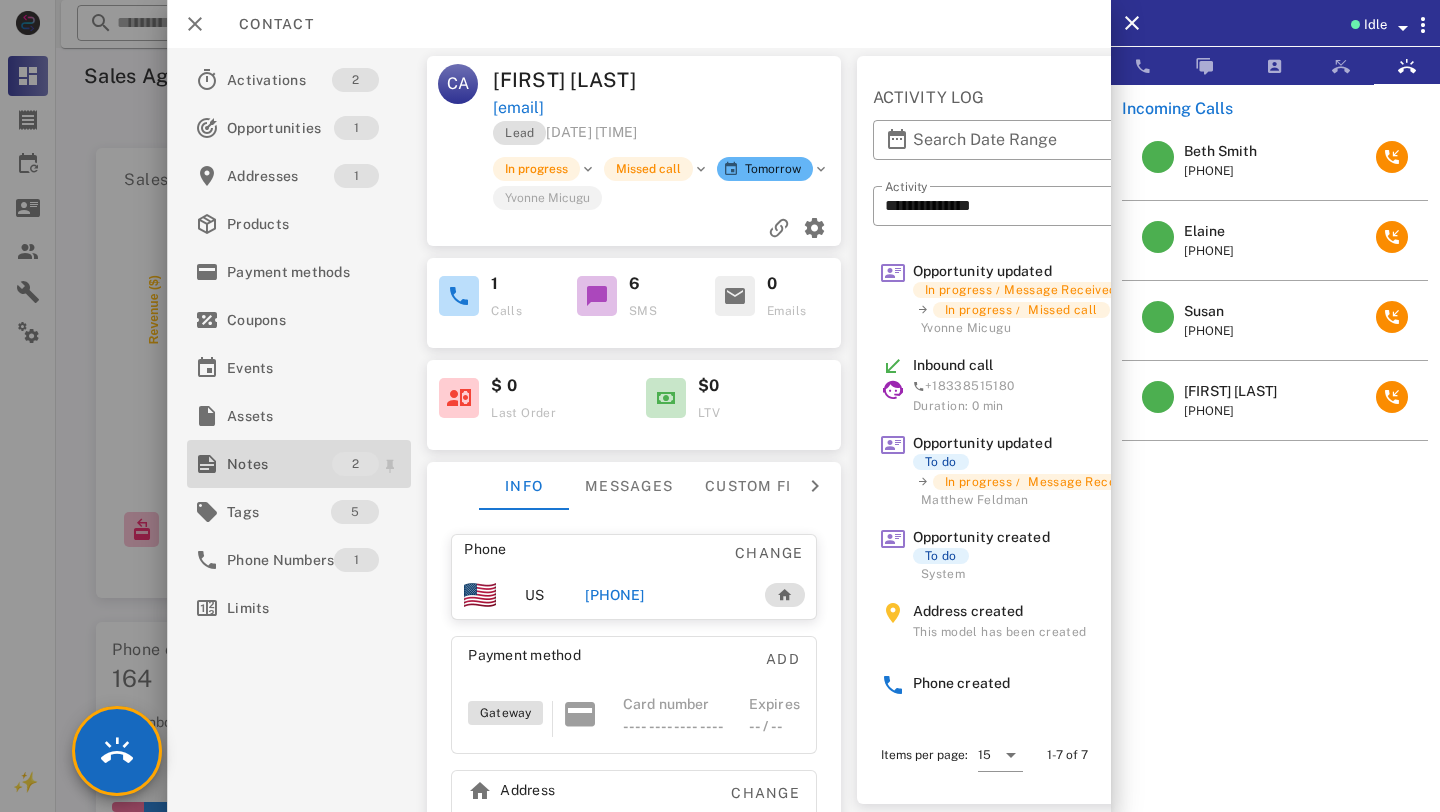 click on "Notes  2" at bounding box center (299, 464) 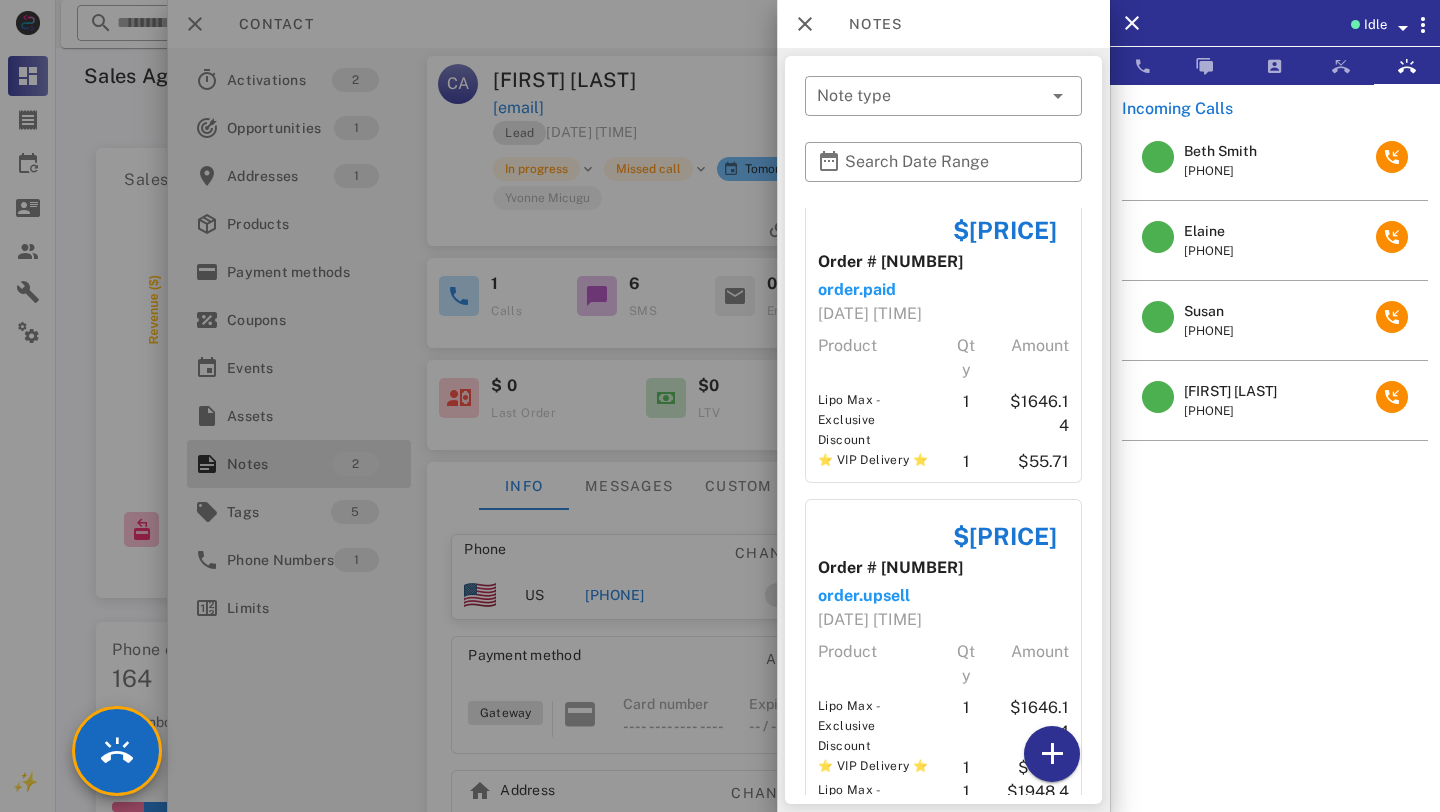 scroll, scrollTop: 17, scrollLeft: 0, axis: vertical 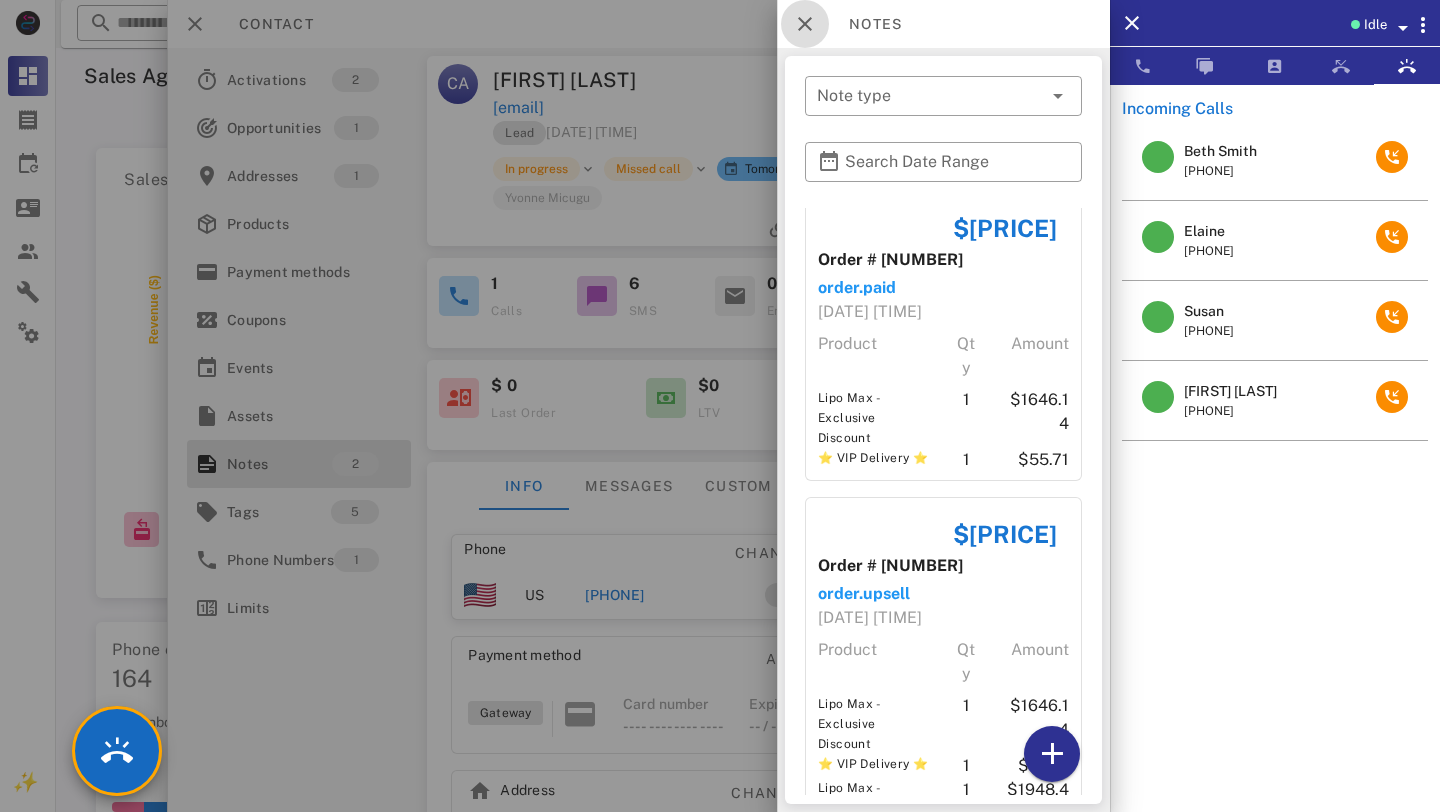 click at bounding box center [805, 24] 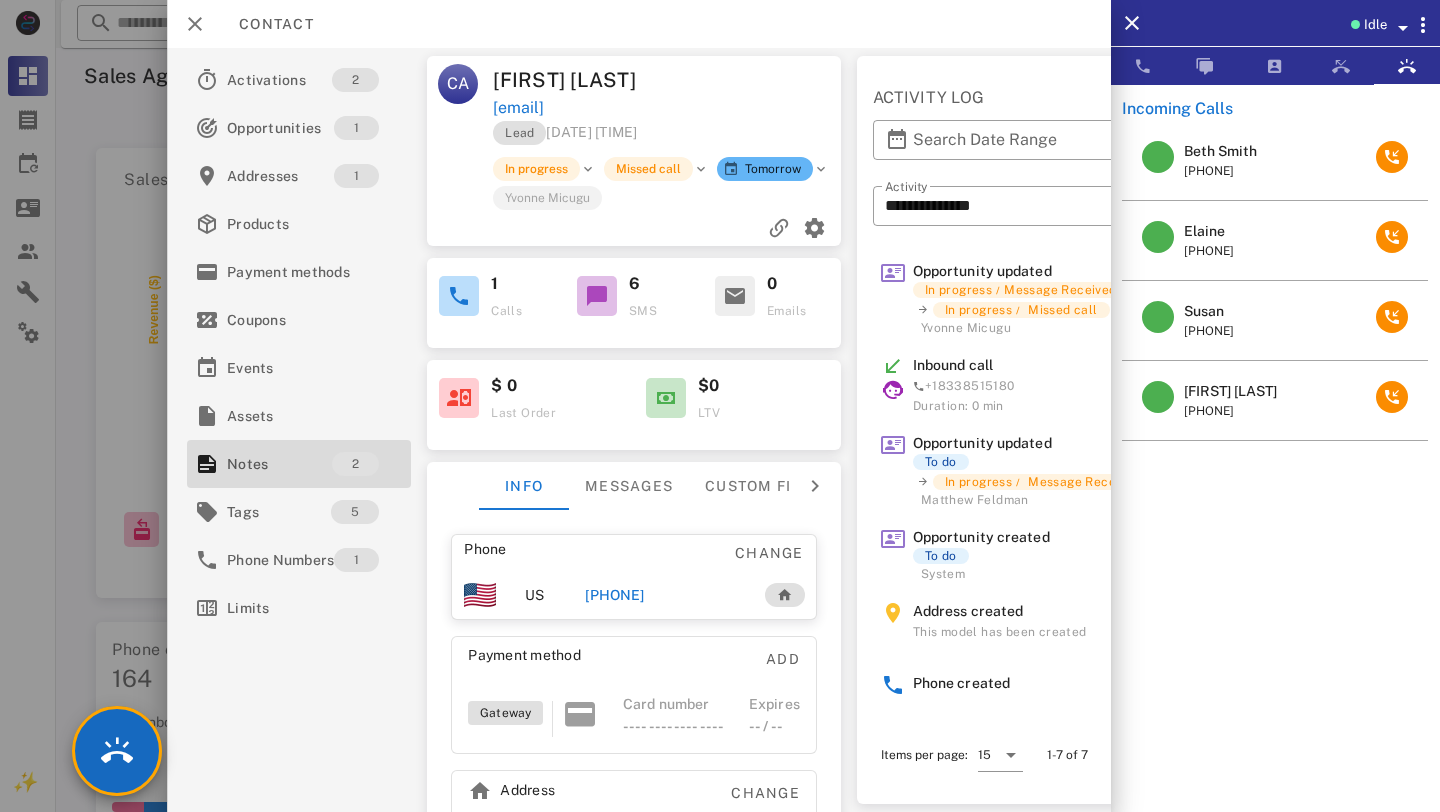 scroll, scrollTop: 0, scrollLeft: 193, axis: horizontal 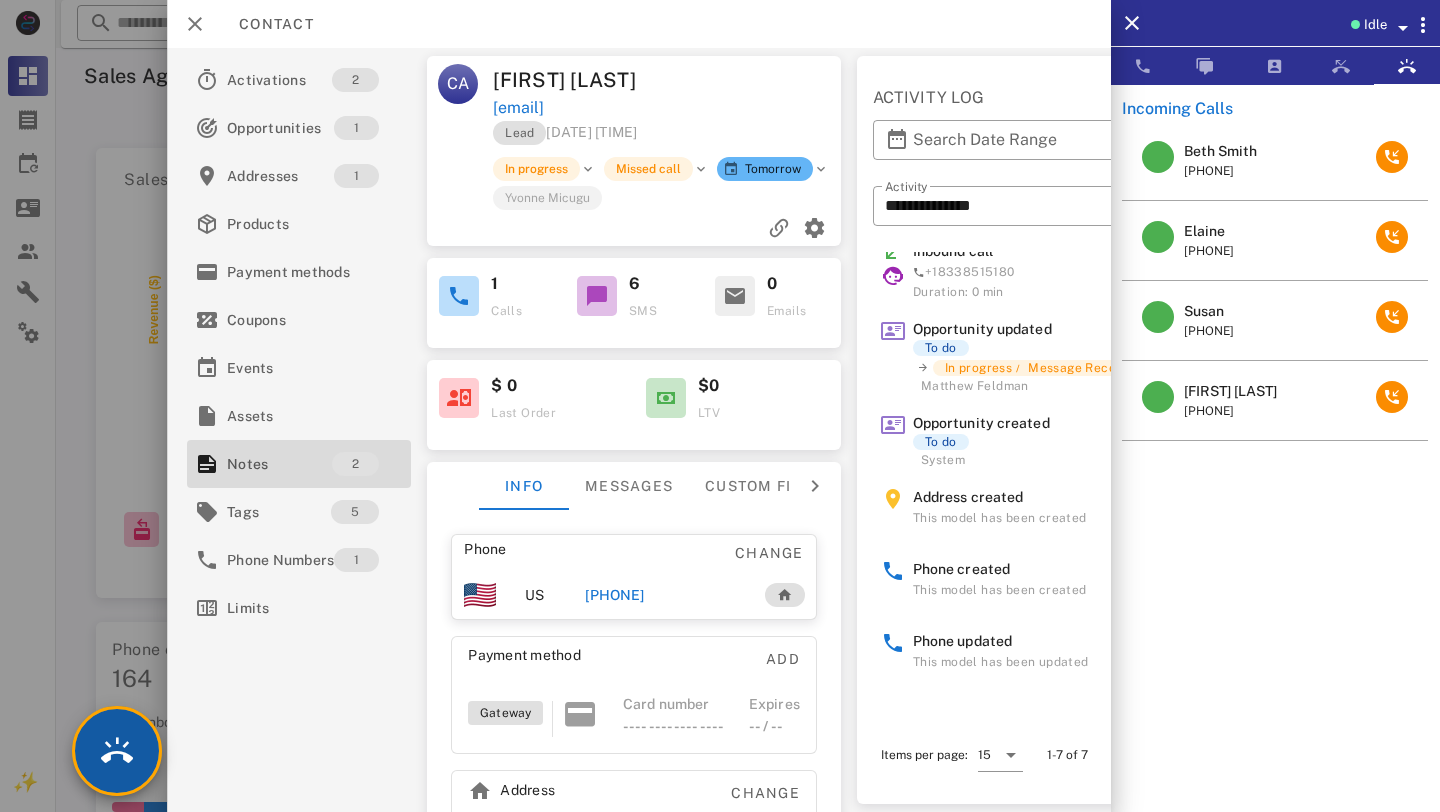 click at bounding box center (117, 751) 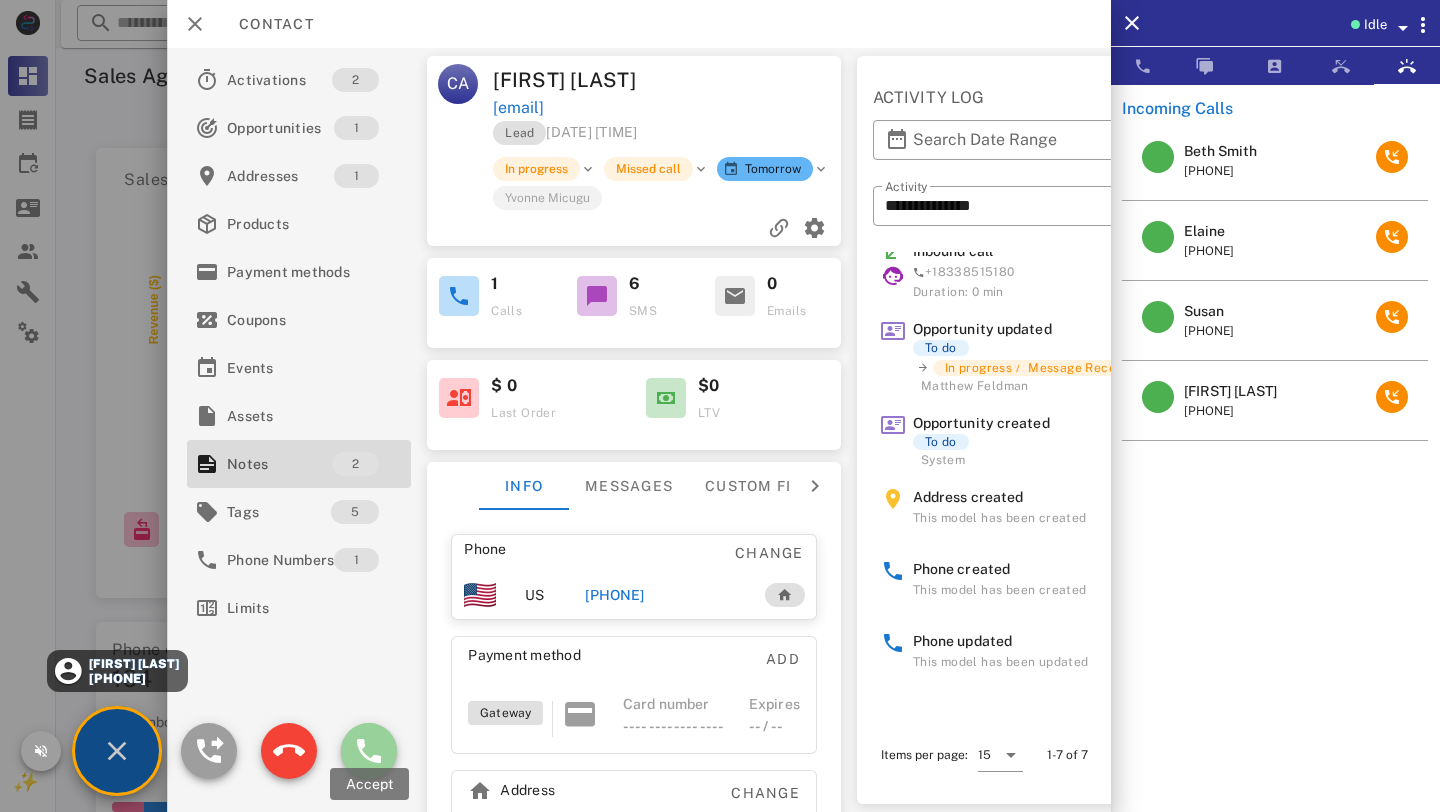 click at bounding box center [369, 751] 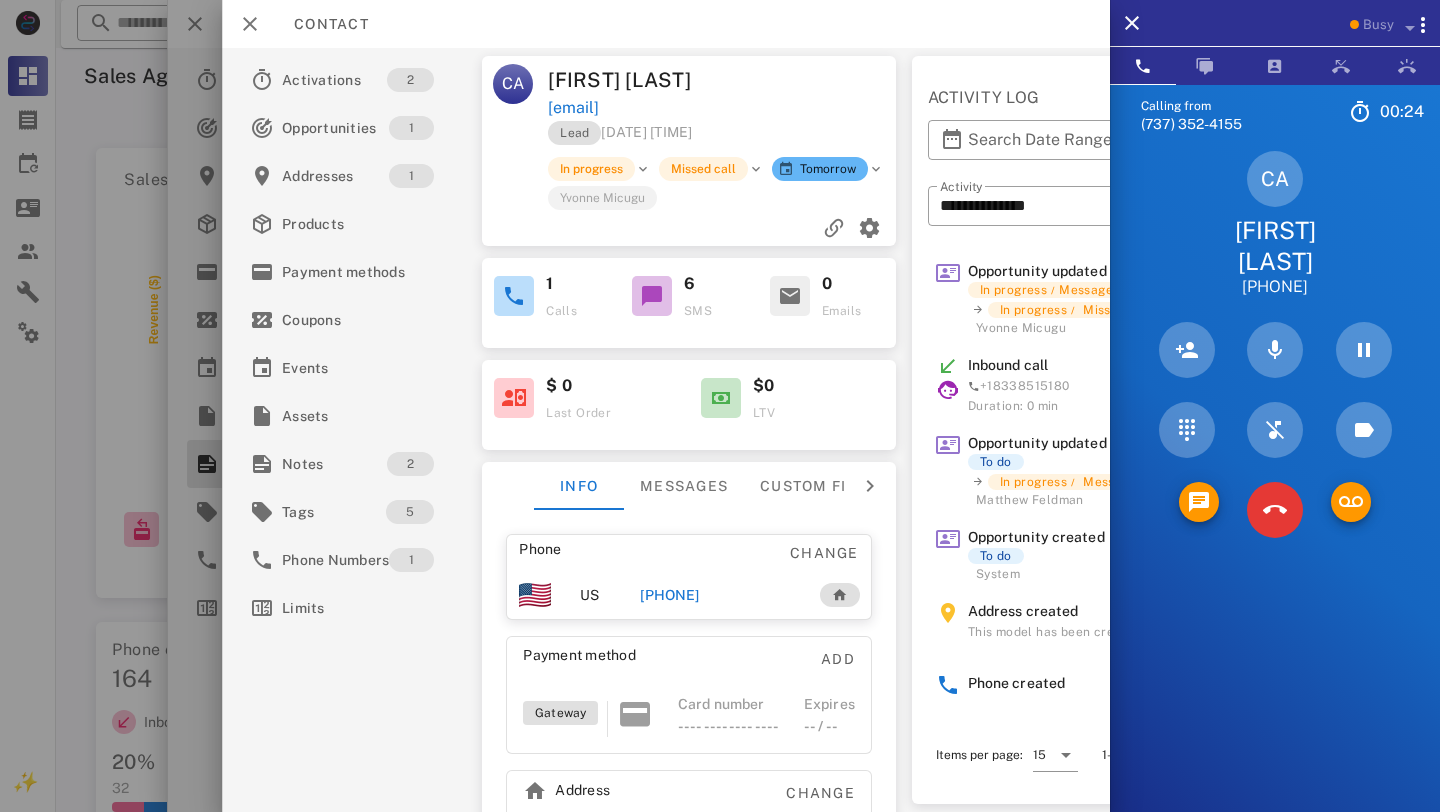 scroll, scrollTop: 143, scrollLeft: 0, axis: vertical 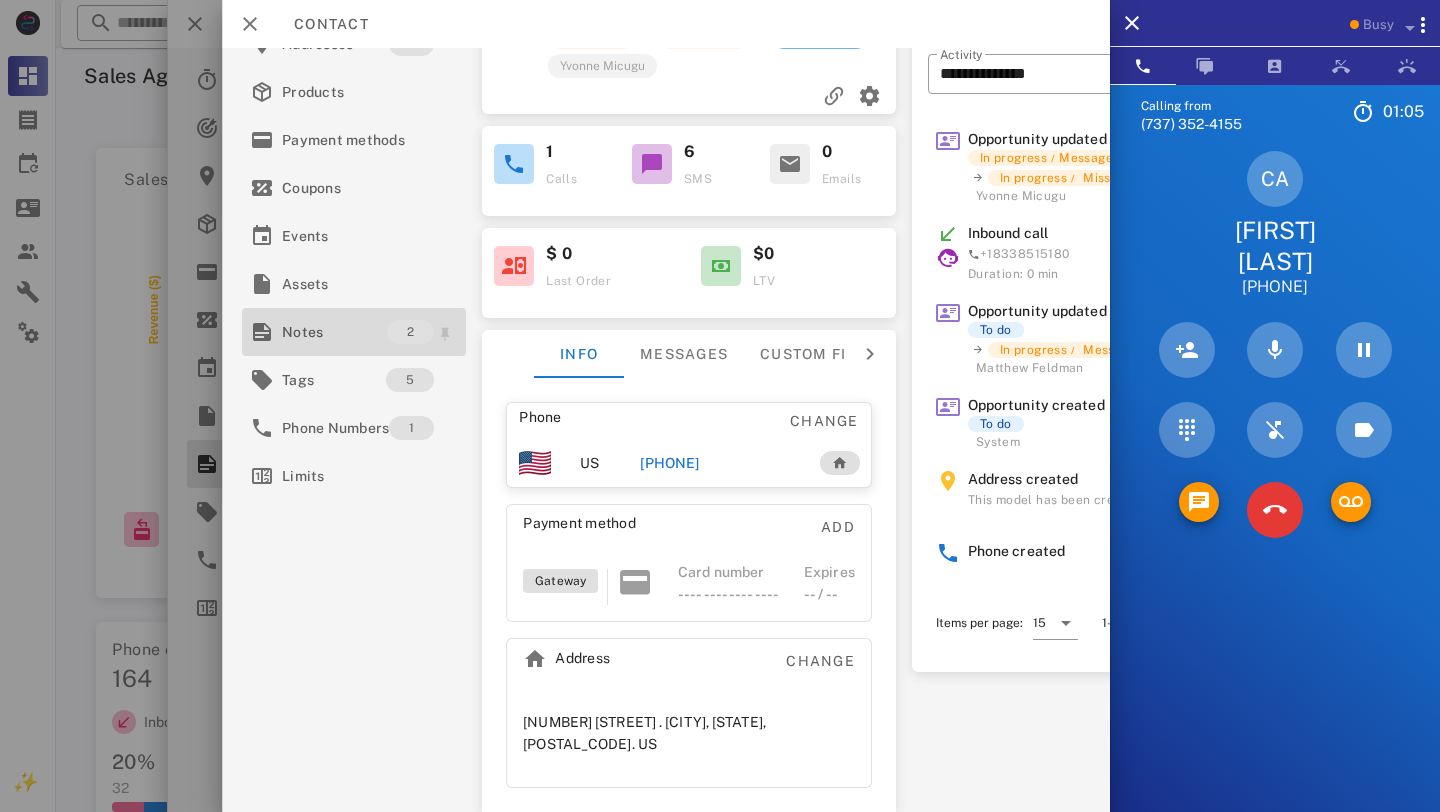 click on "Notes" at bounding box center (334, 332) 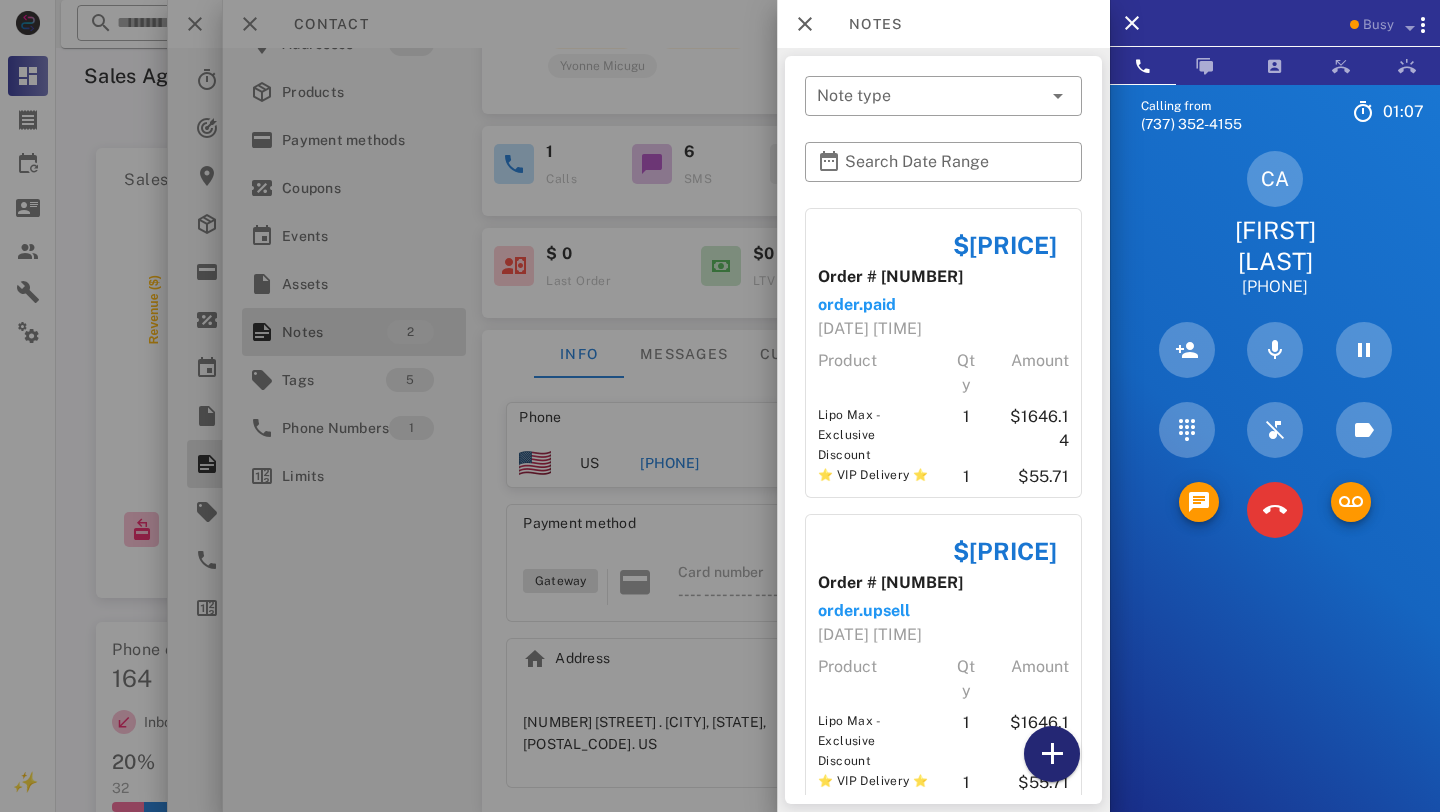 click at bounding box center [1052, 754] 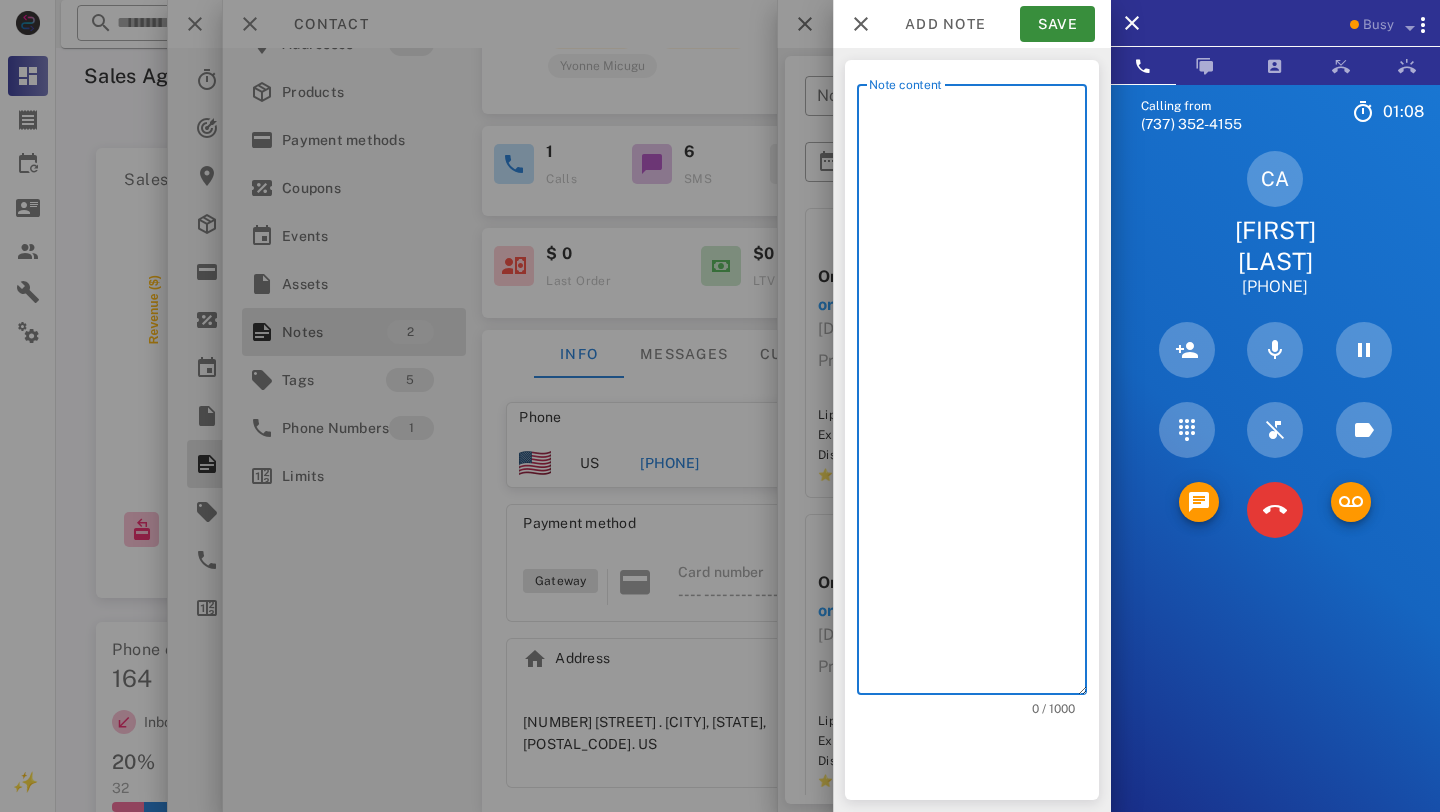 click on "Note content" at bounding box center (978, 394) 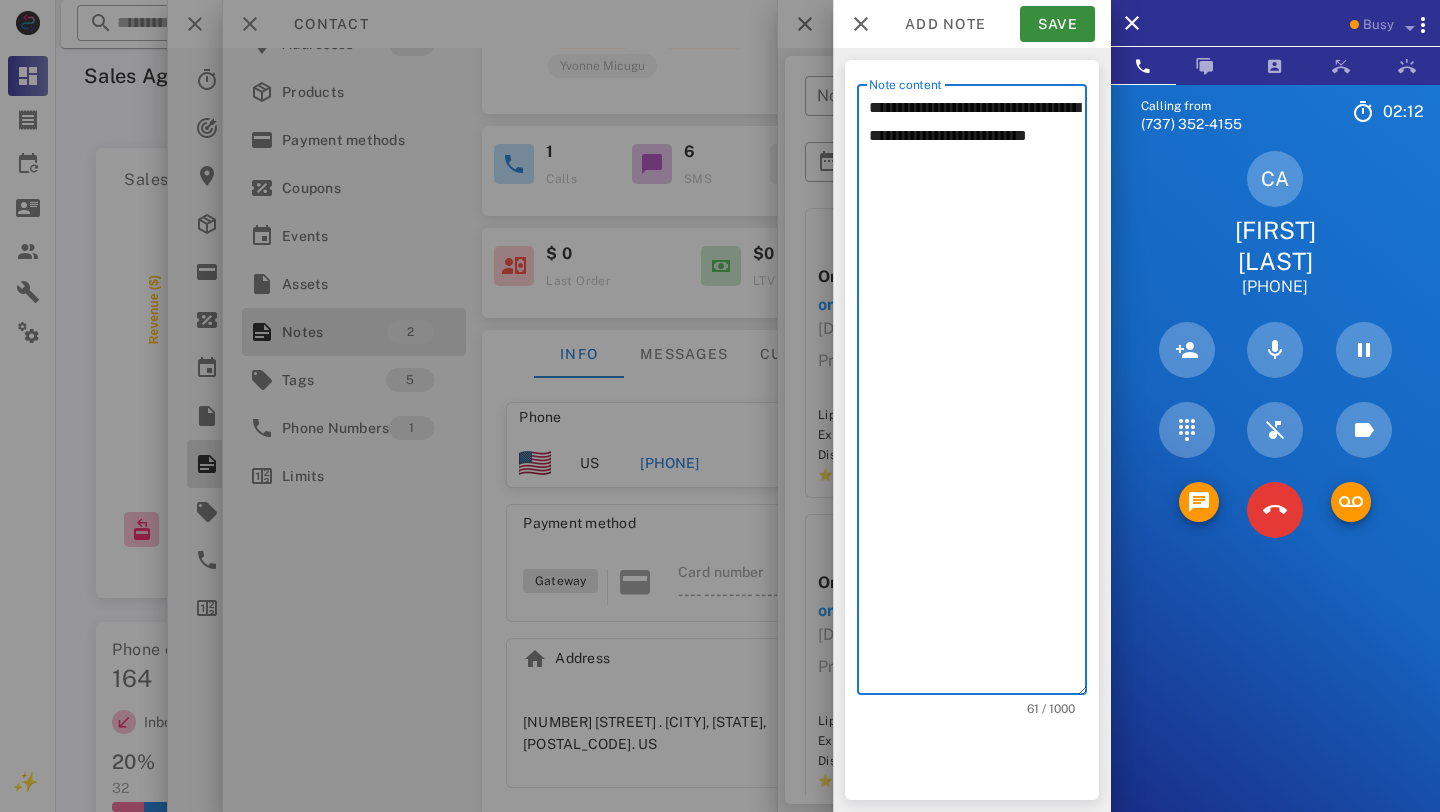click on "**********" at bounding box center [978, 394] 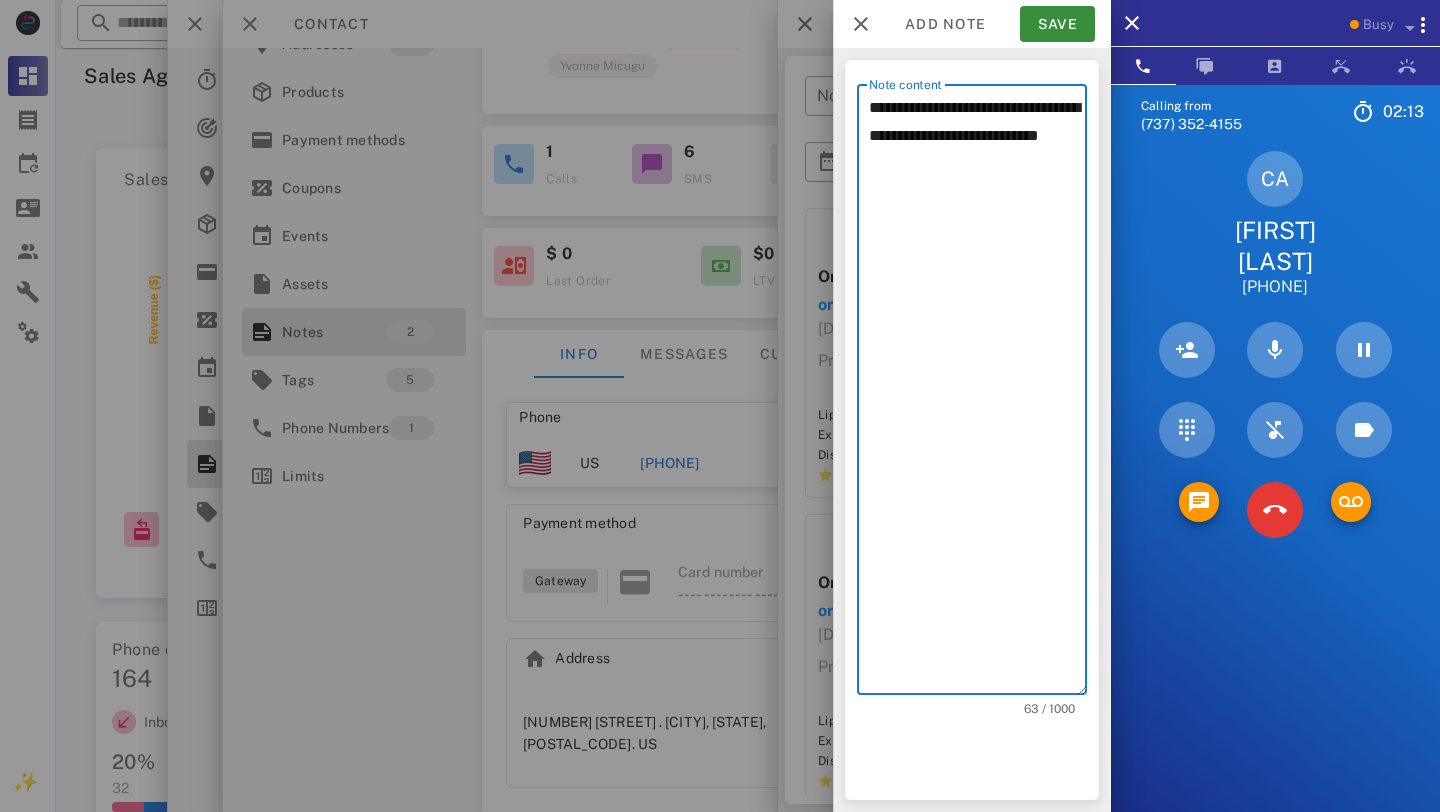 paste on "*********" 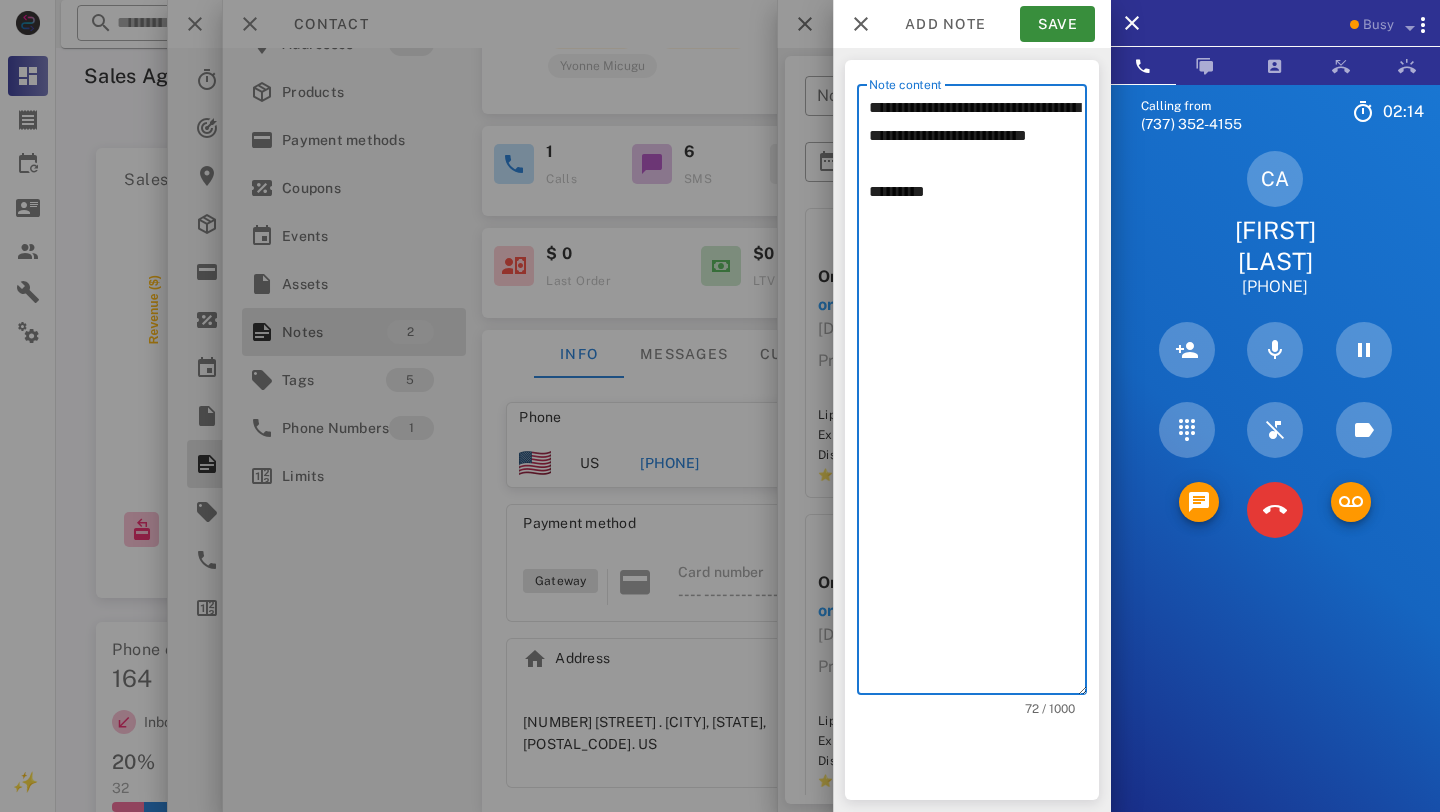click on "**********" at bounding box center [978, 394] 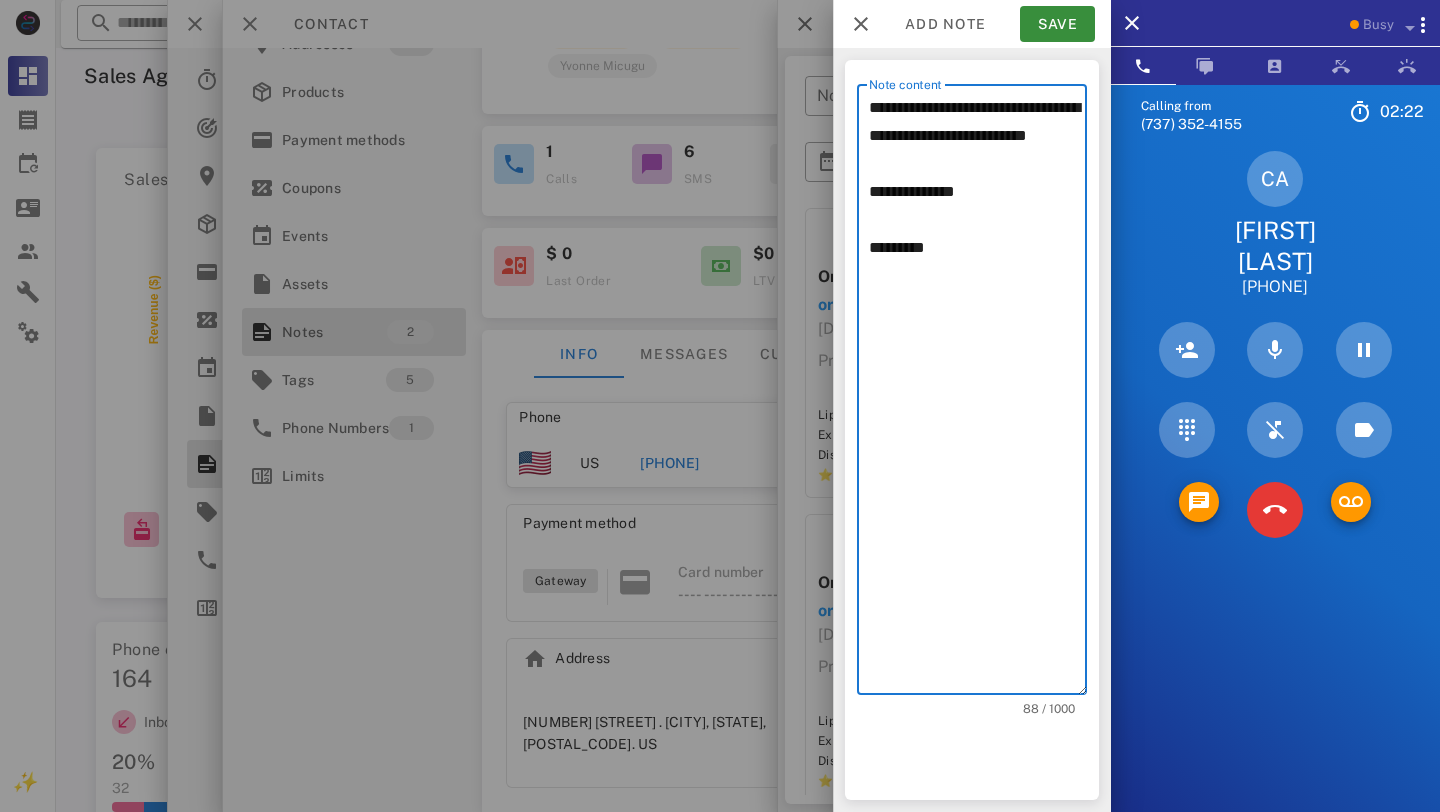 click on "**********" at bounding box center (978, 394) 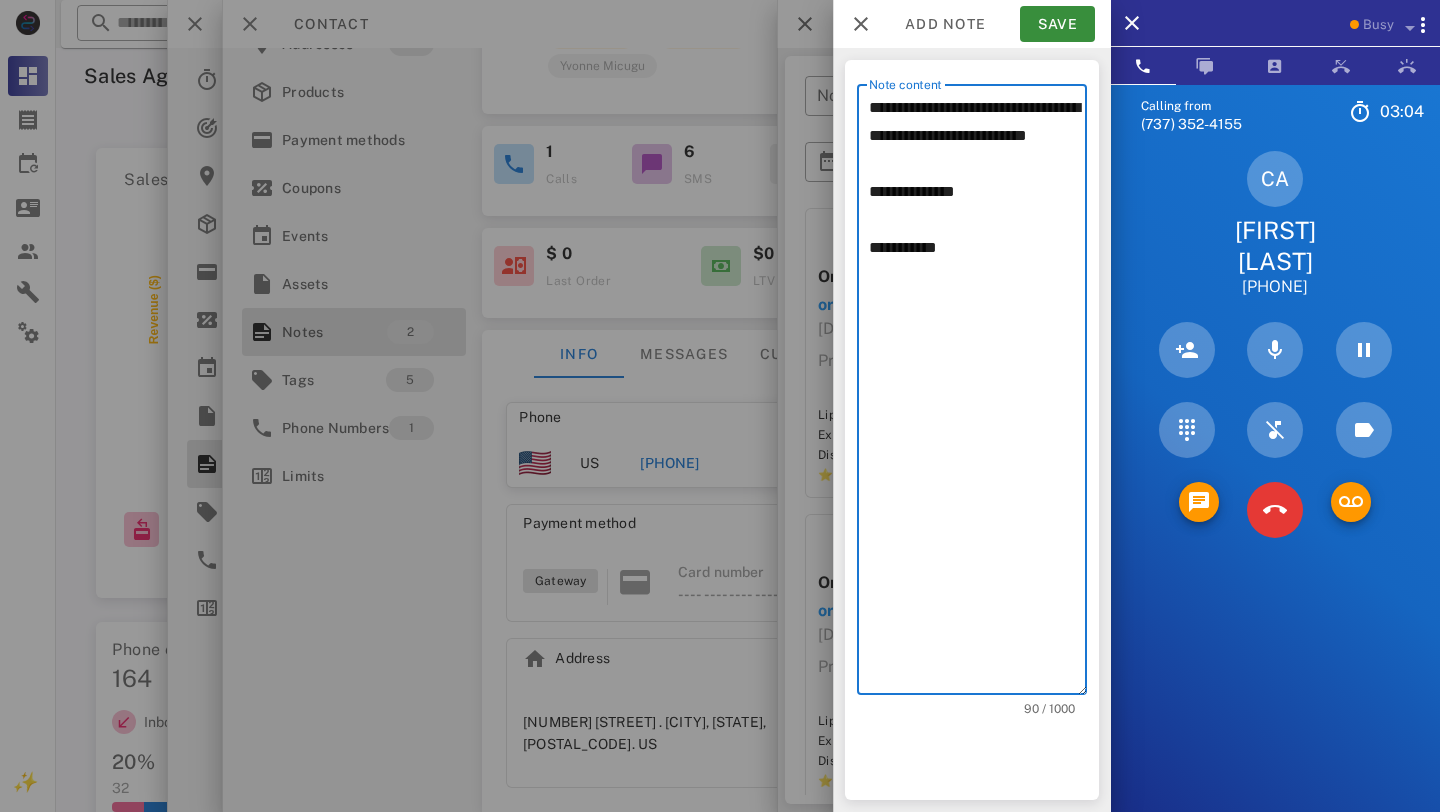 paste on "**********" 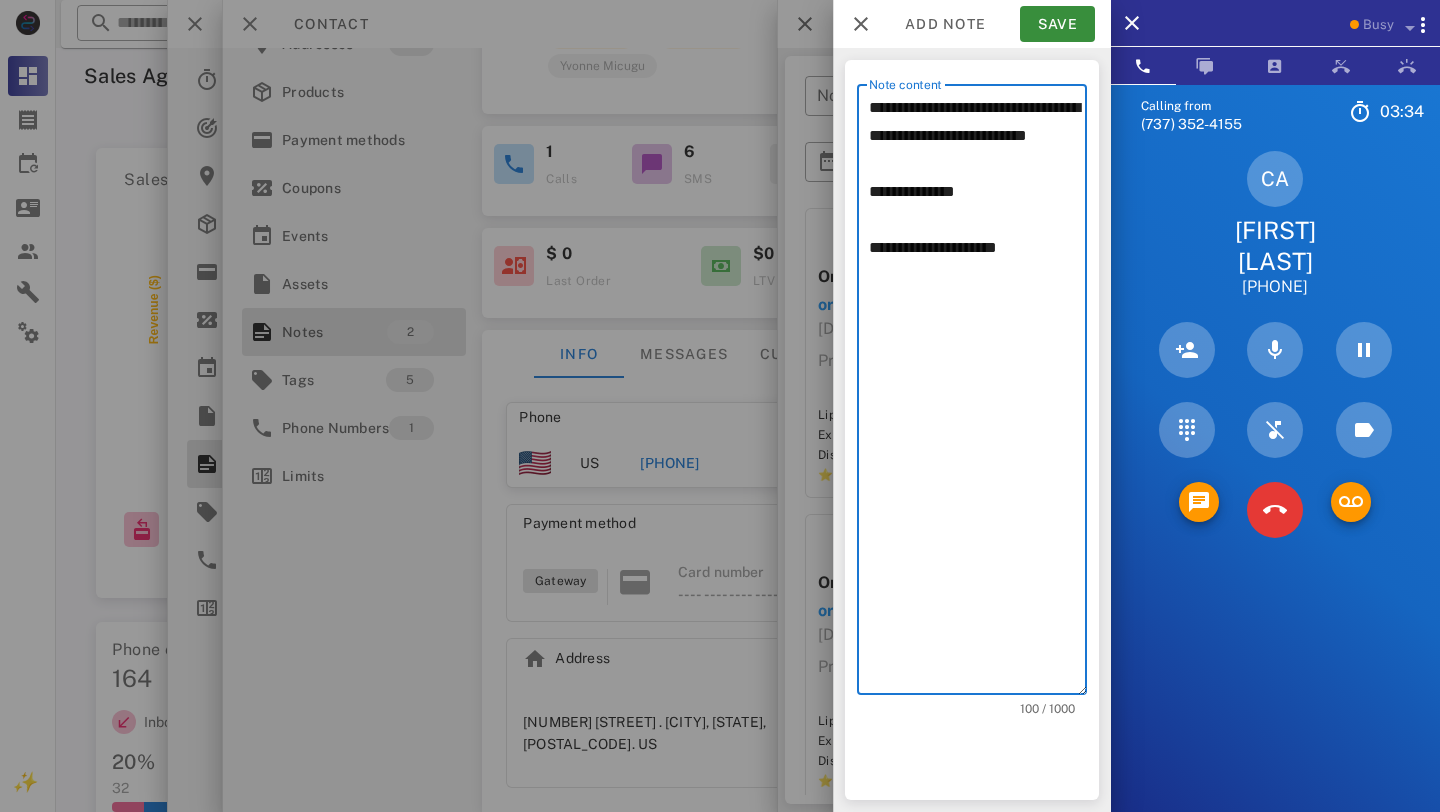 click on "**********" at bounding box center (978, 394) 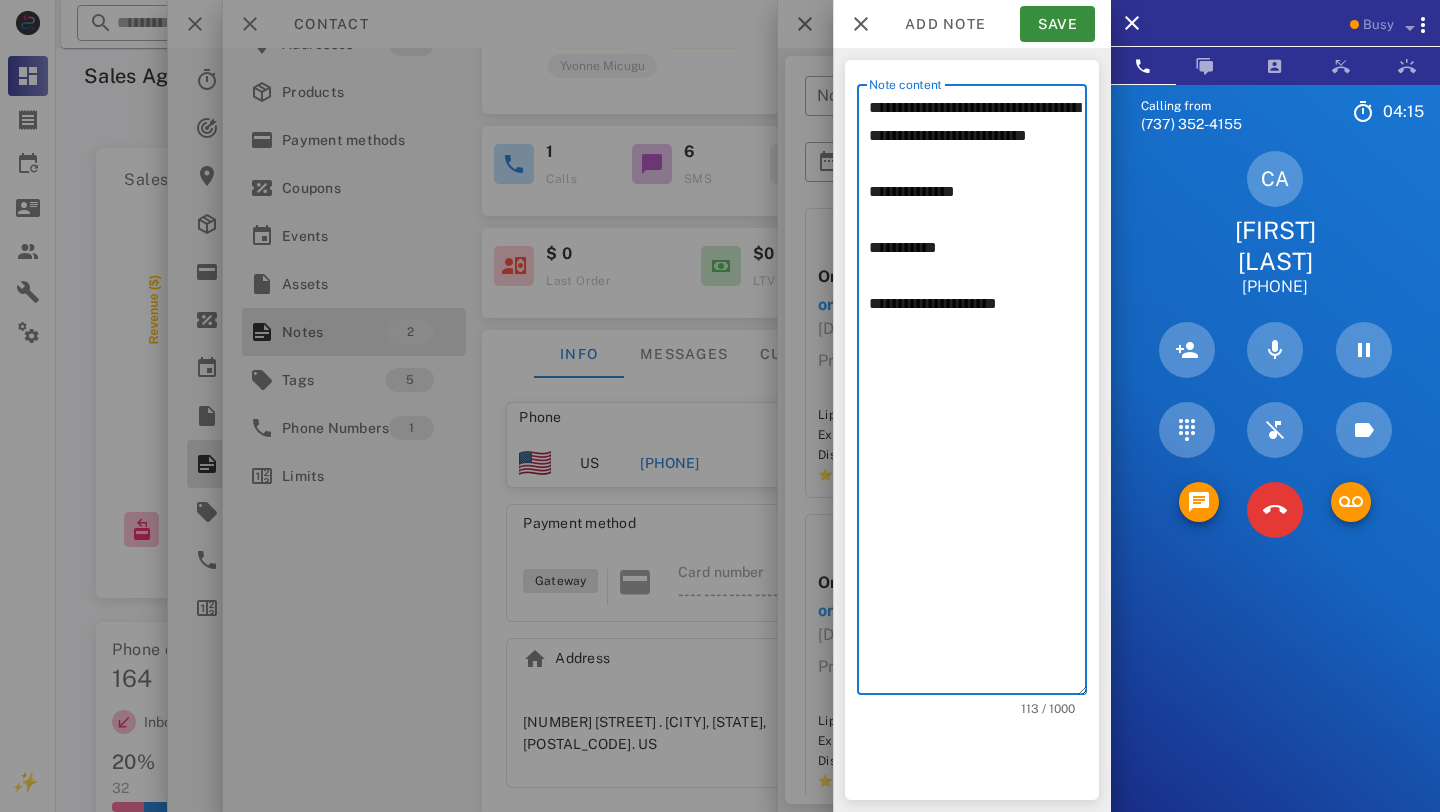 click on "**********" at bounding box center [978, 394] 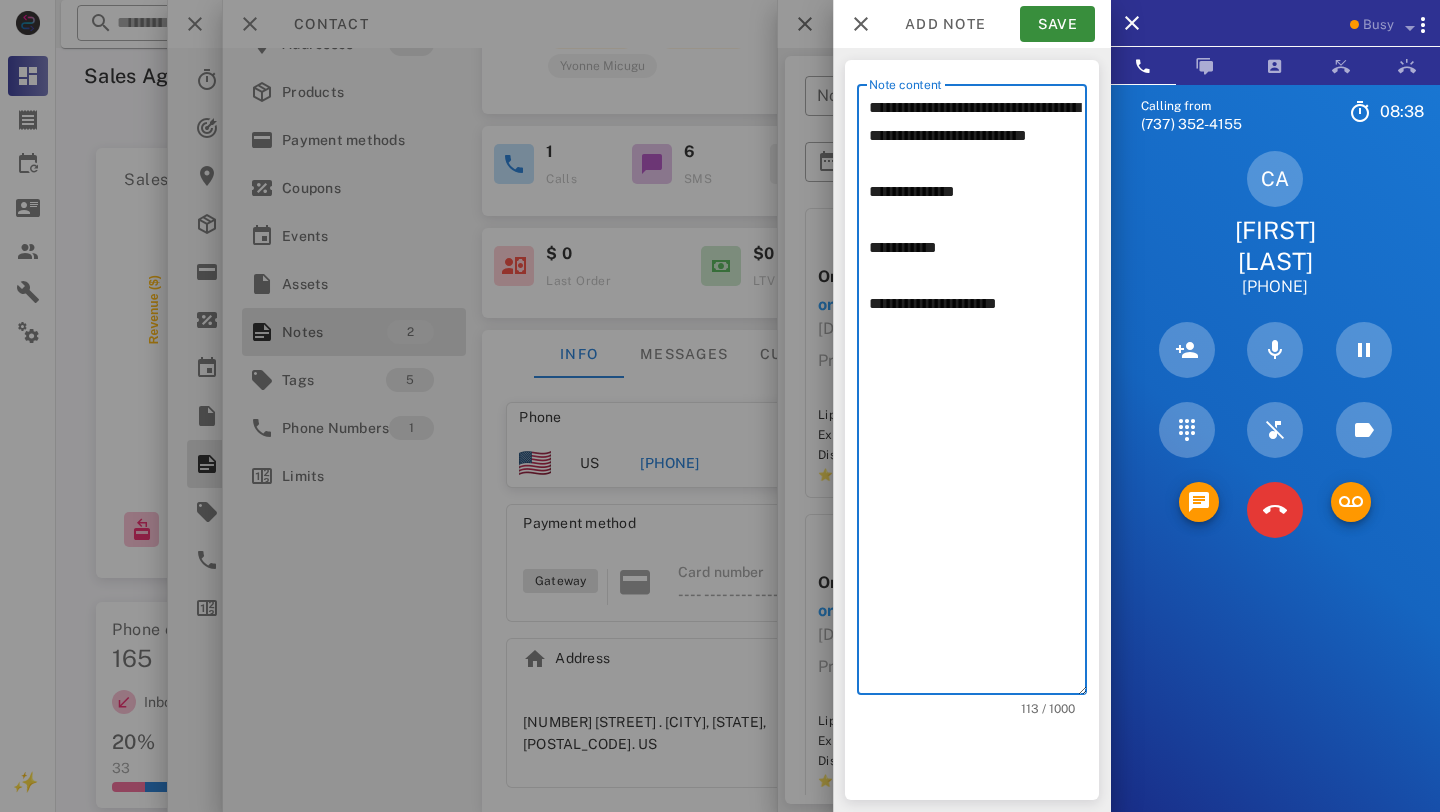 click on "**********" at bounding box center (978, 394) 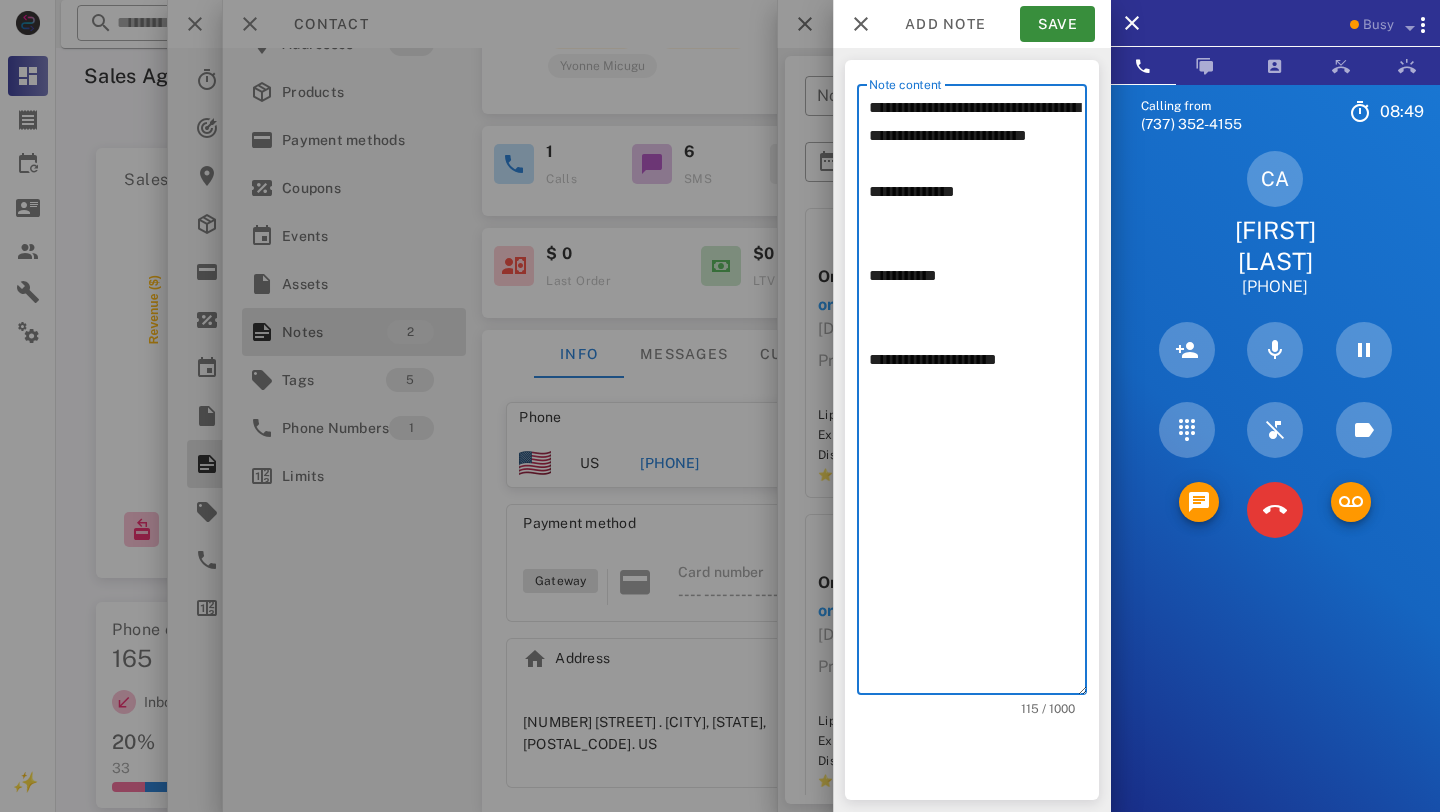 type on "**********" 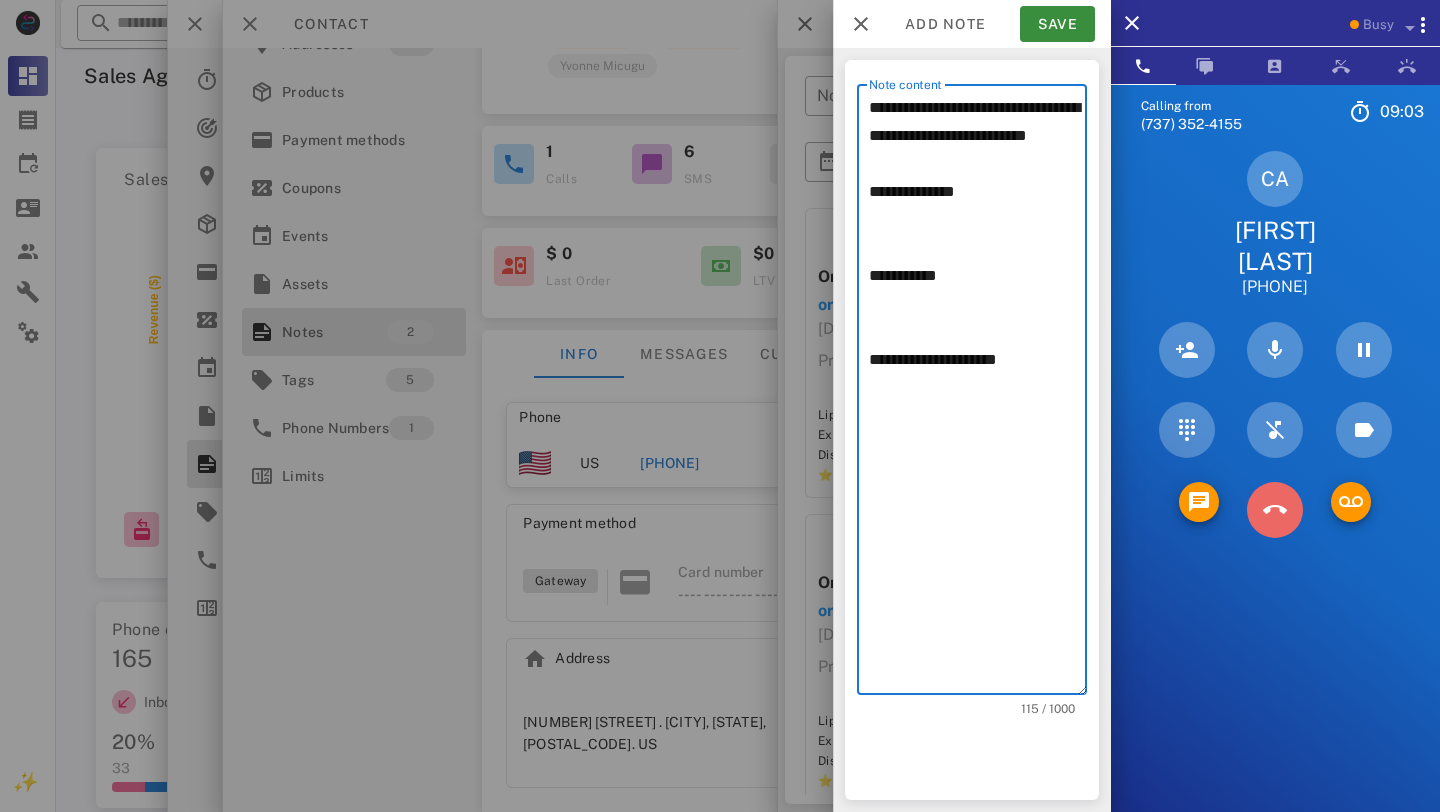 click at bounding box center (1275, 510) 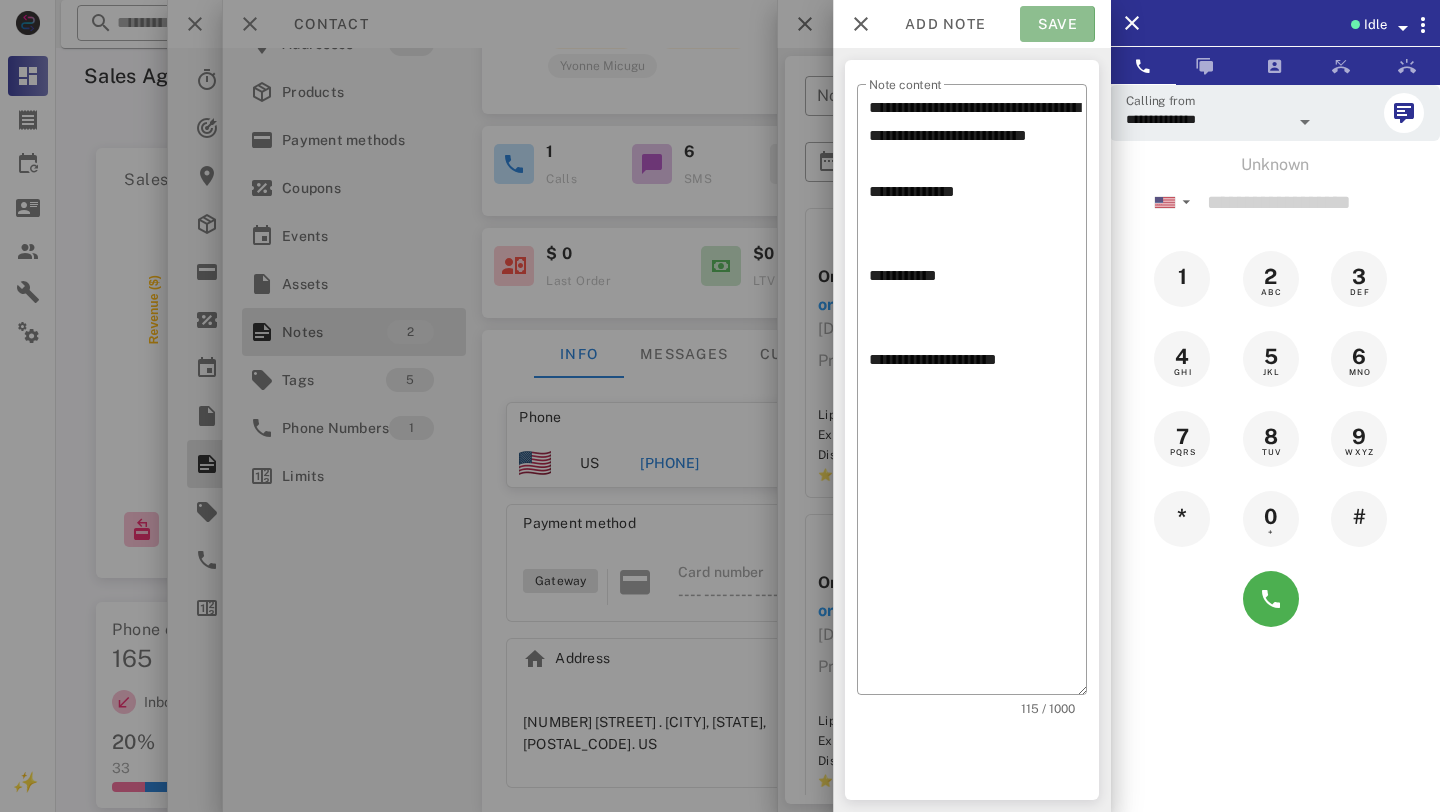 click on "Save" at bounding box center [1057, 24] 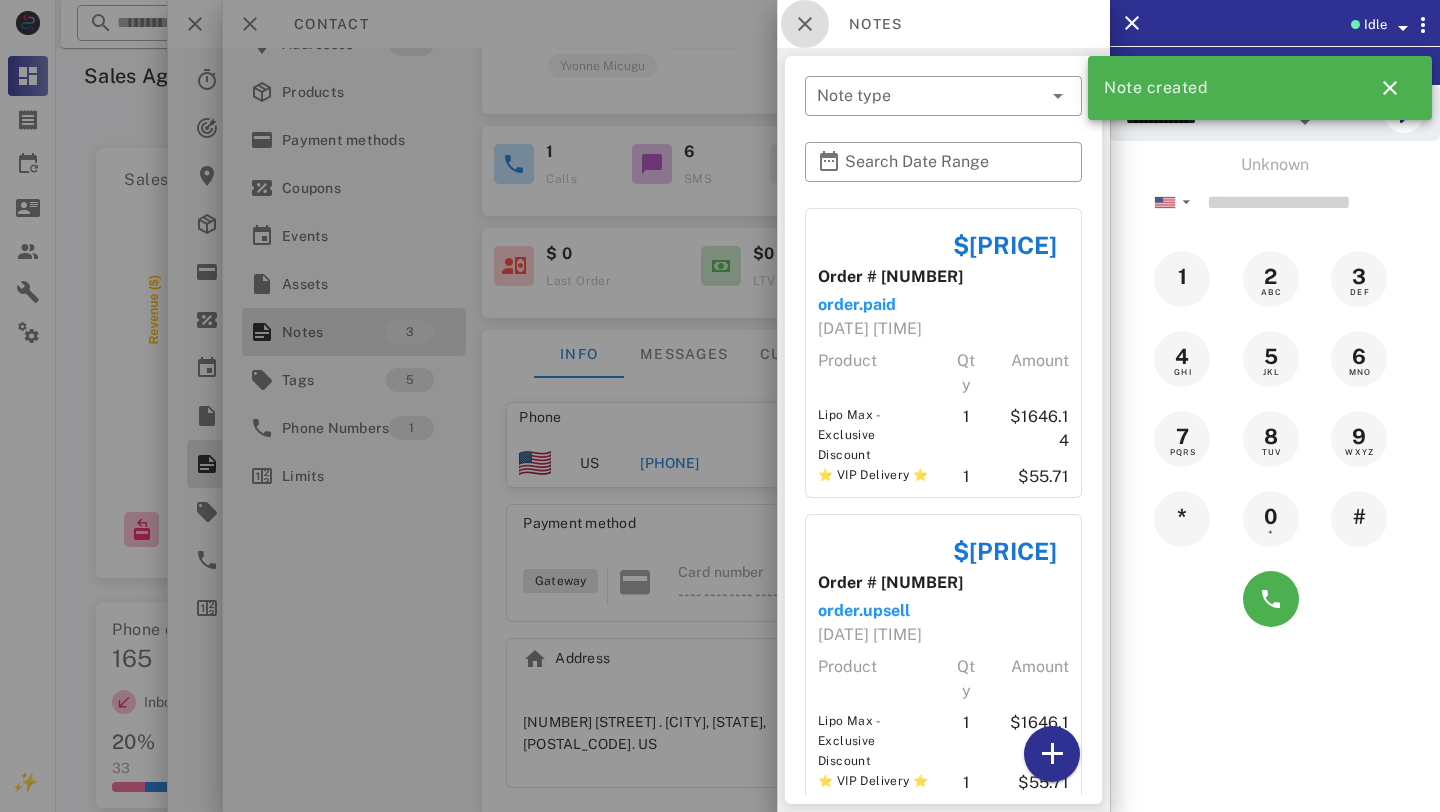 click at bounding box center (805, 24) 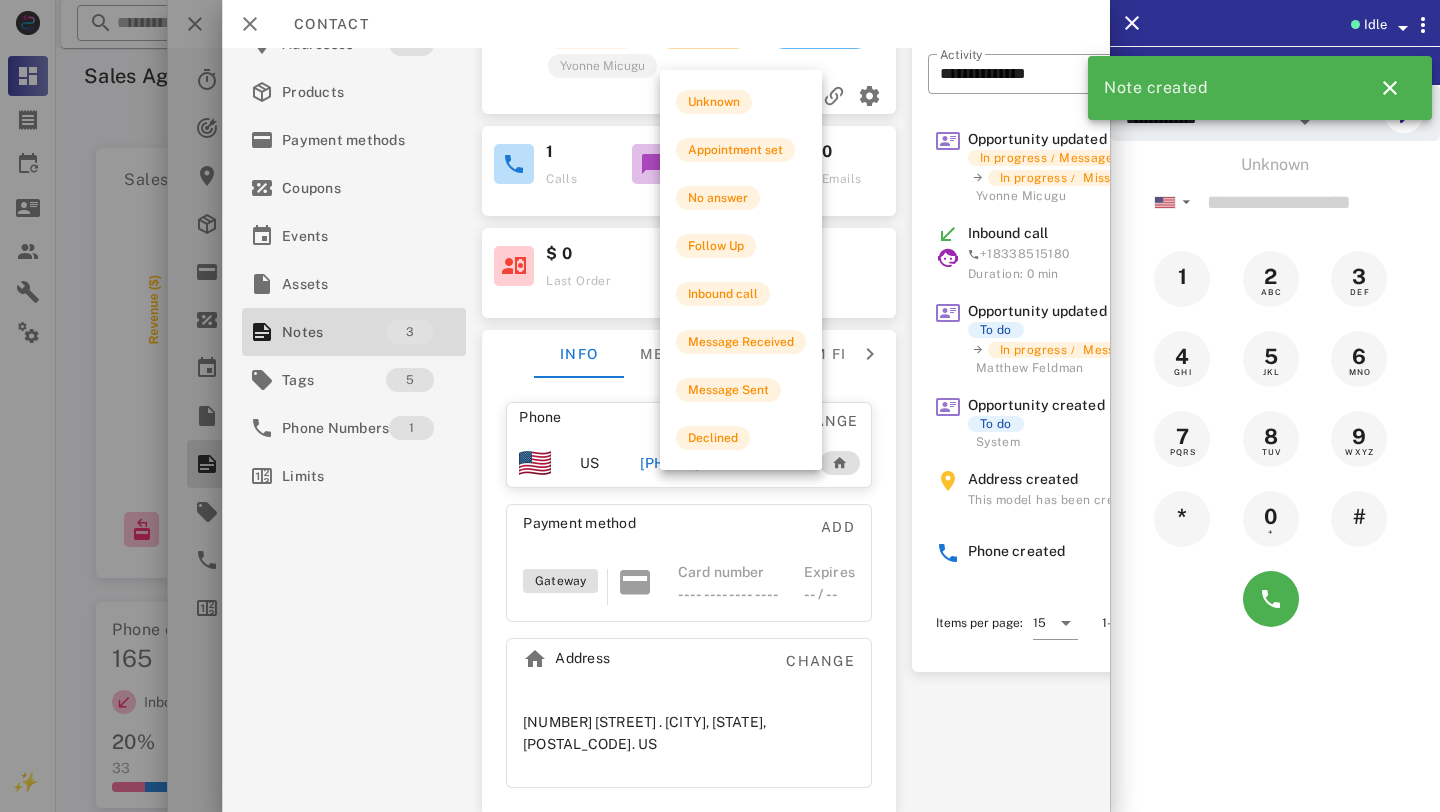 click on "Missed call" at bounding box center [703, 37] 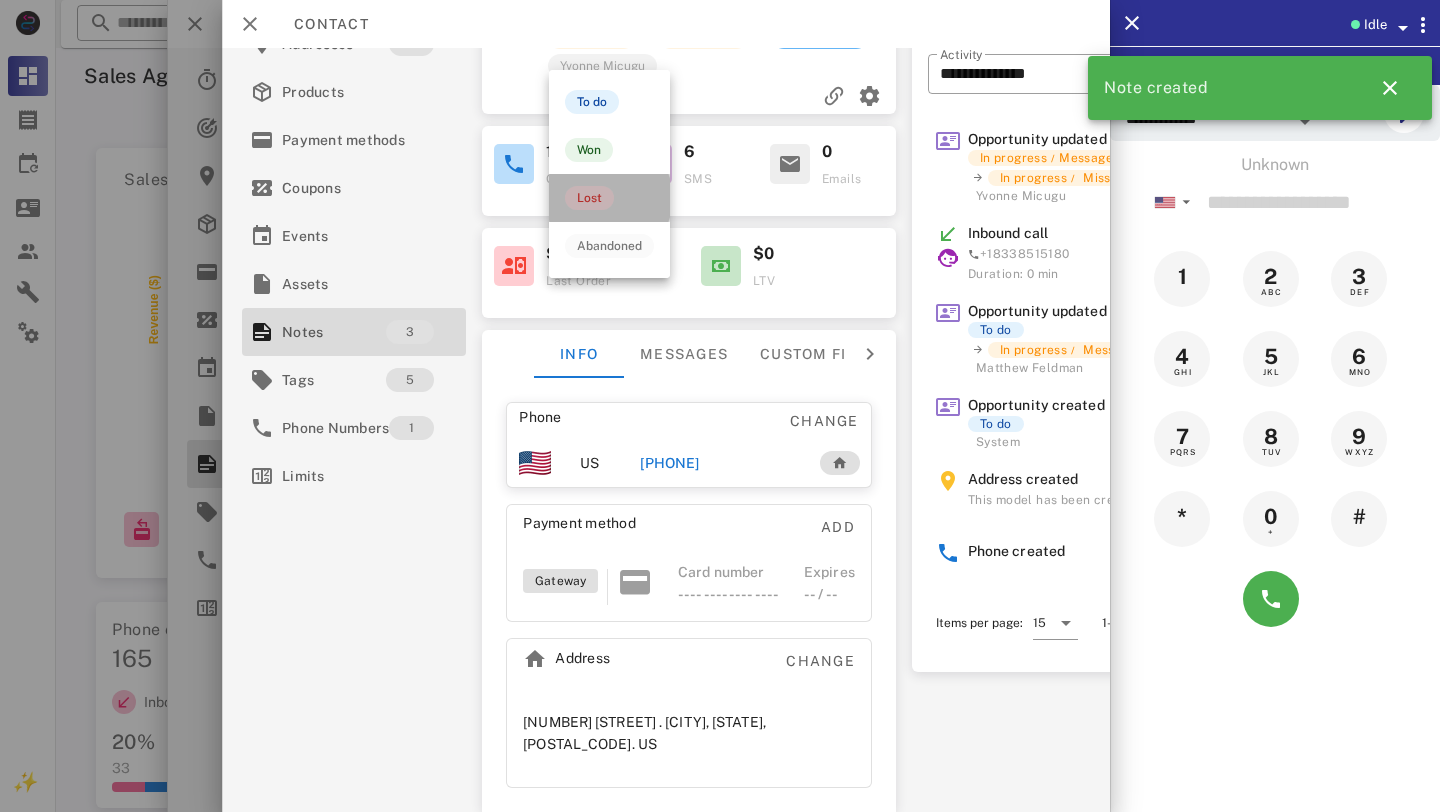 click on "Lost" at bounding box center (589, 198) 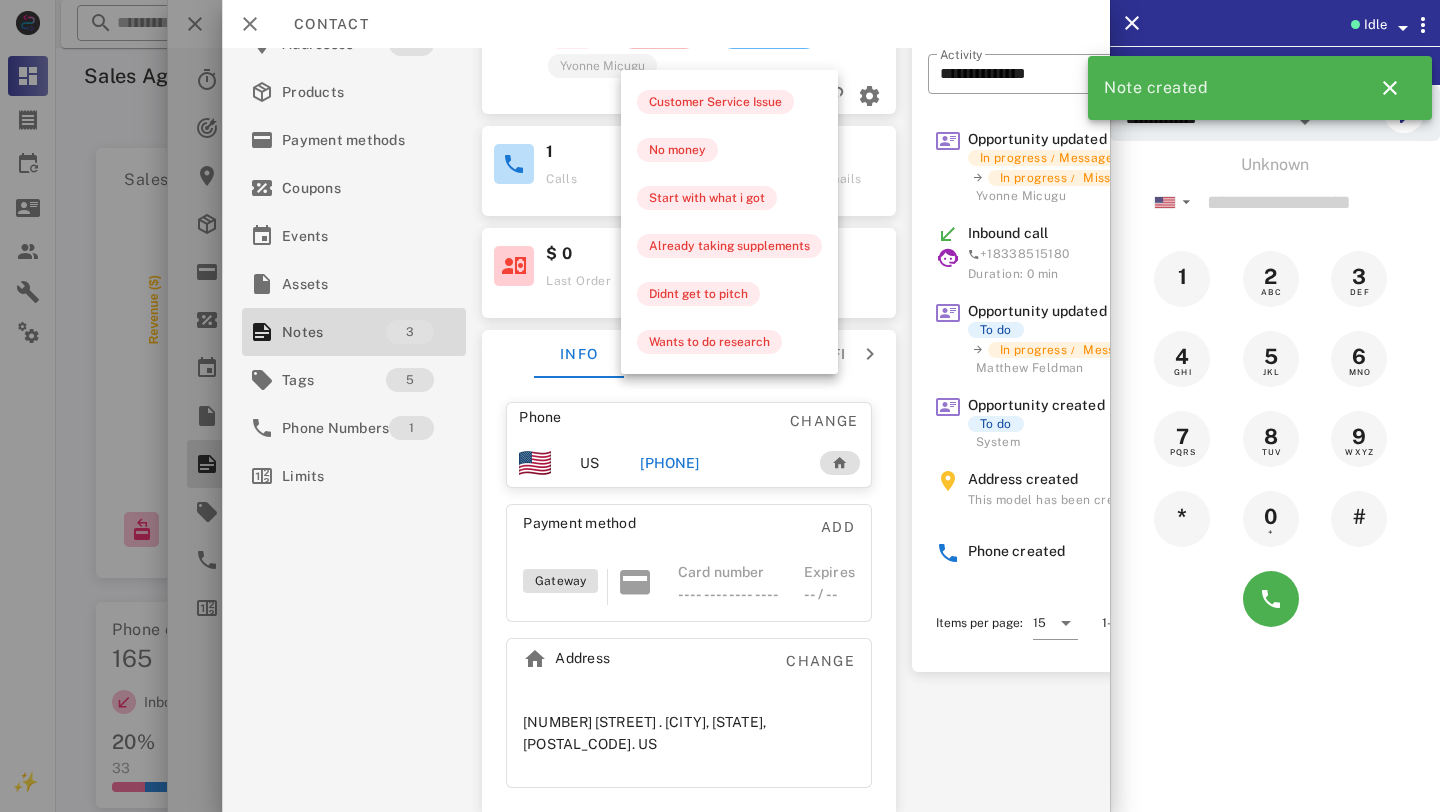 click on "Unknown" at bounding box center (659, 37) 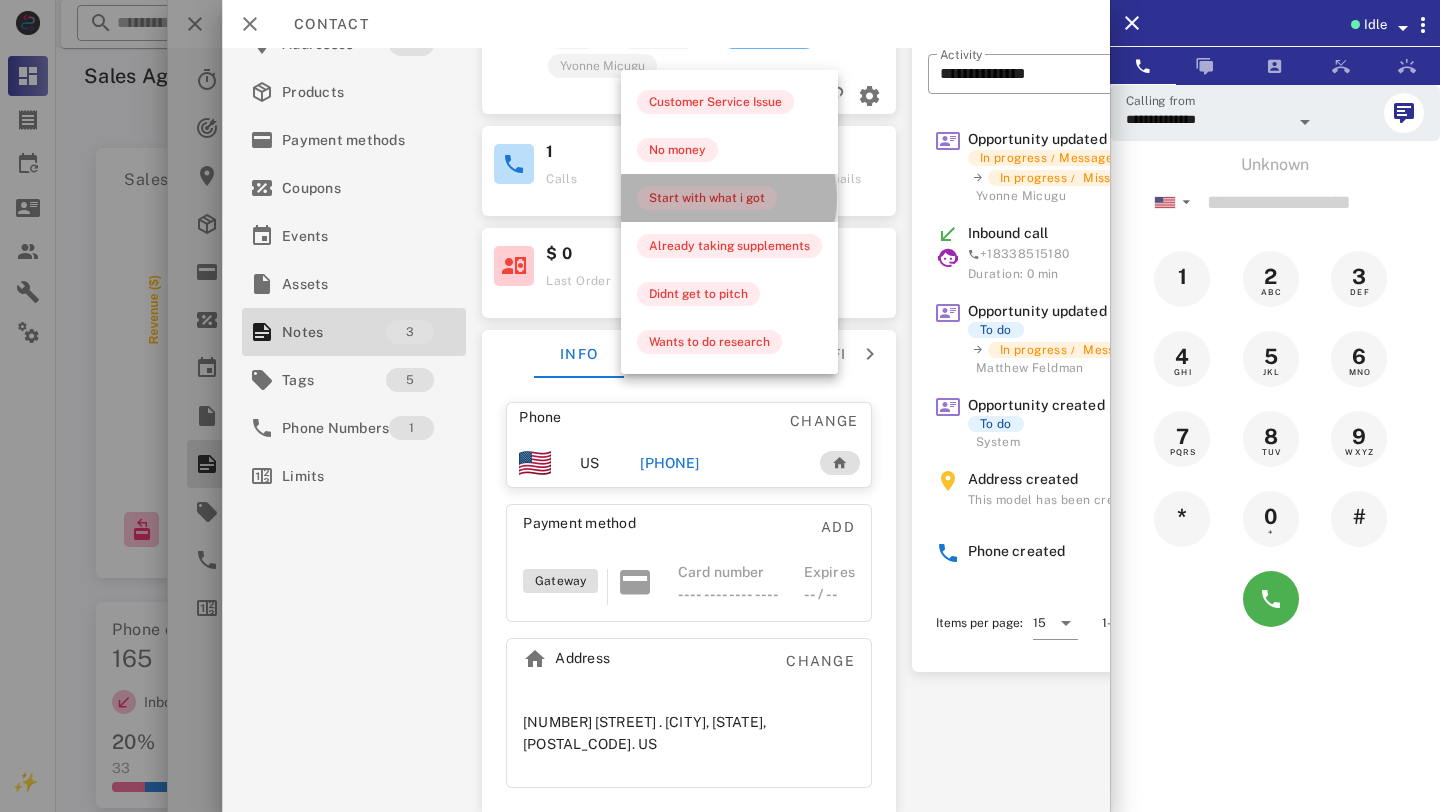 click on "Start with what i got" at bounding box center [707, 198] 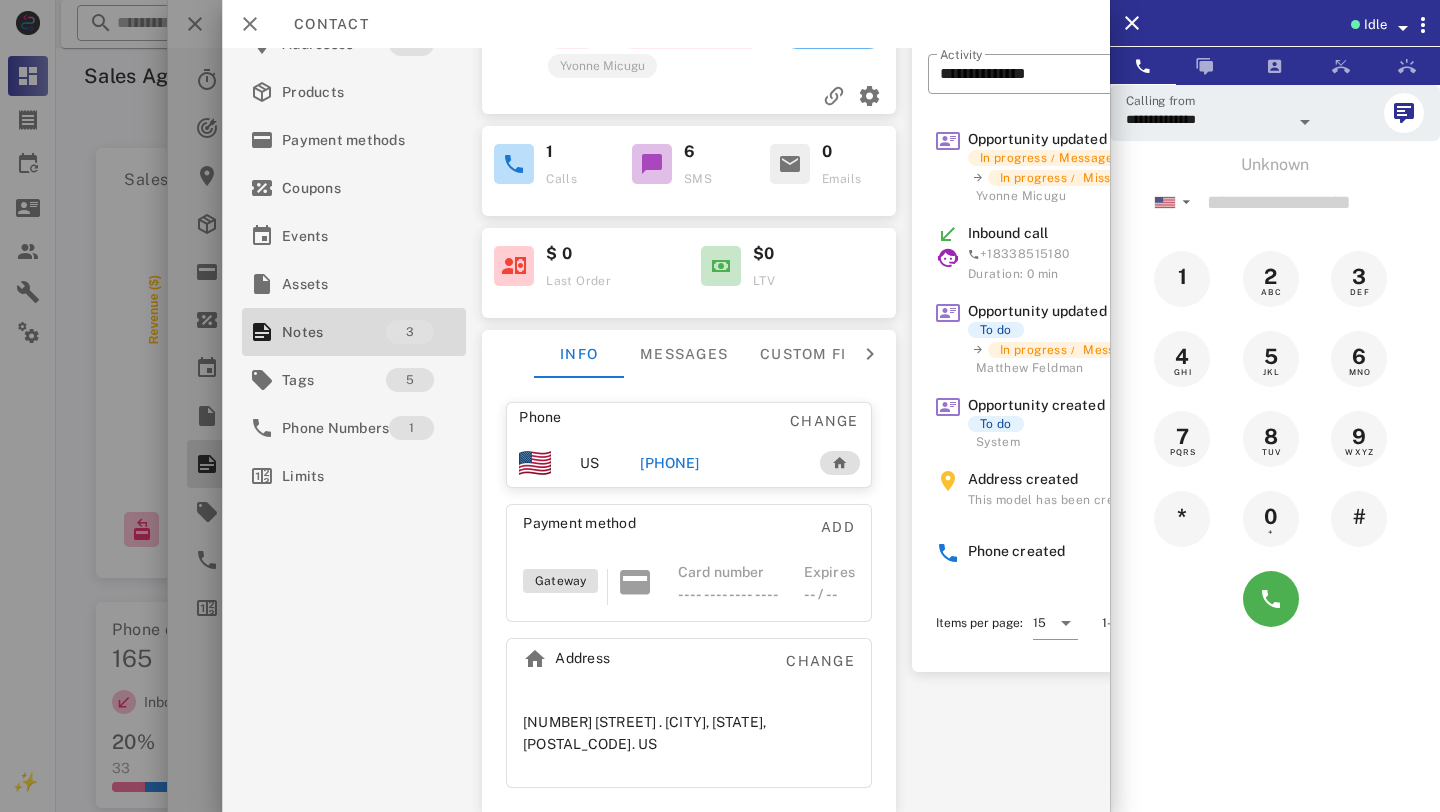 scroll, scrollTop: 0, scrollLeft: 0, axis: both 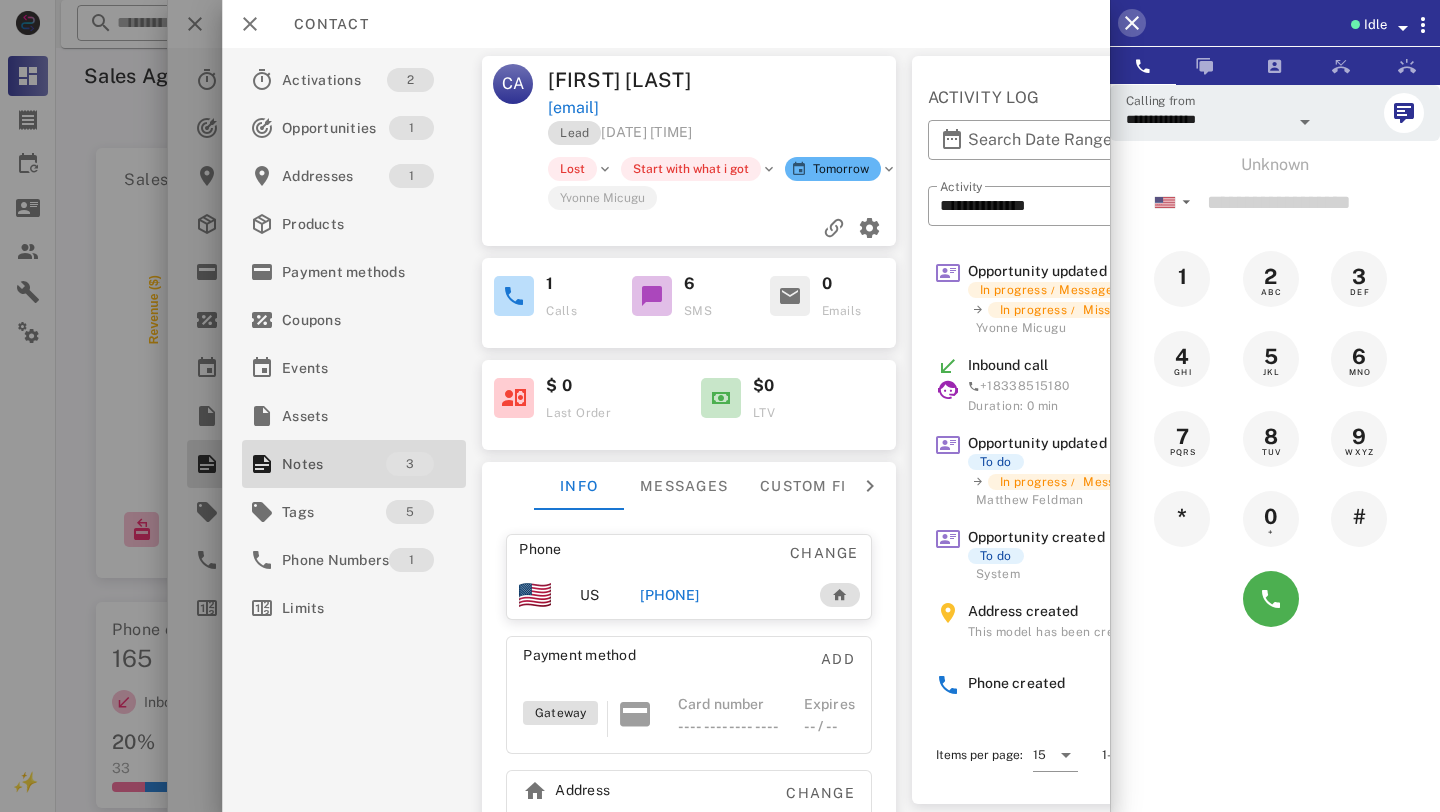 click at bounding box center (1132, 23) 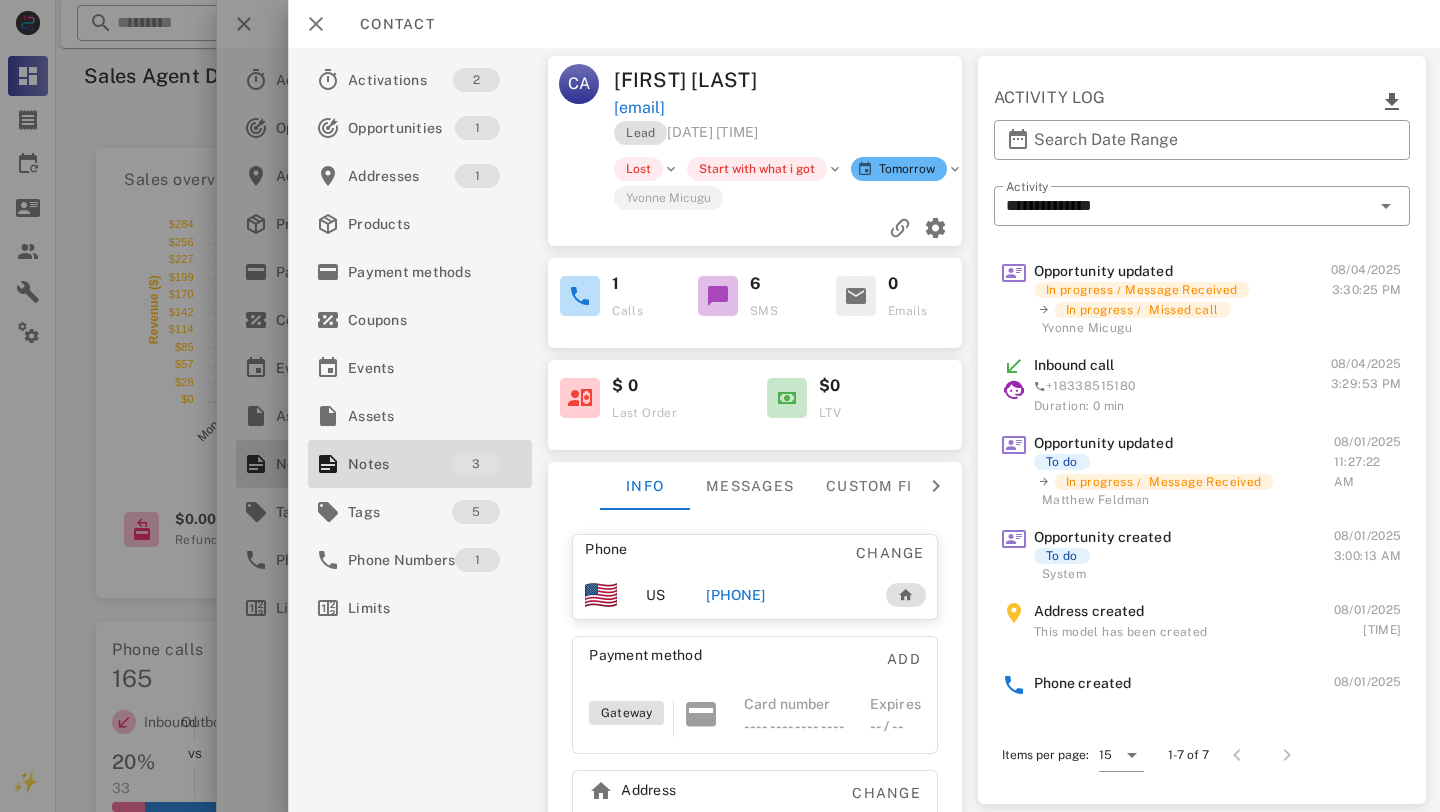 click on "1 Calls 6 SMS 0 Emails" at bounding box center [755, 297] 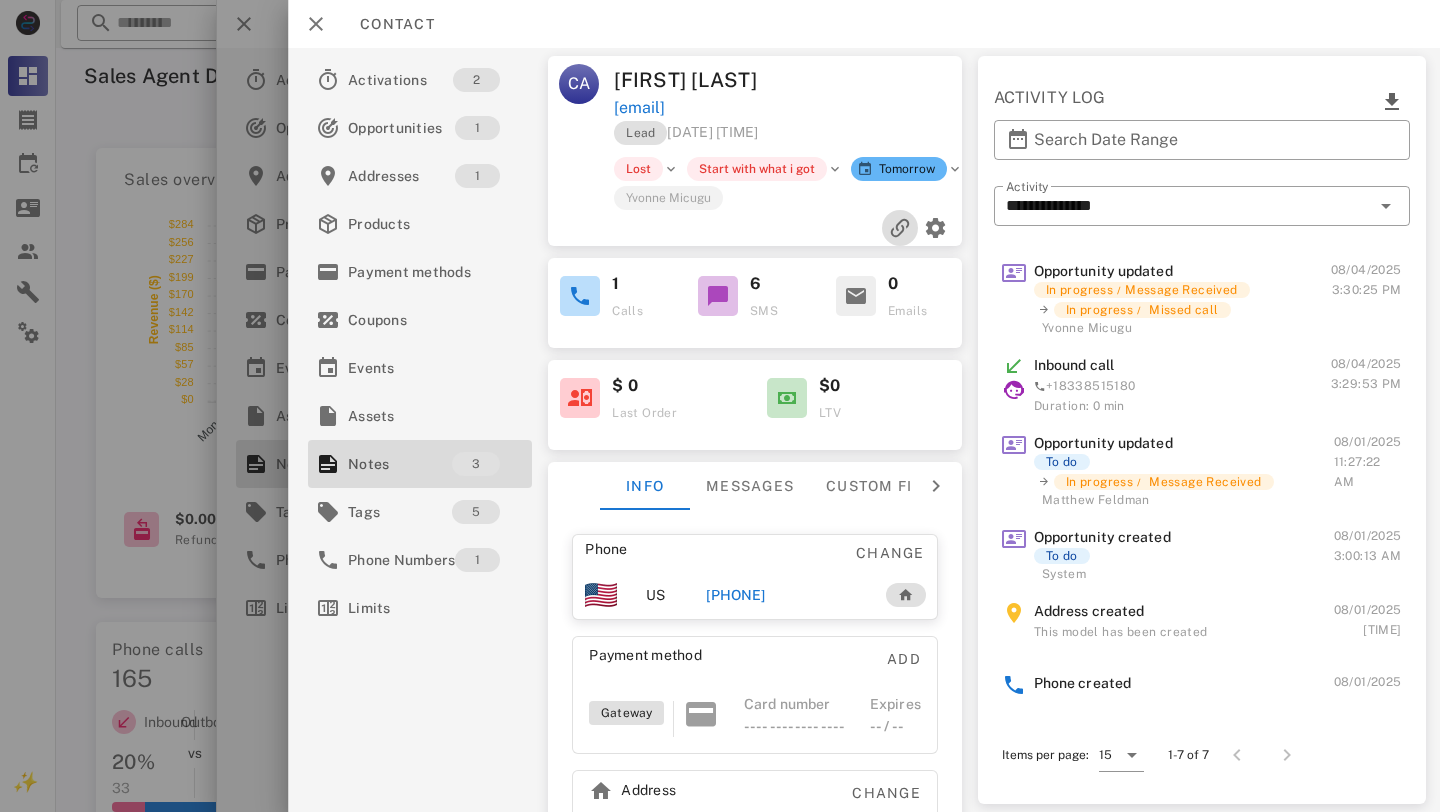 click at bounding box center [900, 228] 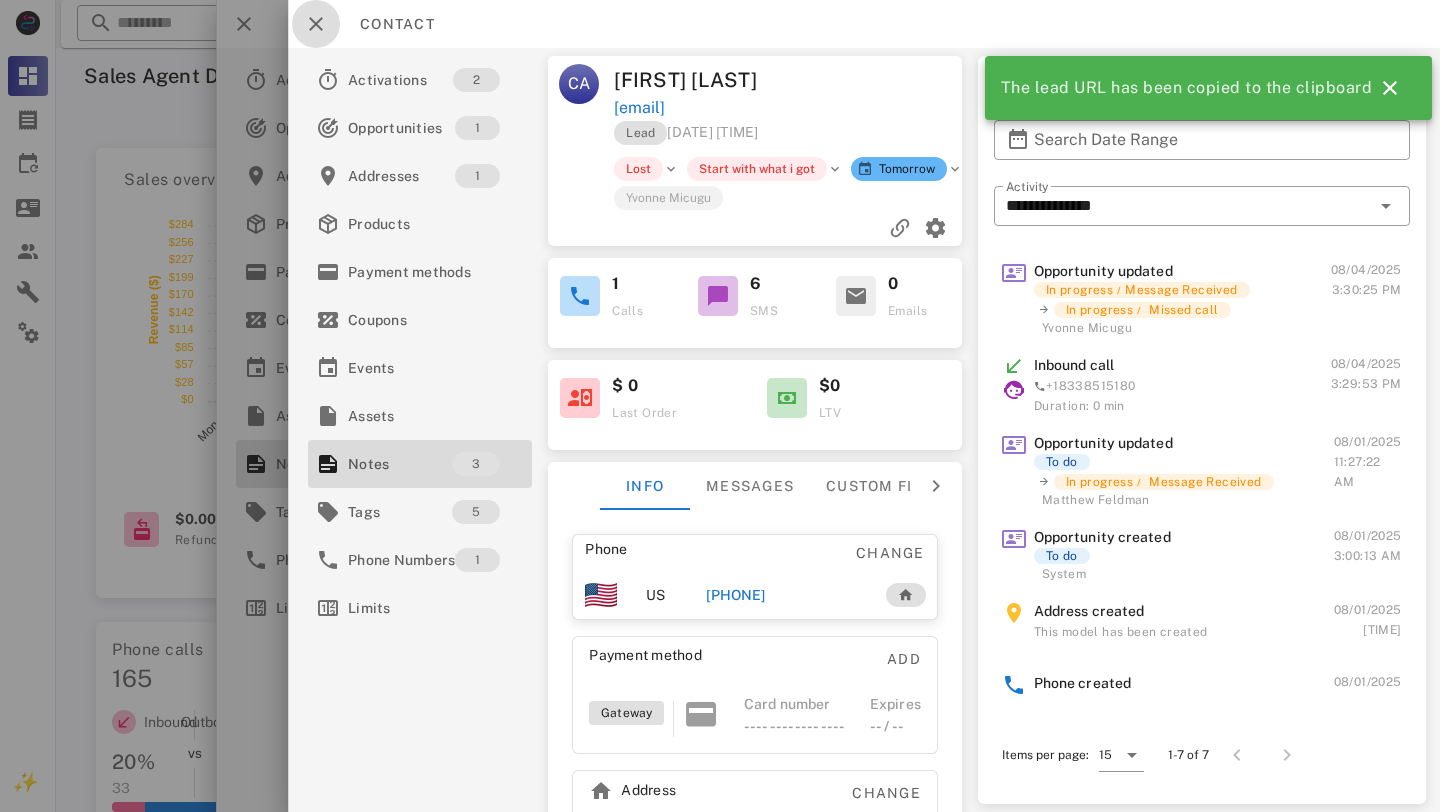 click at bounding box center (316, 24) 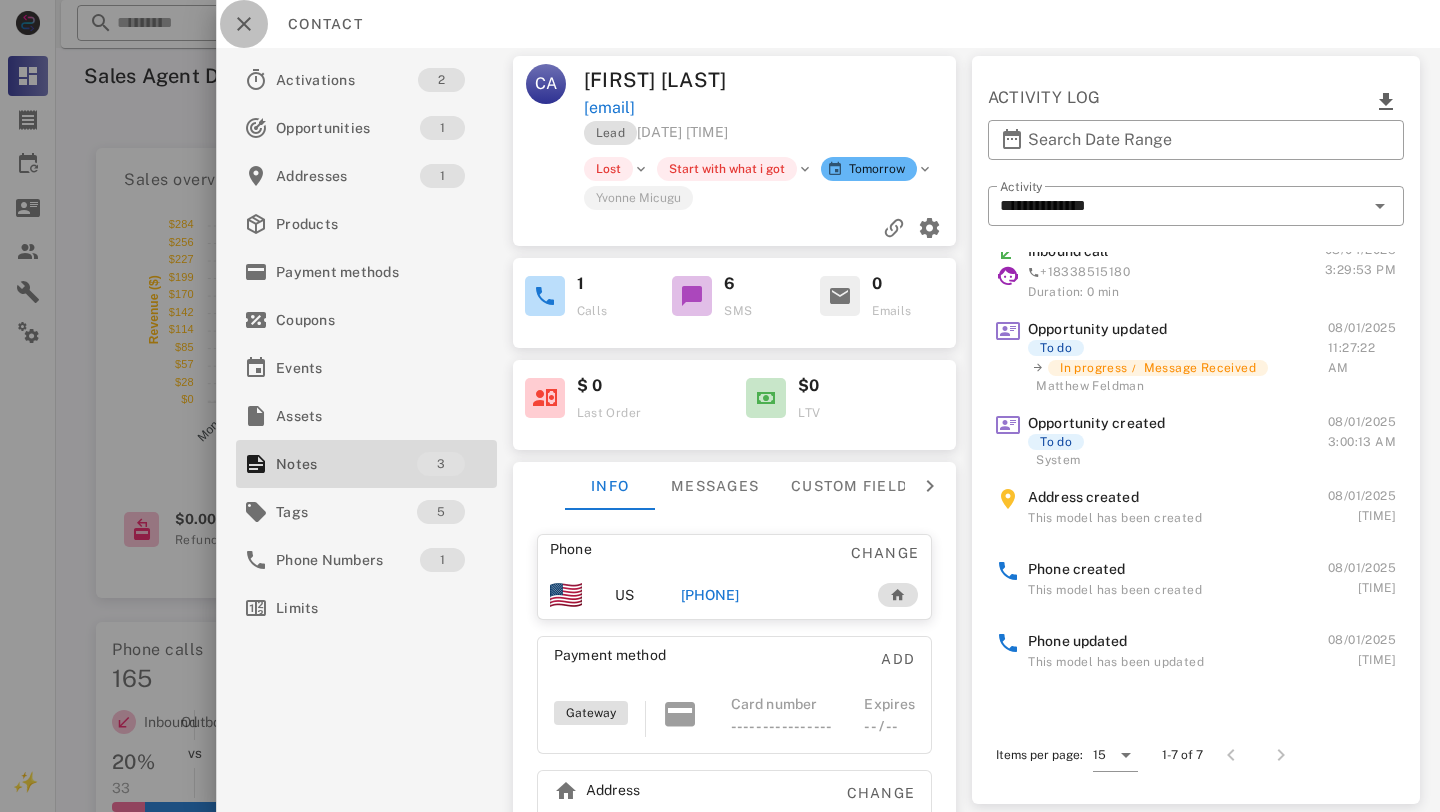 click at bounding box center (244, 24) 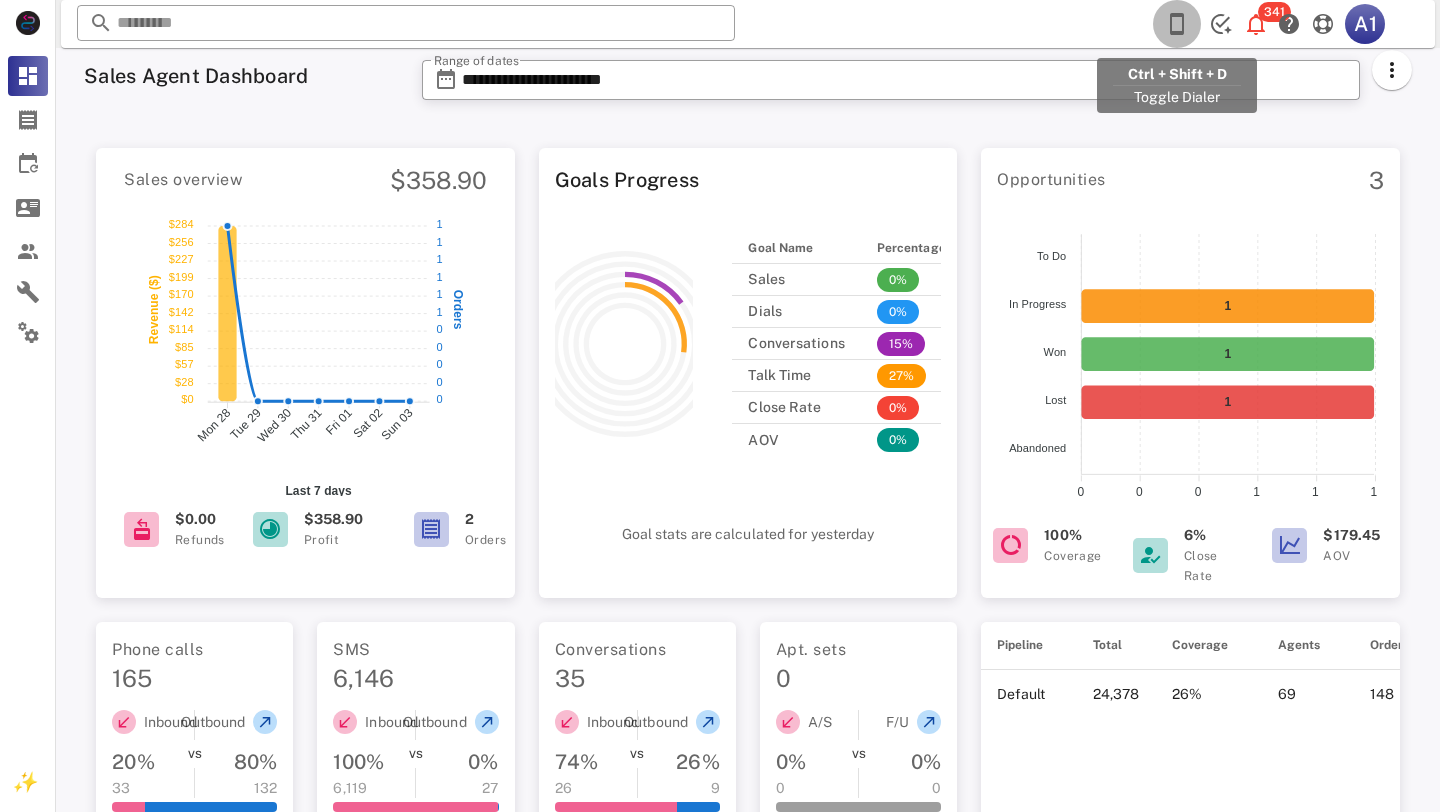 click at bounding box center (1177, 24) 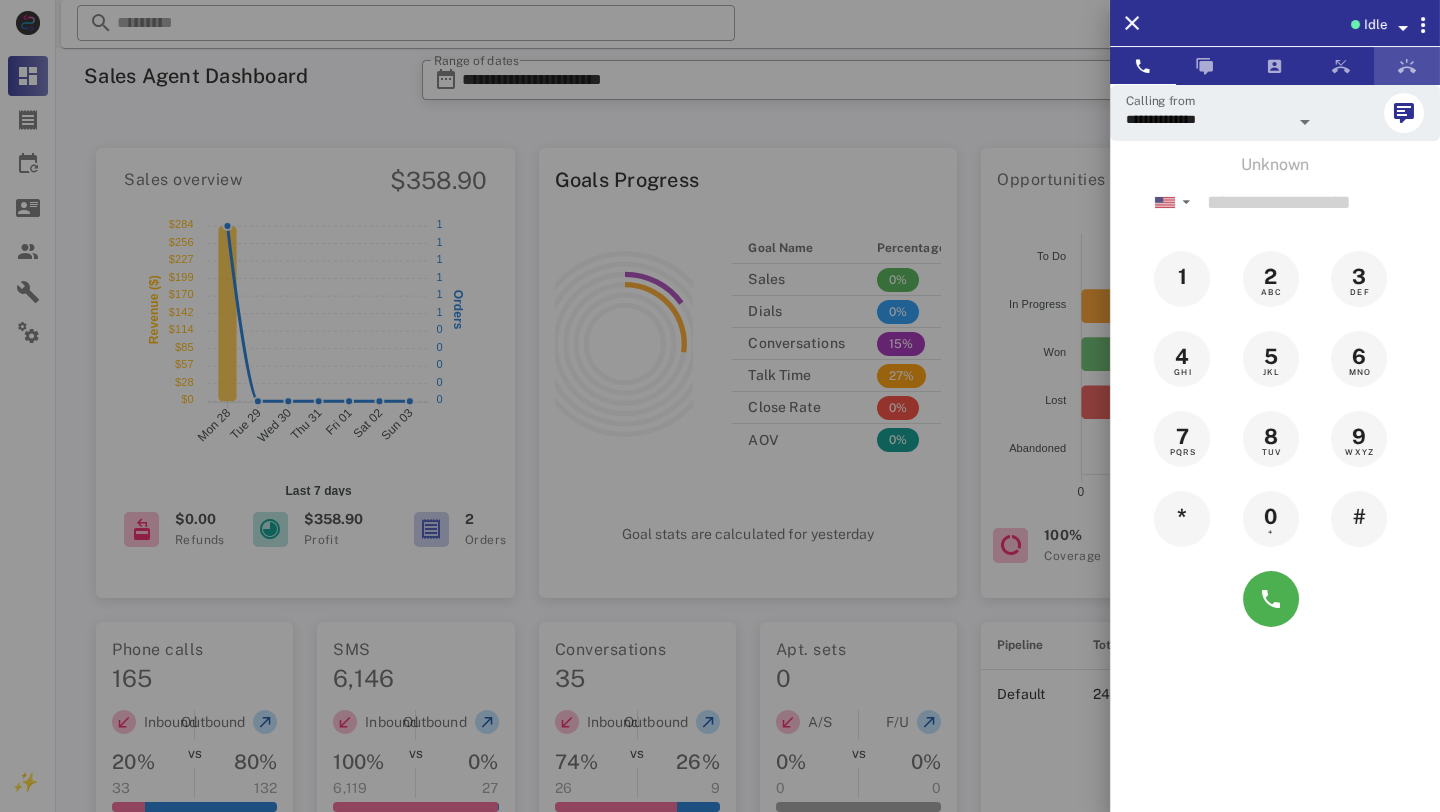 click at bounding box center [1407, 66] 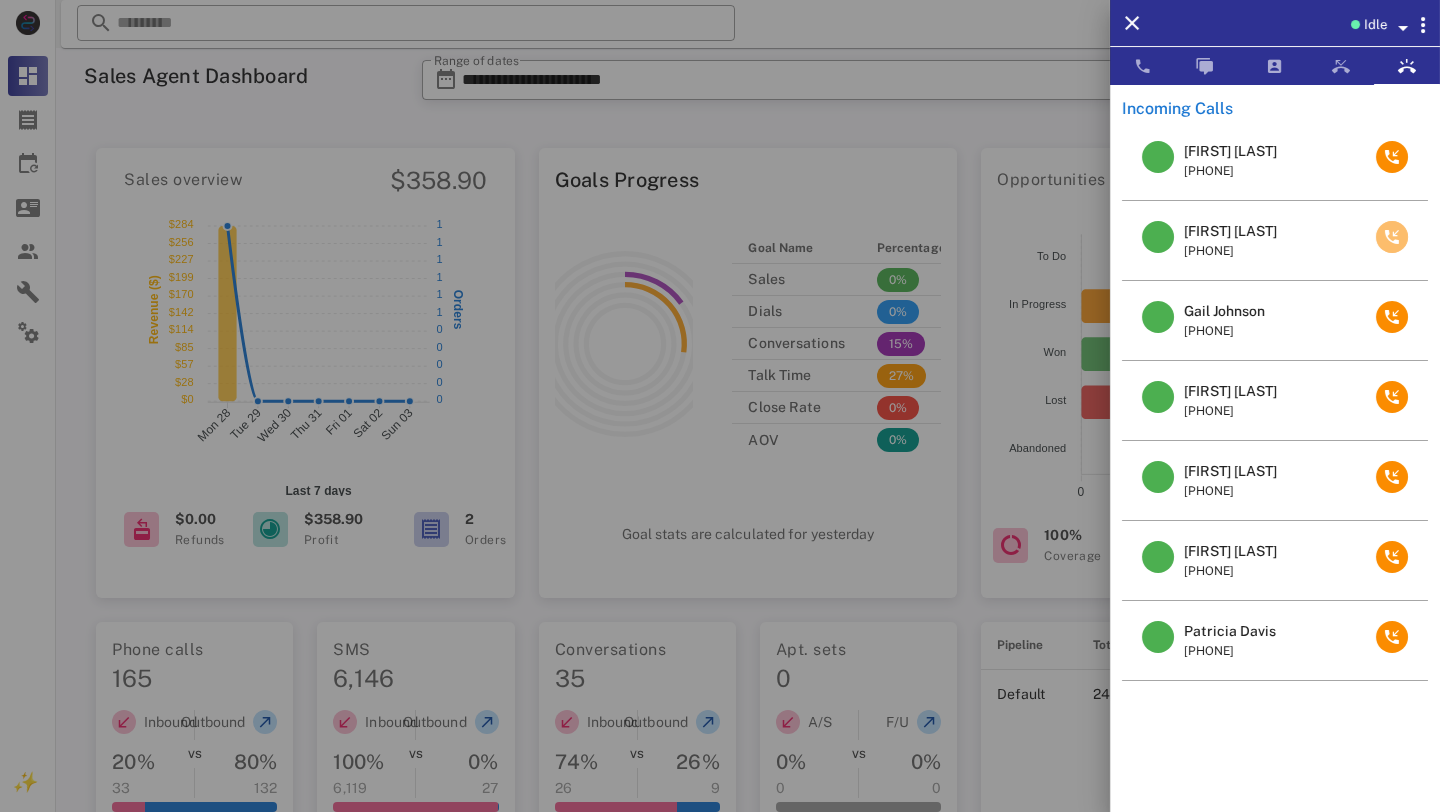 click at bounding box center (1392, 237) 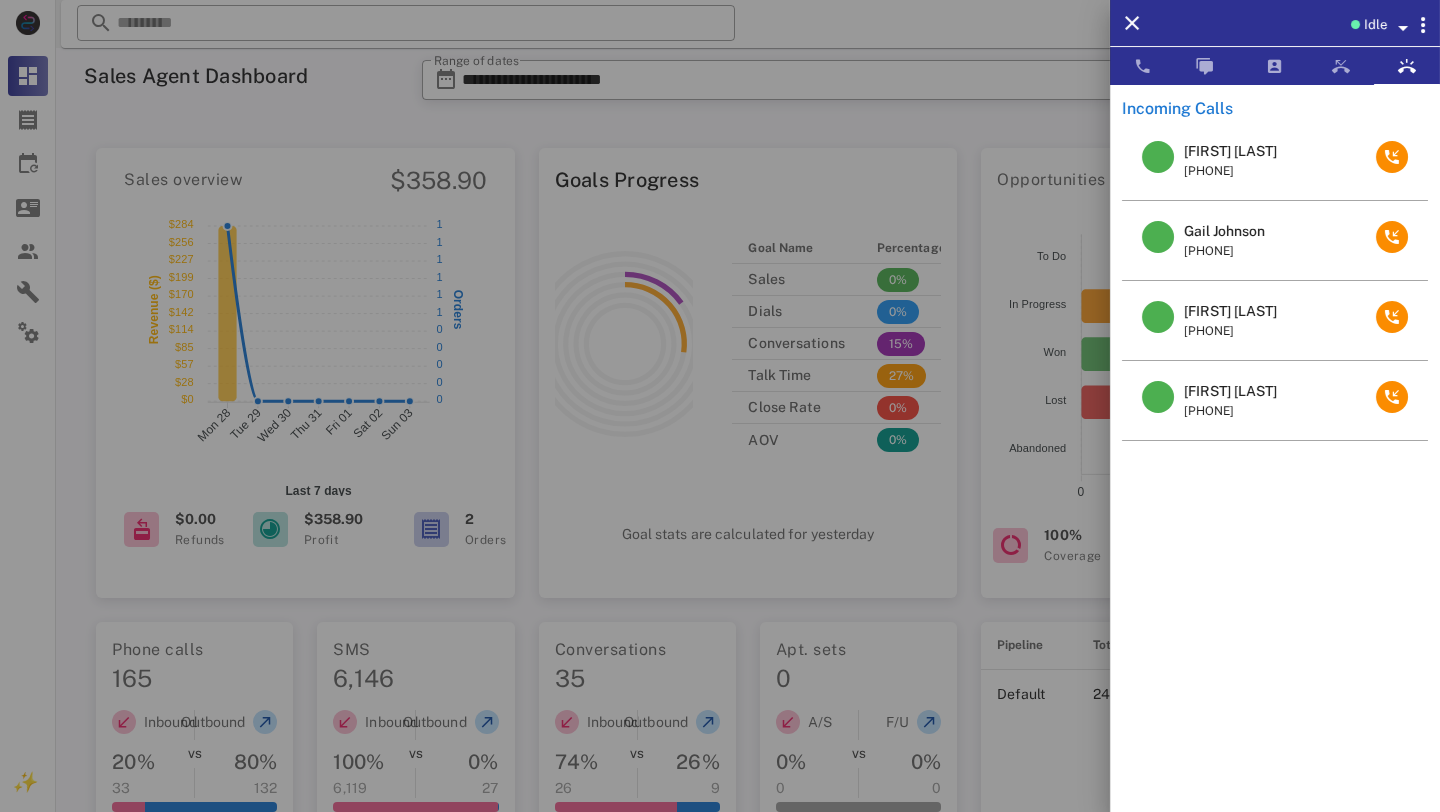 click at bounding box center (1392, 160) 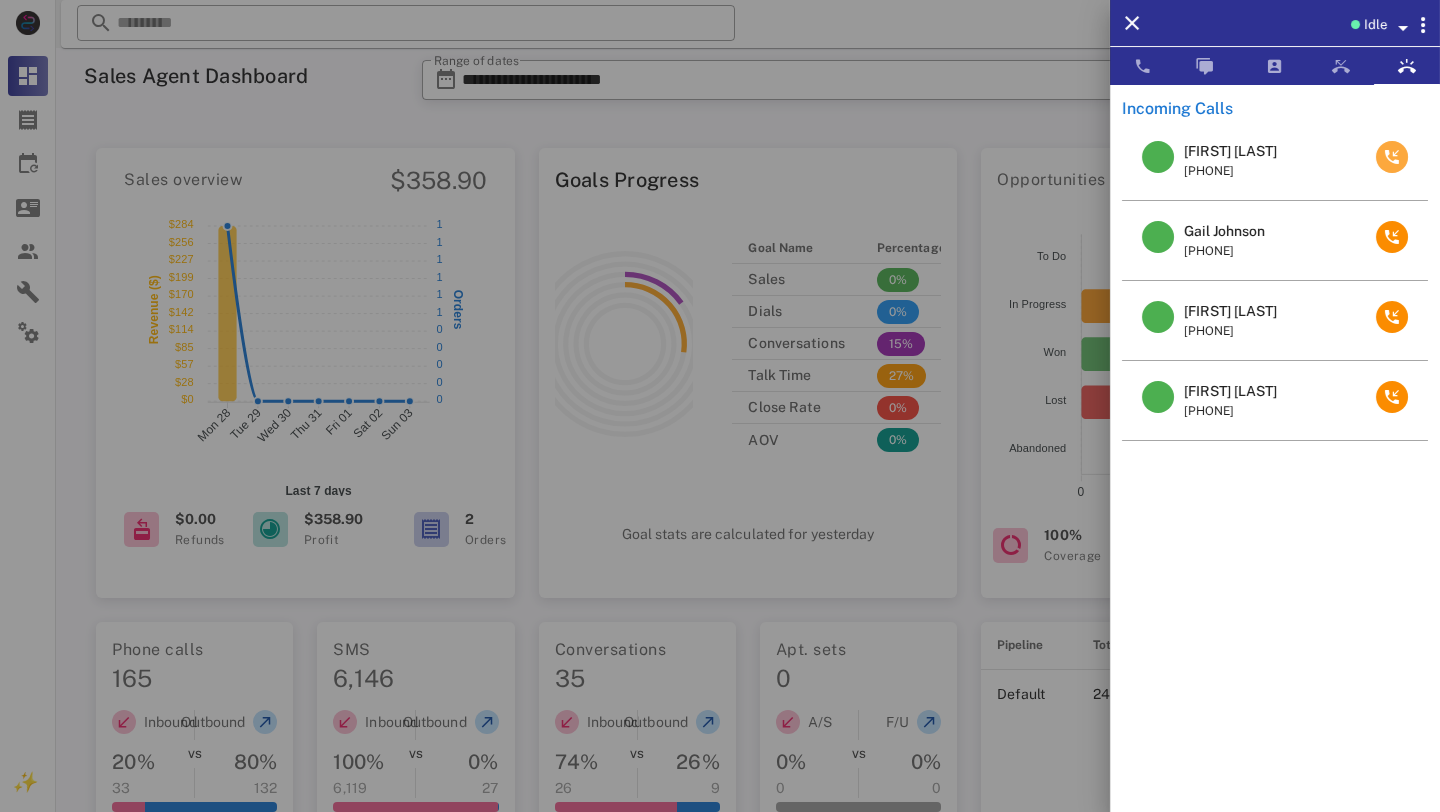 click at bounding box center (1392, 157) 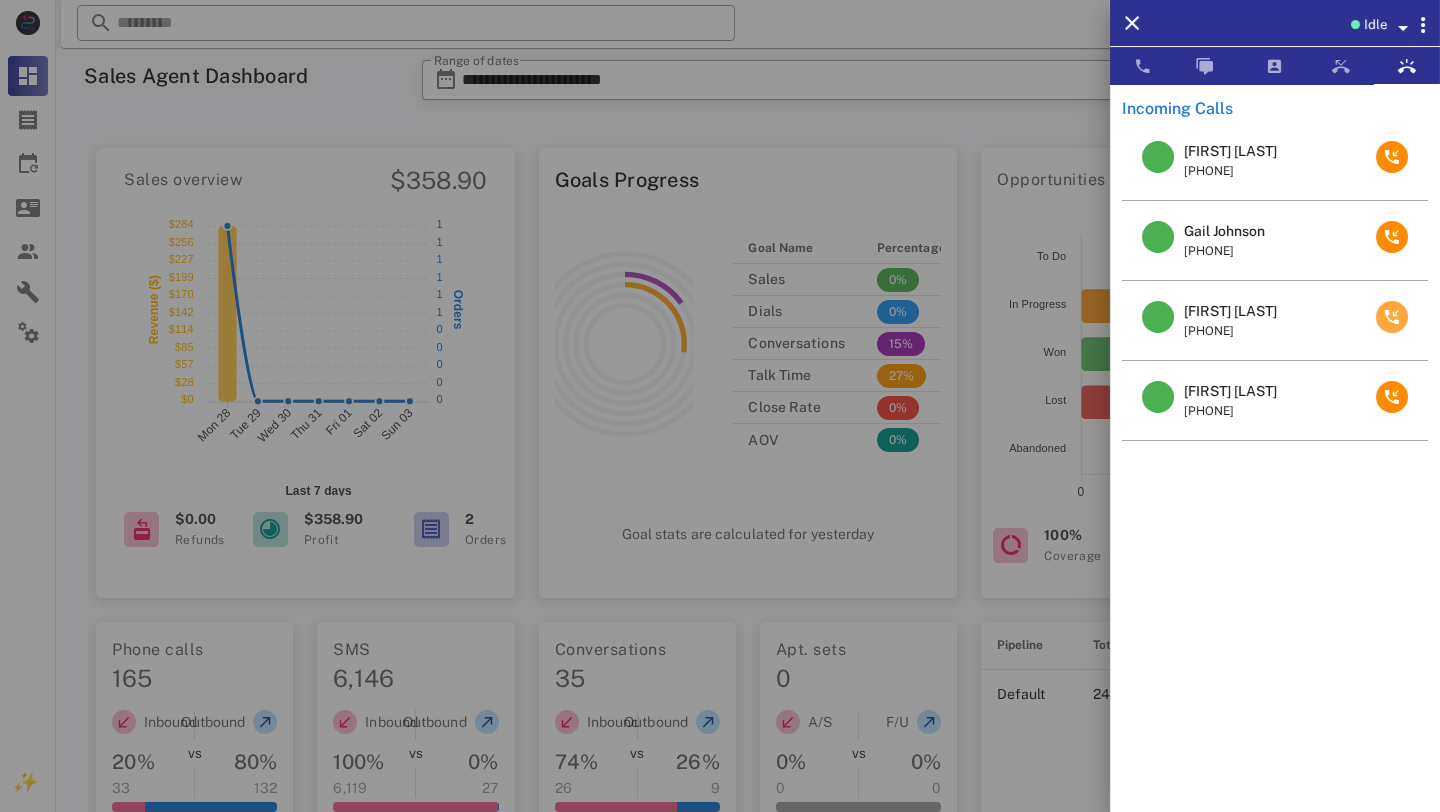 click at bounding box center [1392, 317] 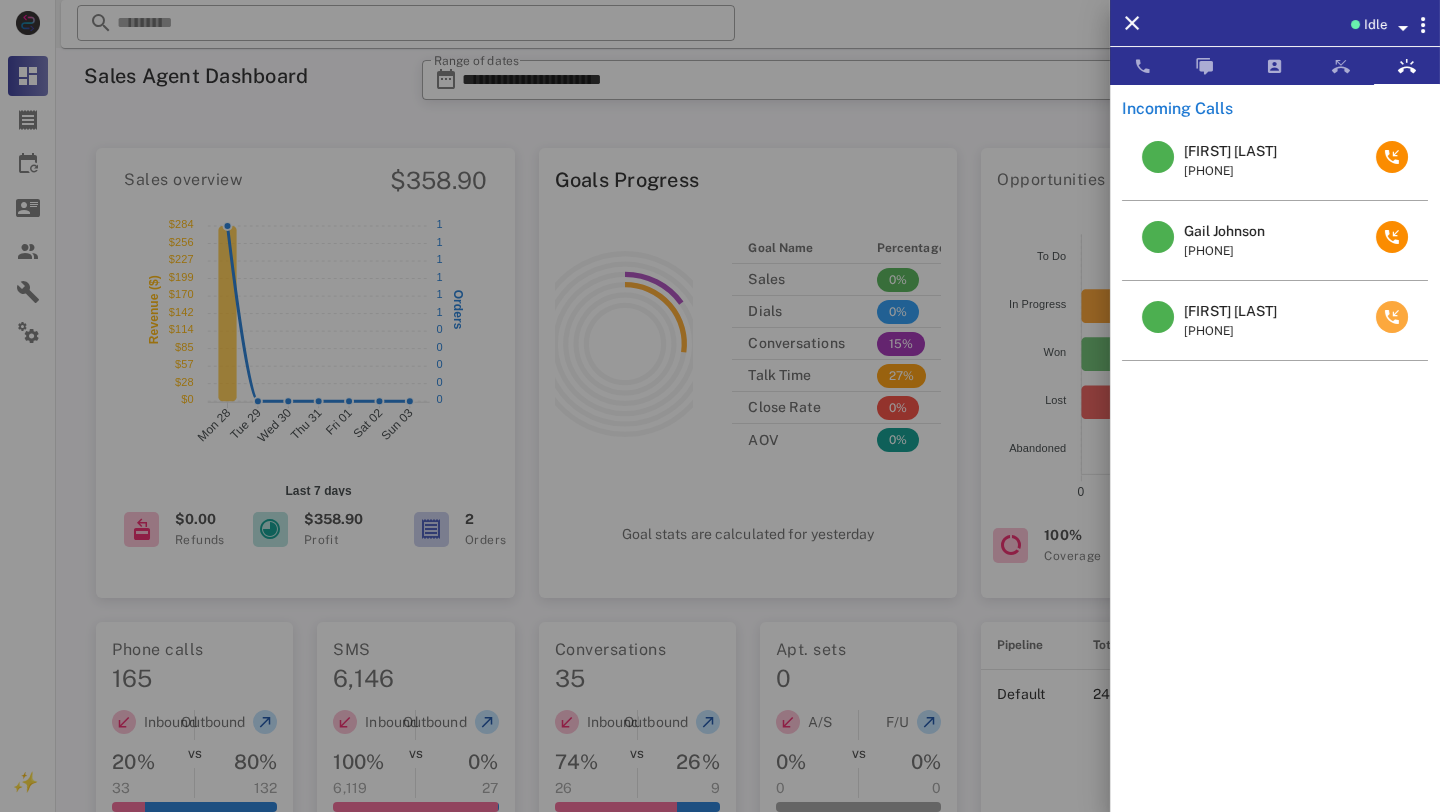 click at bounding box center [1392, 317] 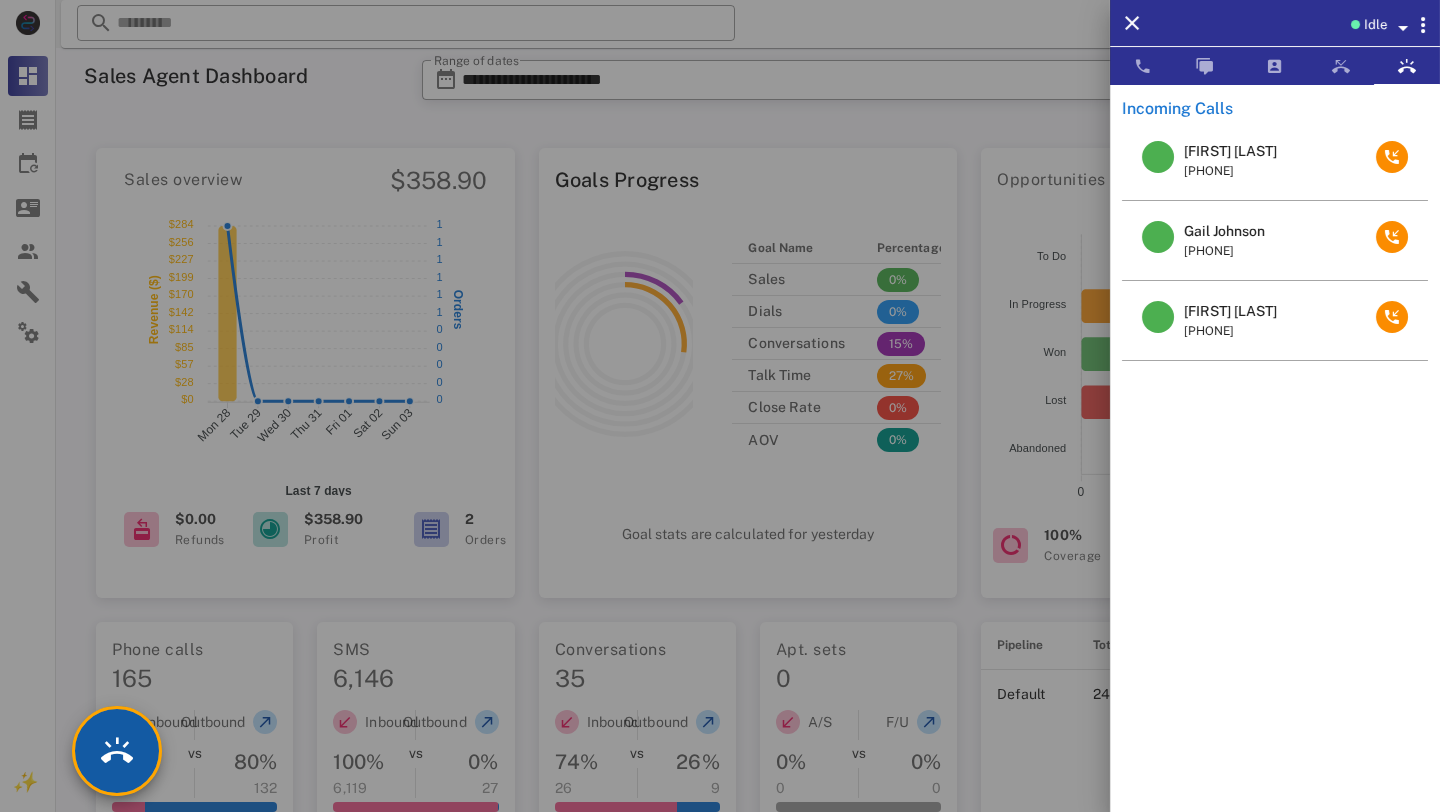 click at bounding box center [117, 751] 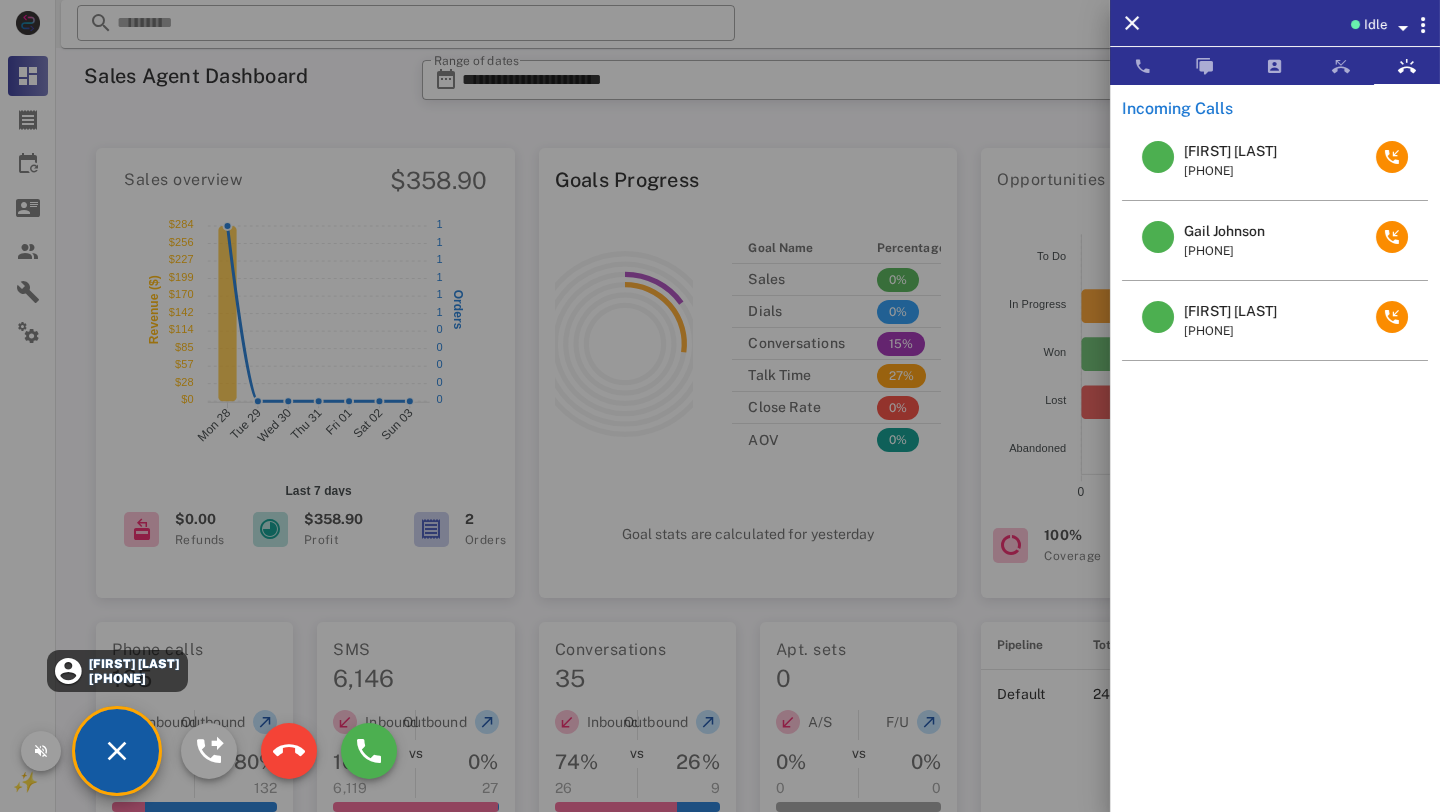 click on "[PHONE]" at bounding box center (133, 678) 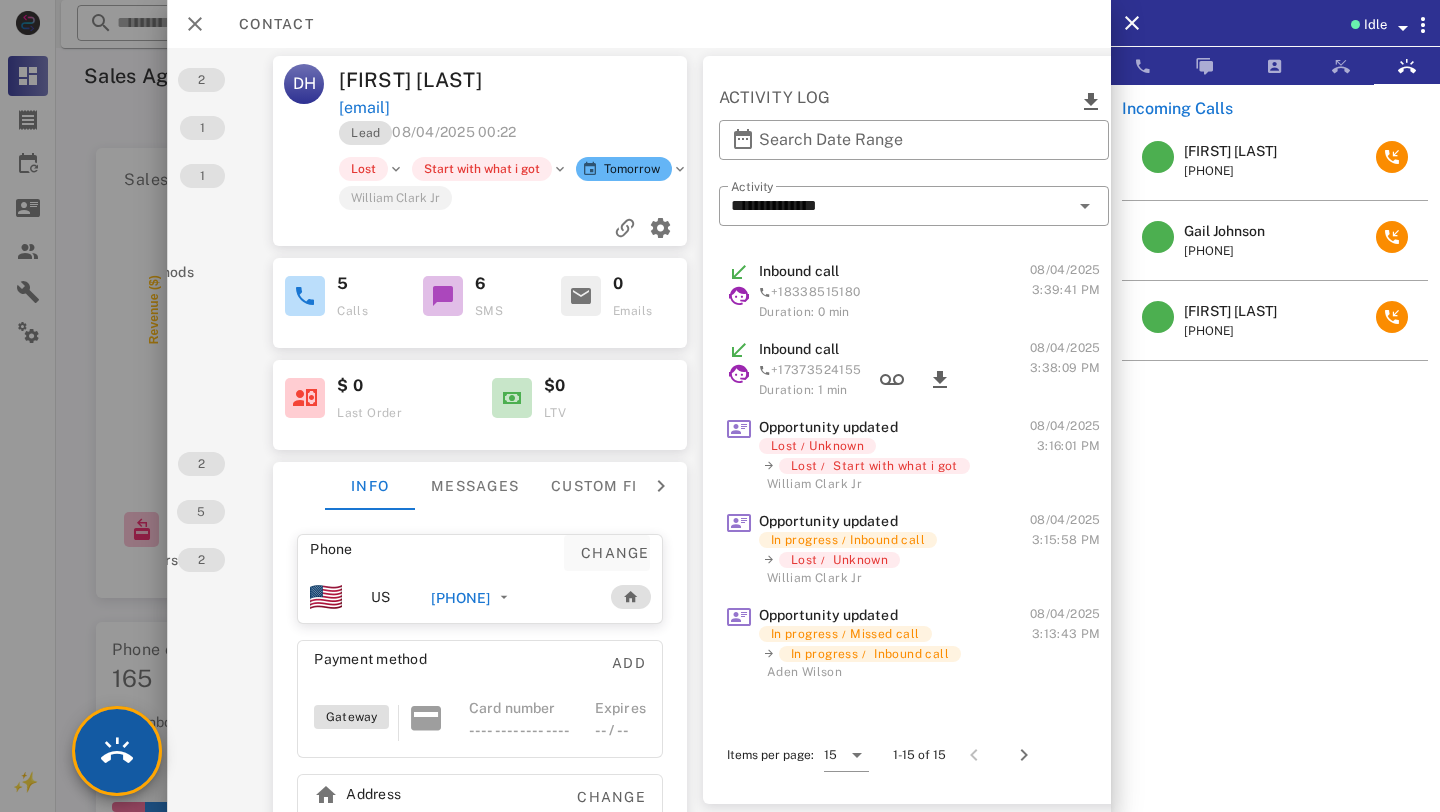 scroll, scrollTop: 0, scrollLeft: 160, axis: horizontal 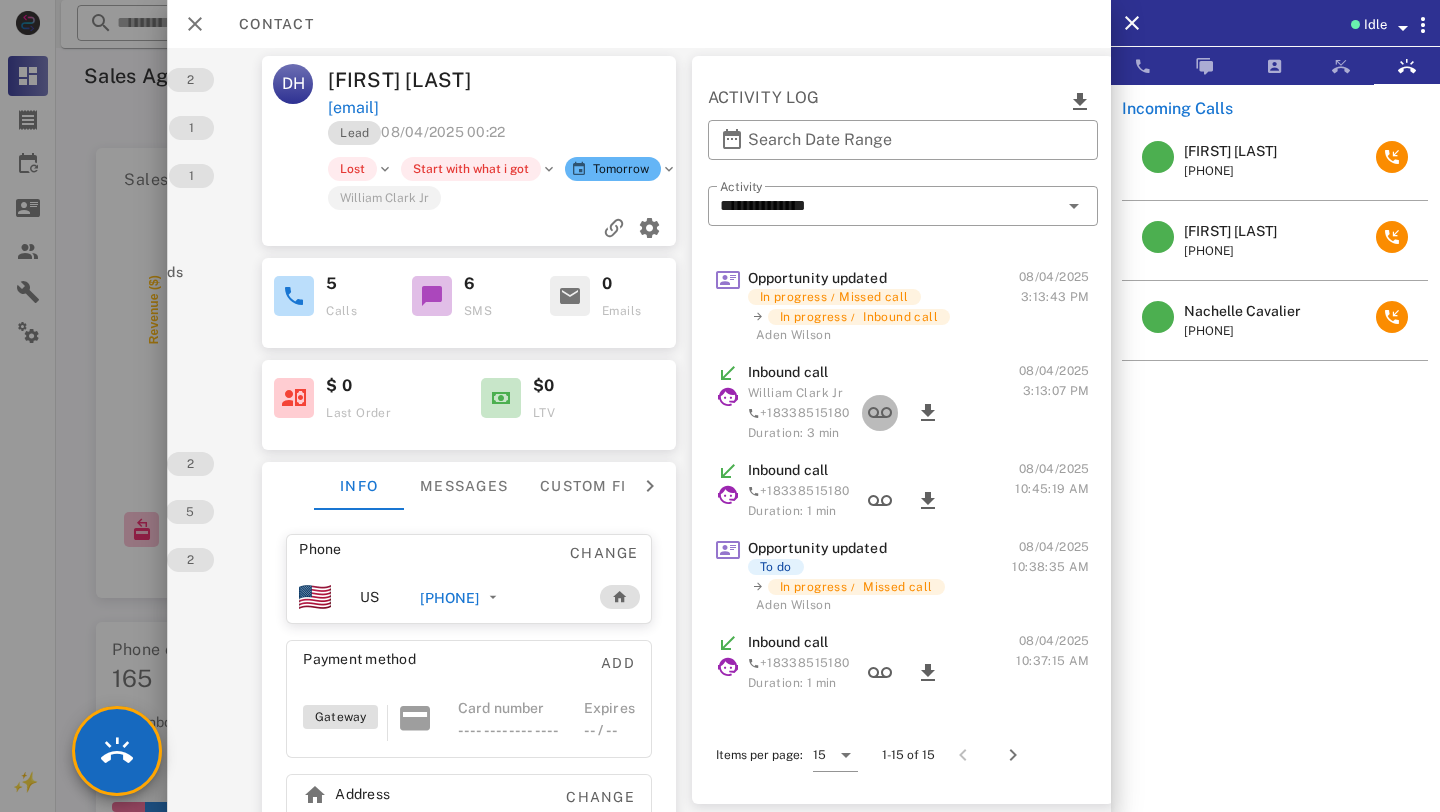 click at bounding box center [879, 413] 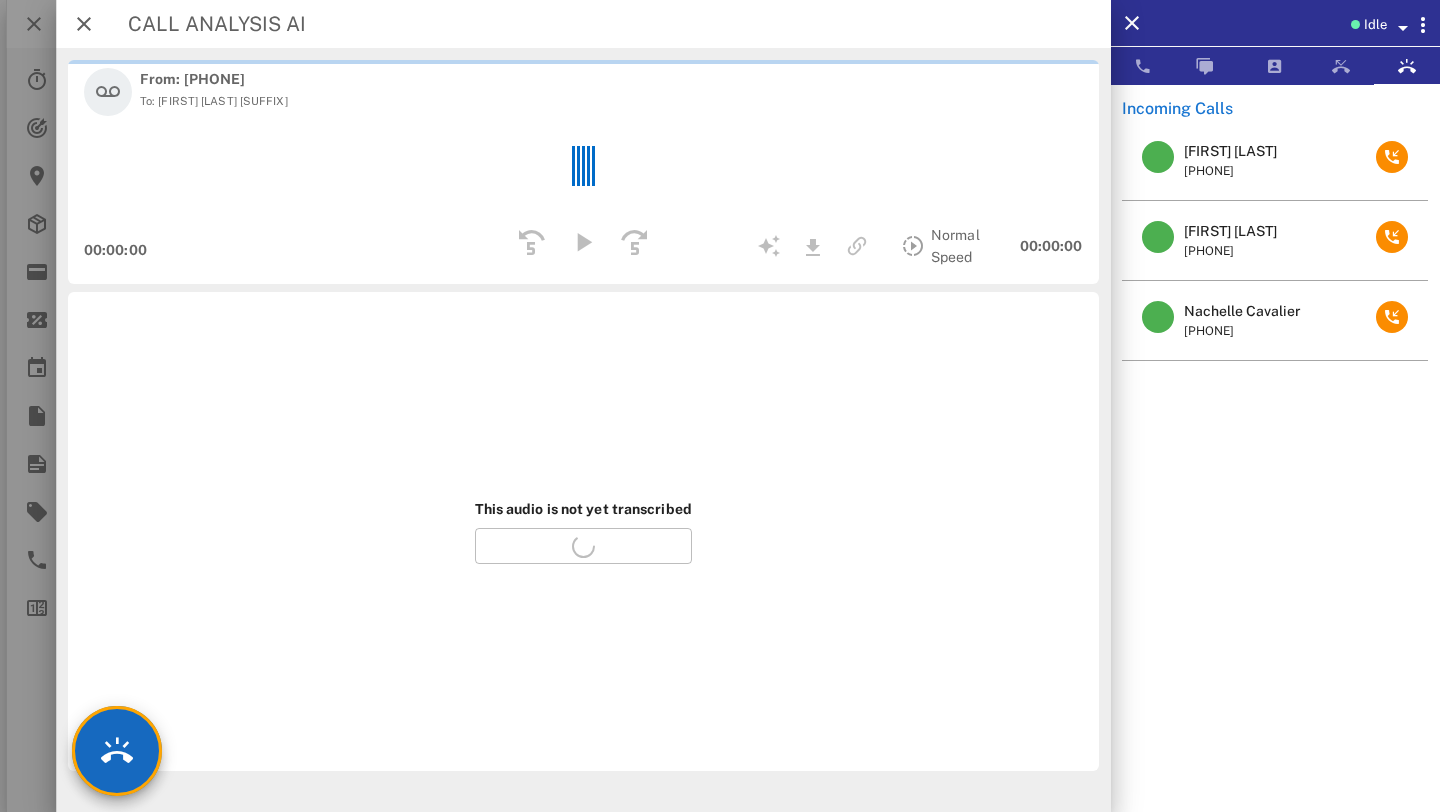 scroll, scrollTop: 0, scrollLeft: 6, axis: horizontal 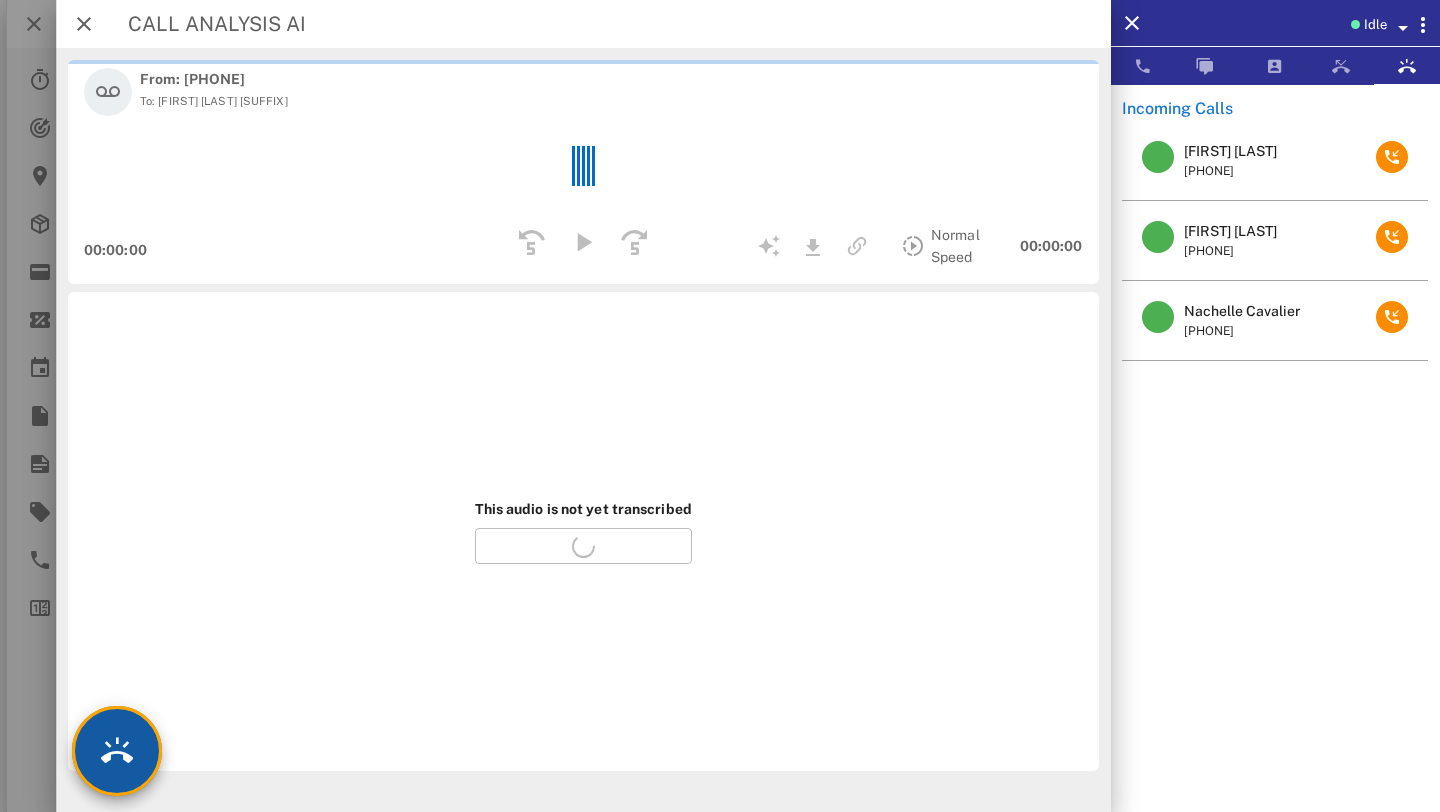 click at bounding box center [117, 751] 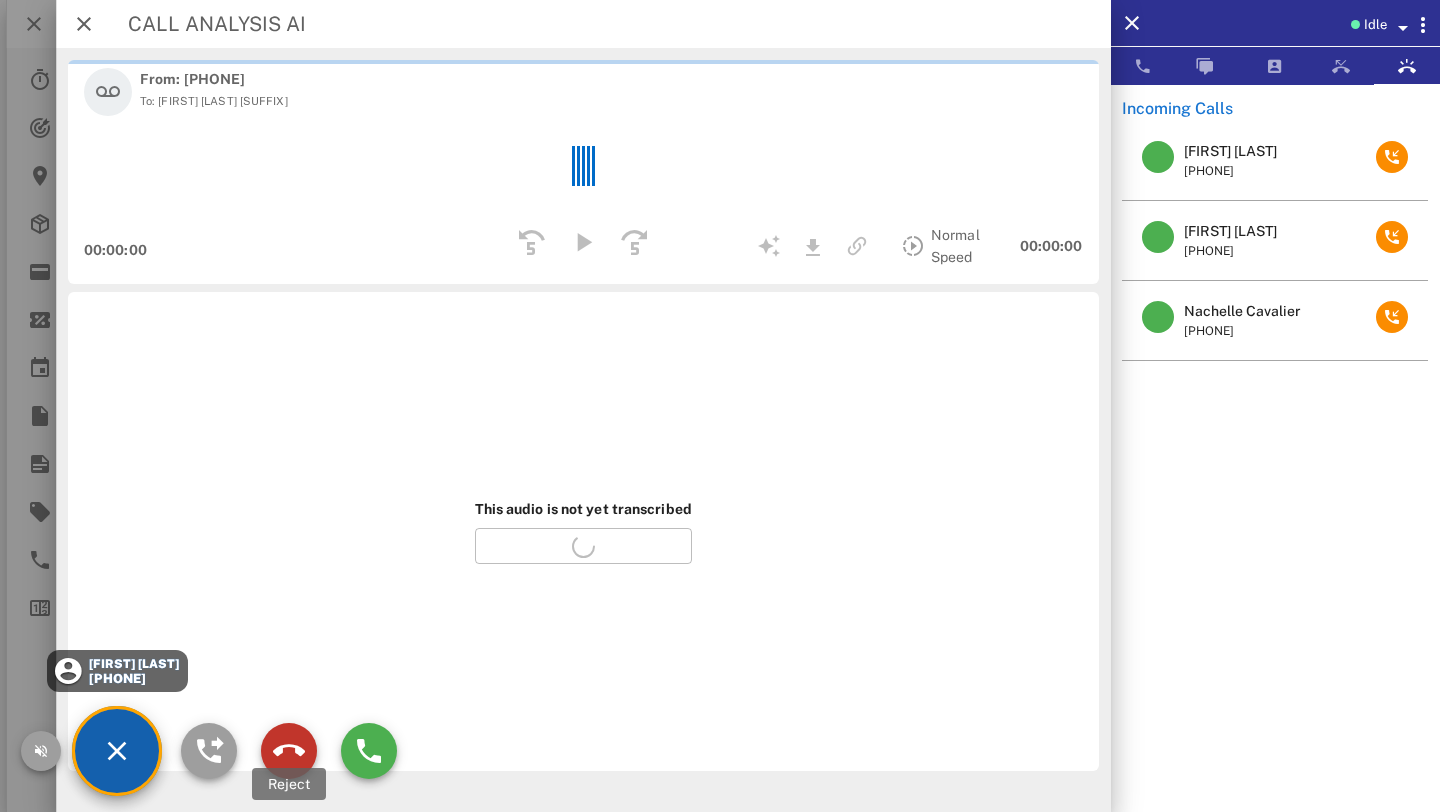 click at bounding box center [289, 751] 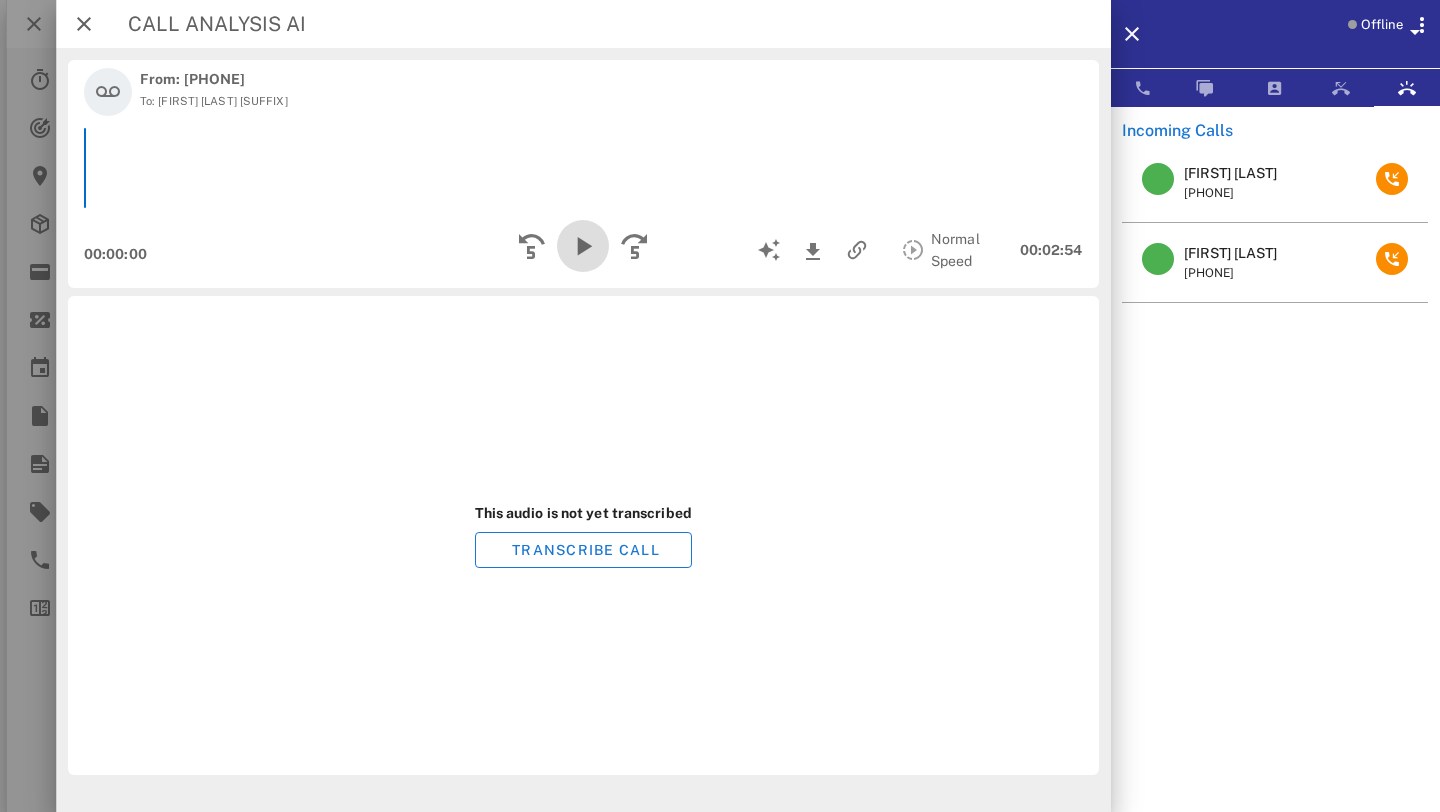 click at bounding box center [583, 246] 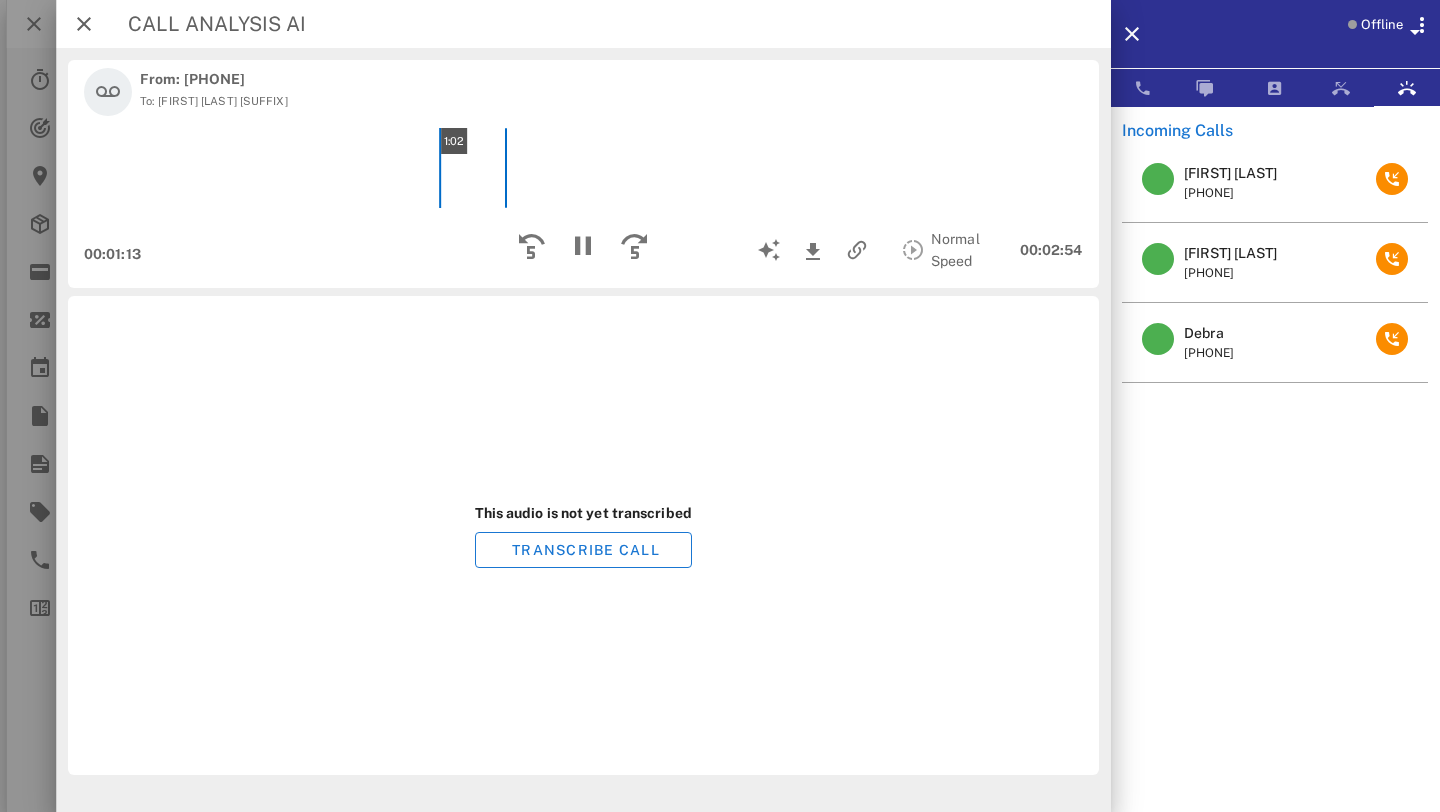 click on "1:02" at bounding box center (583, 168) 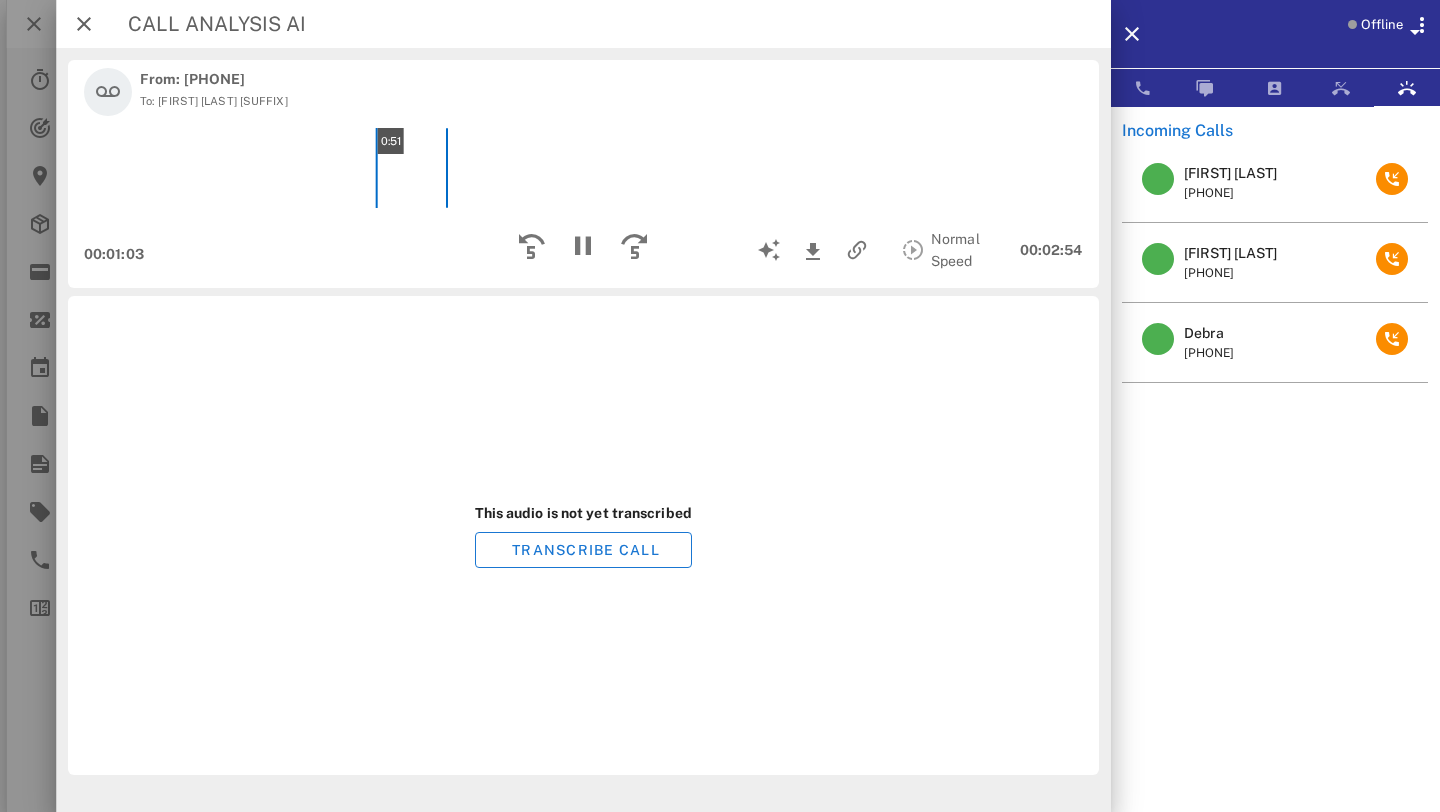click on "0:51" at bounding box center (583, 168) 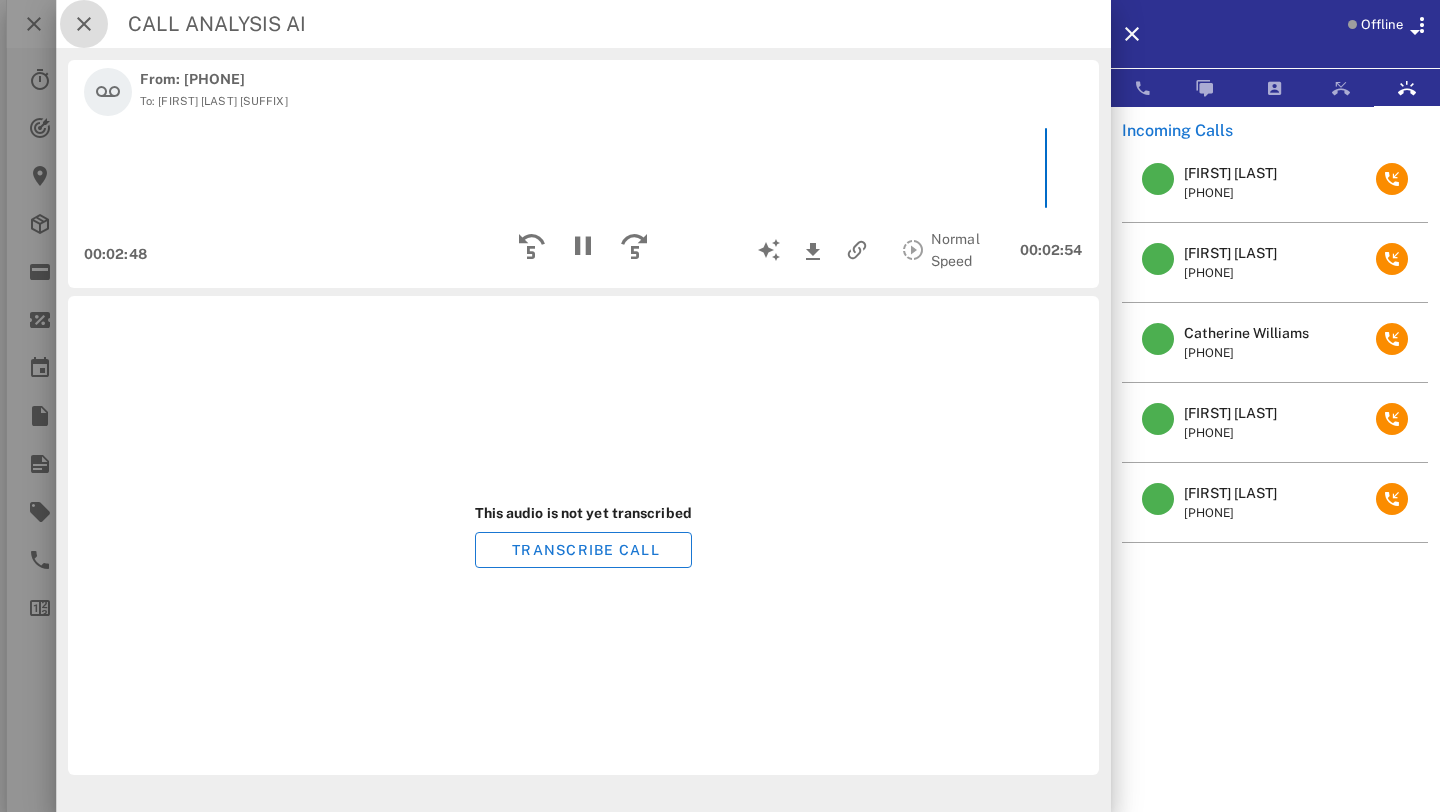 click at bounding box center [84, 24] 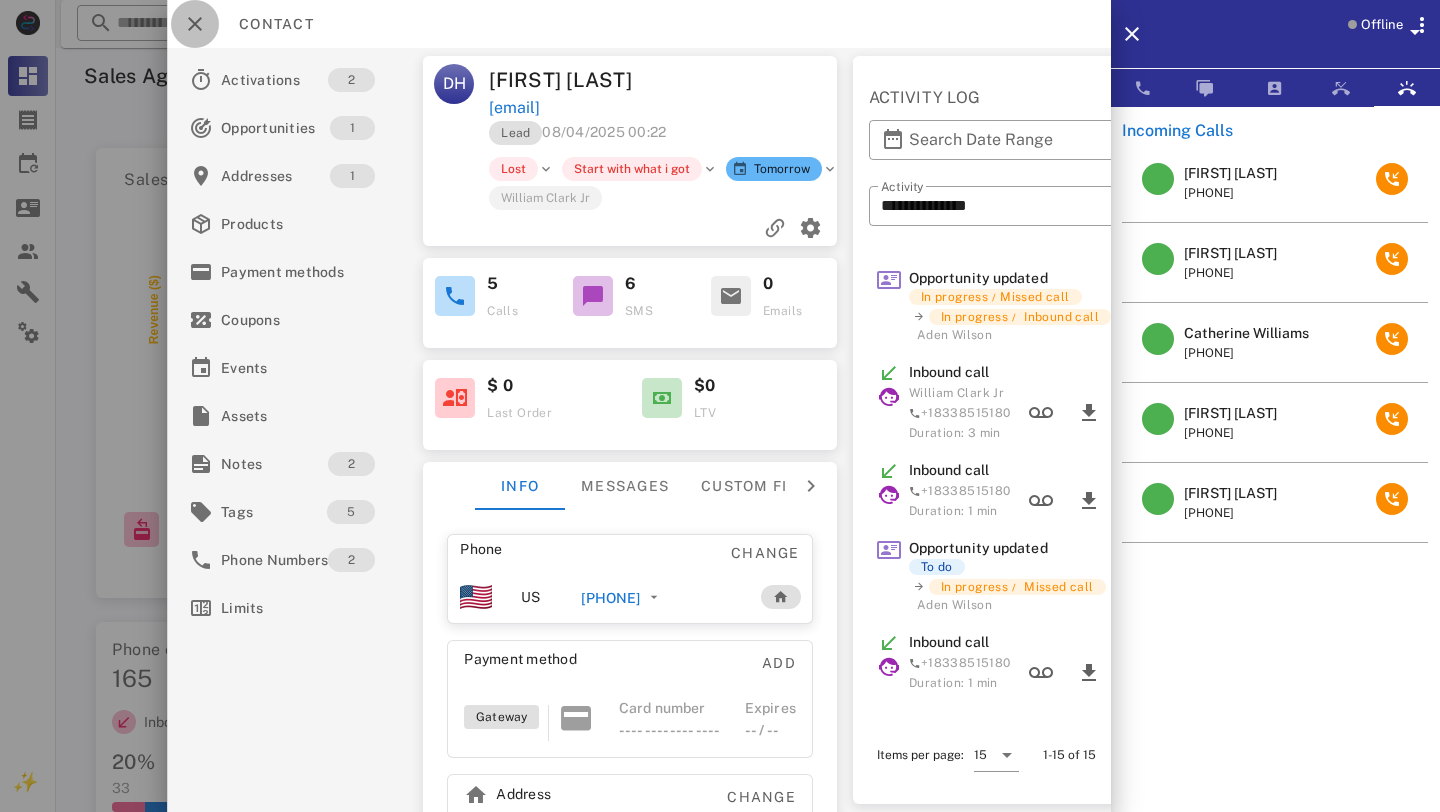 click at bounding box center [195, 24] 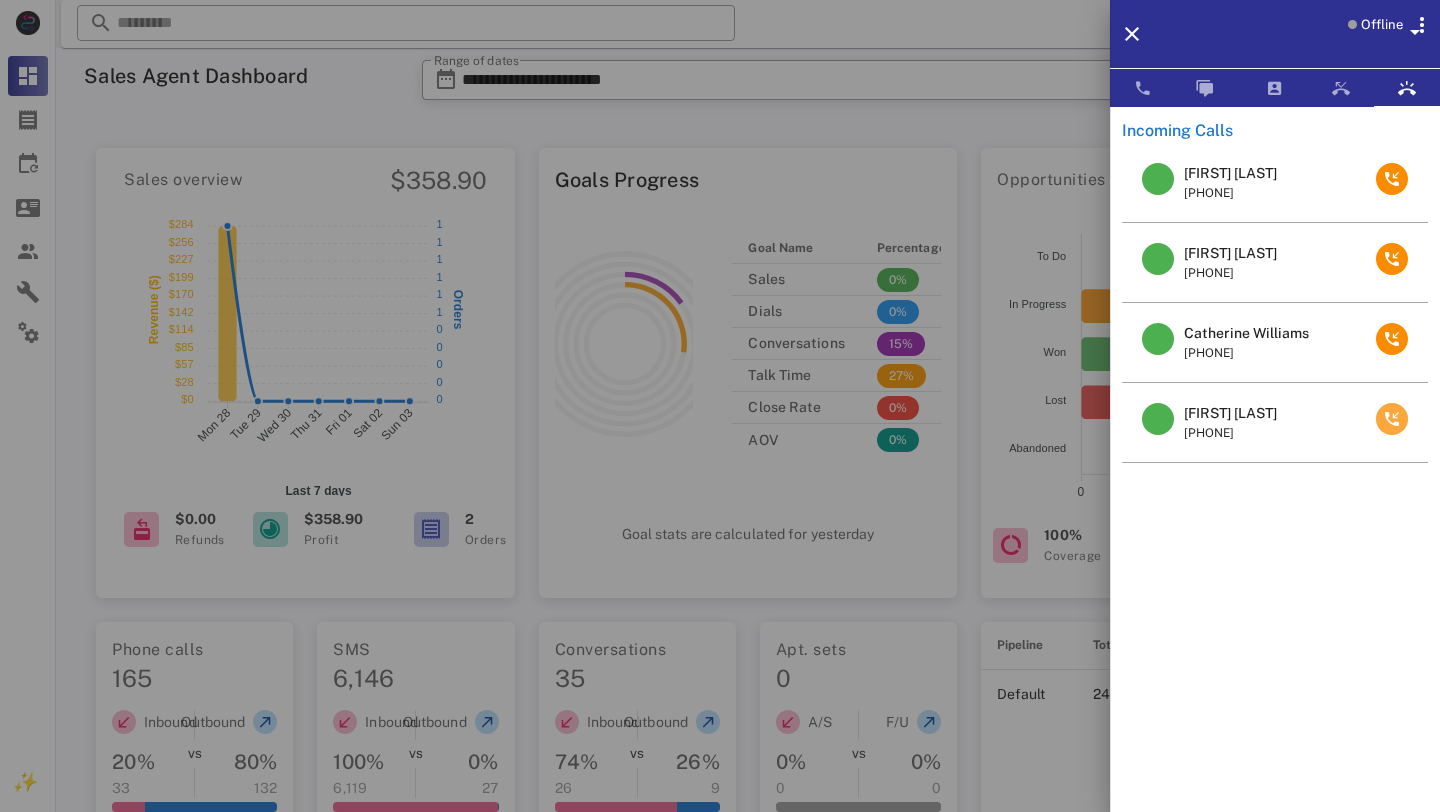 click at bounding box center (1392, 419) 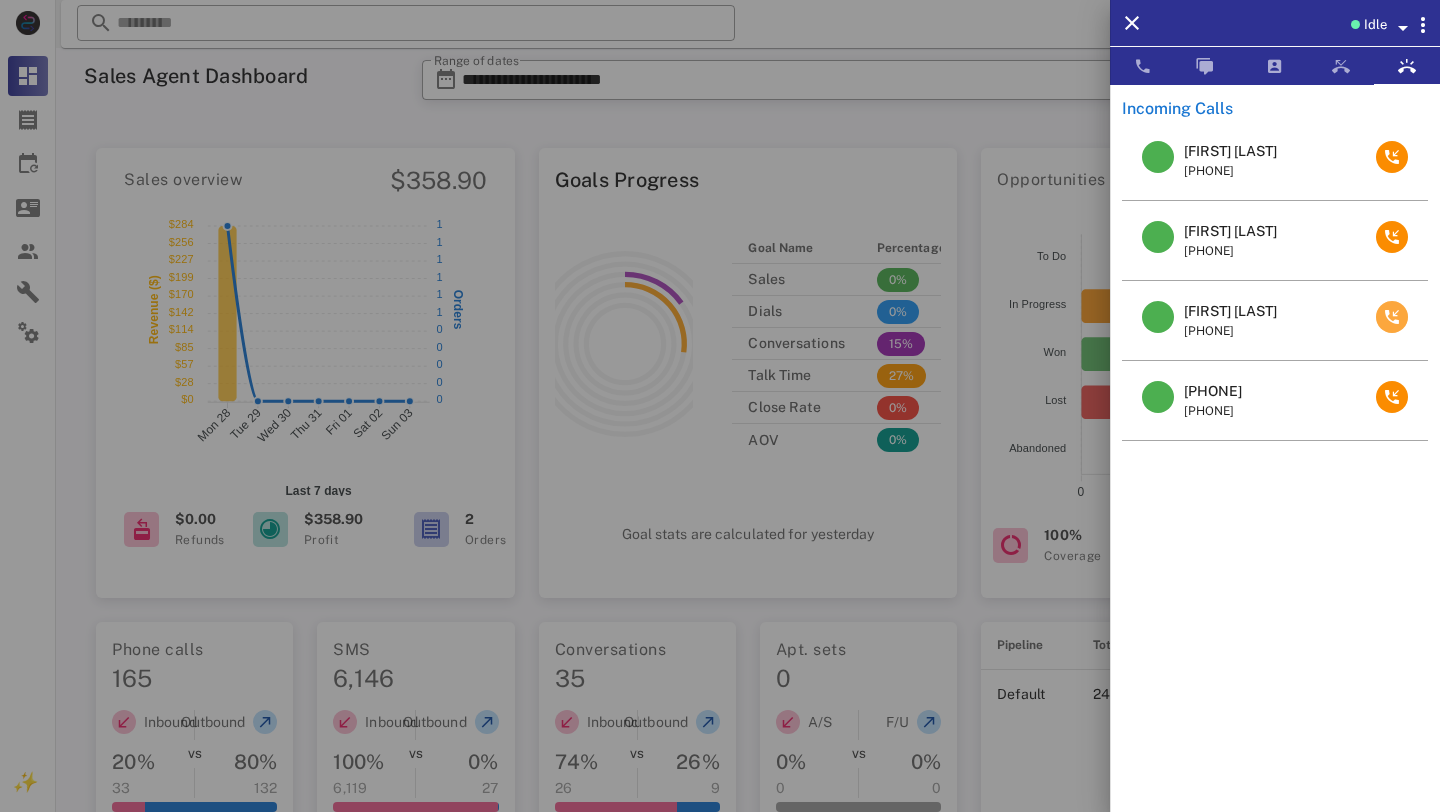 click at bounding box center (1392, 317) 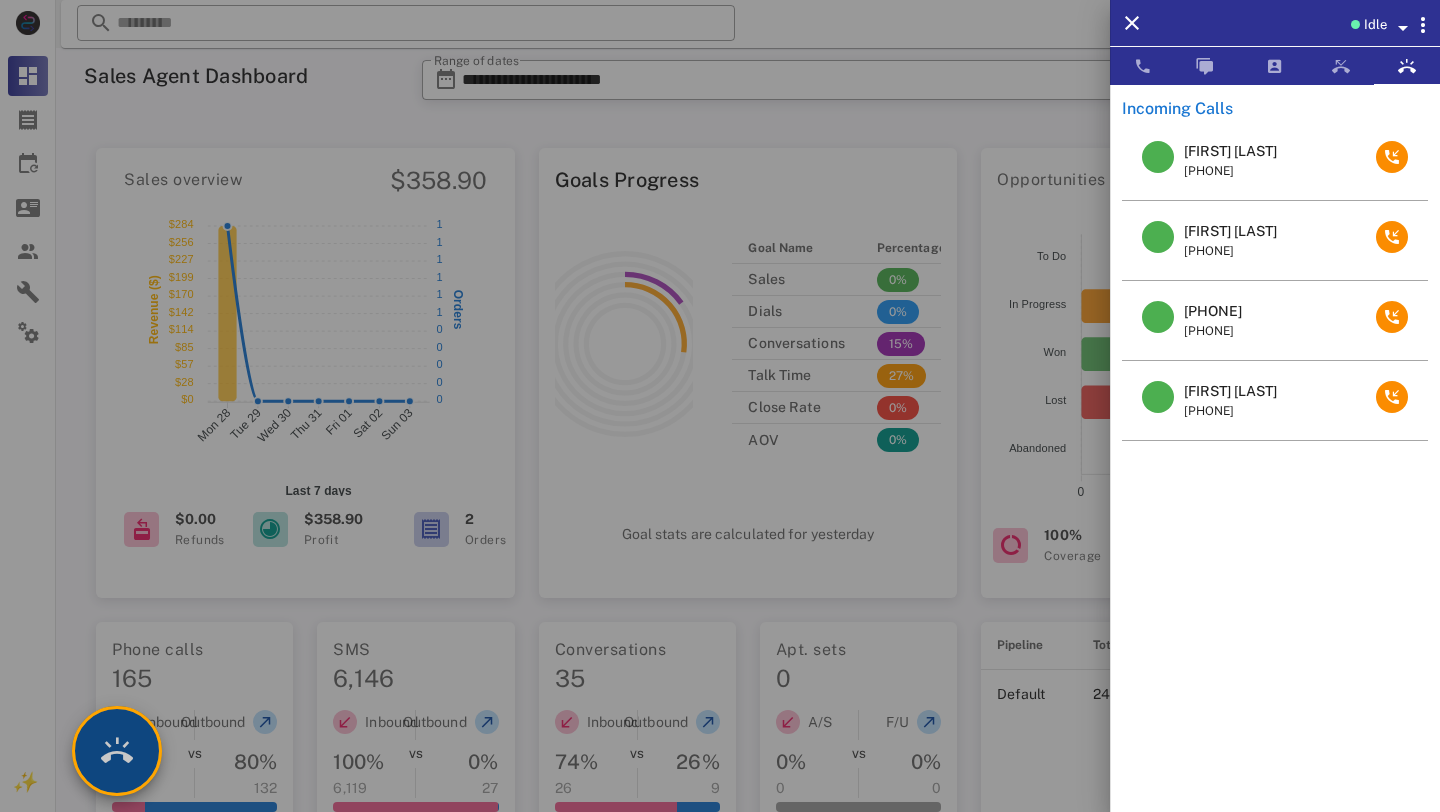 click at bounding box center [117, 751] 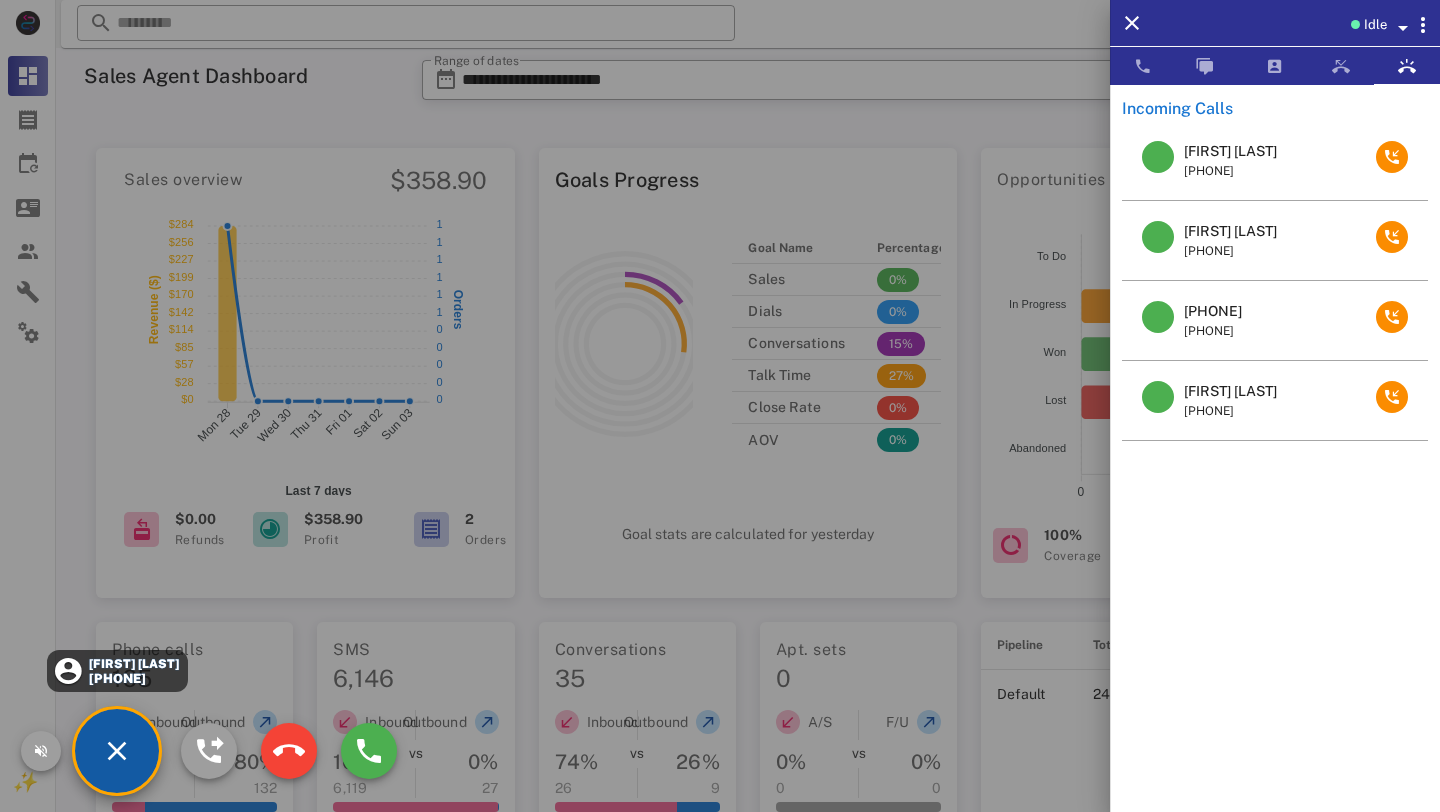 click on "[PHONE]" at bounding box center [133, 678] 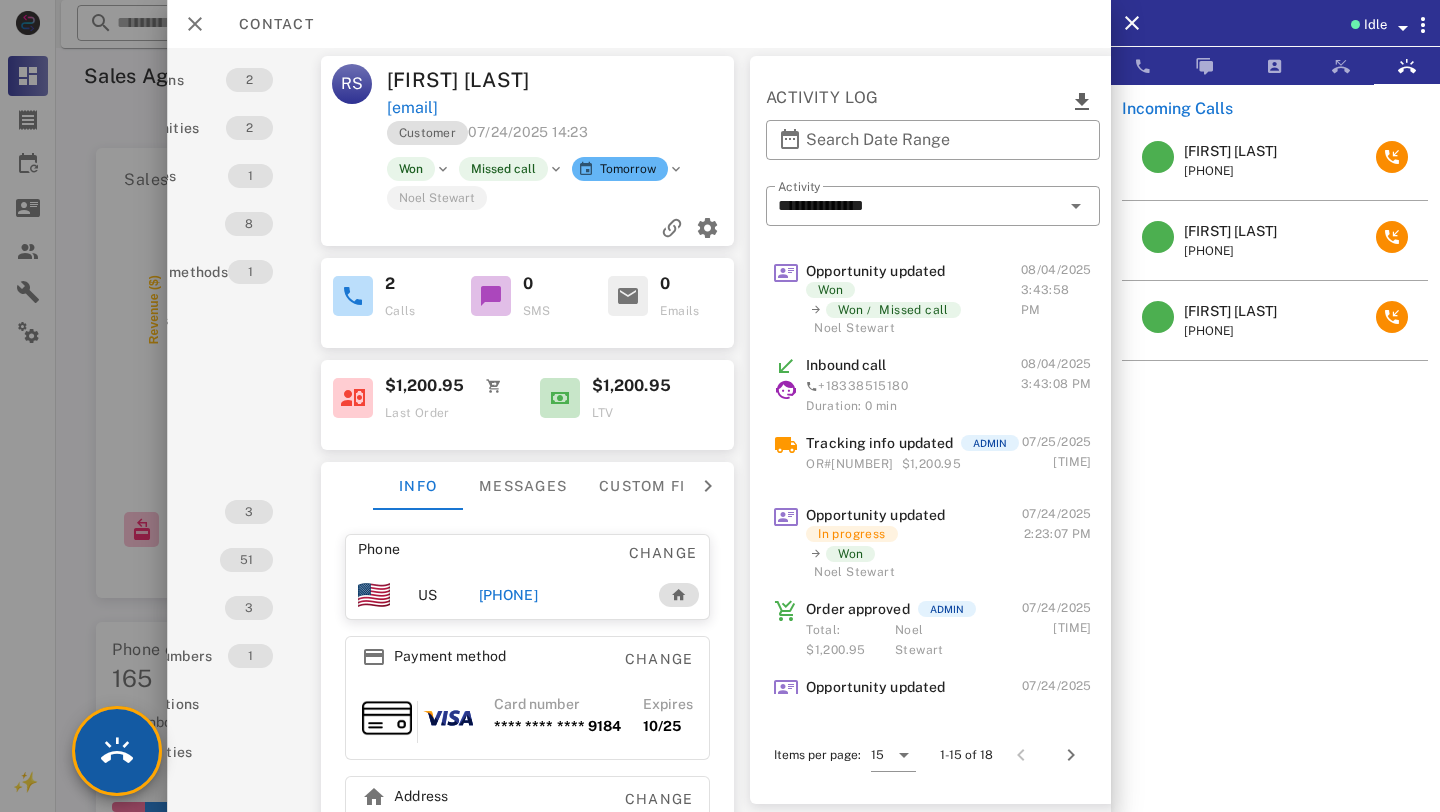 scroll, scrollTop: 0, scrollLeft: 125, axis: horizontal 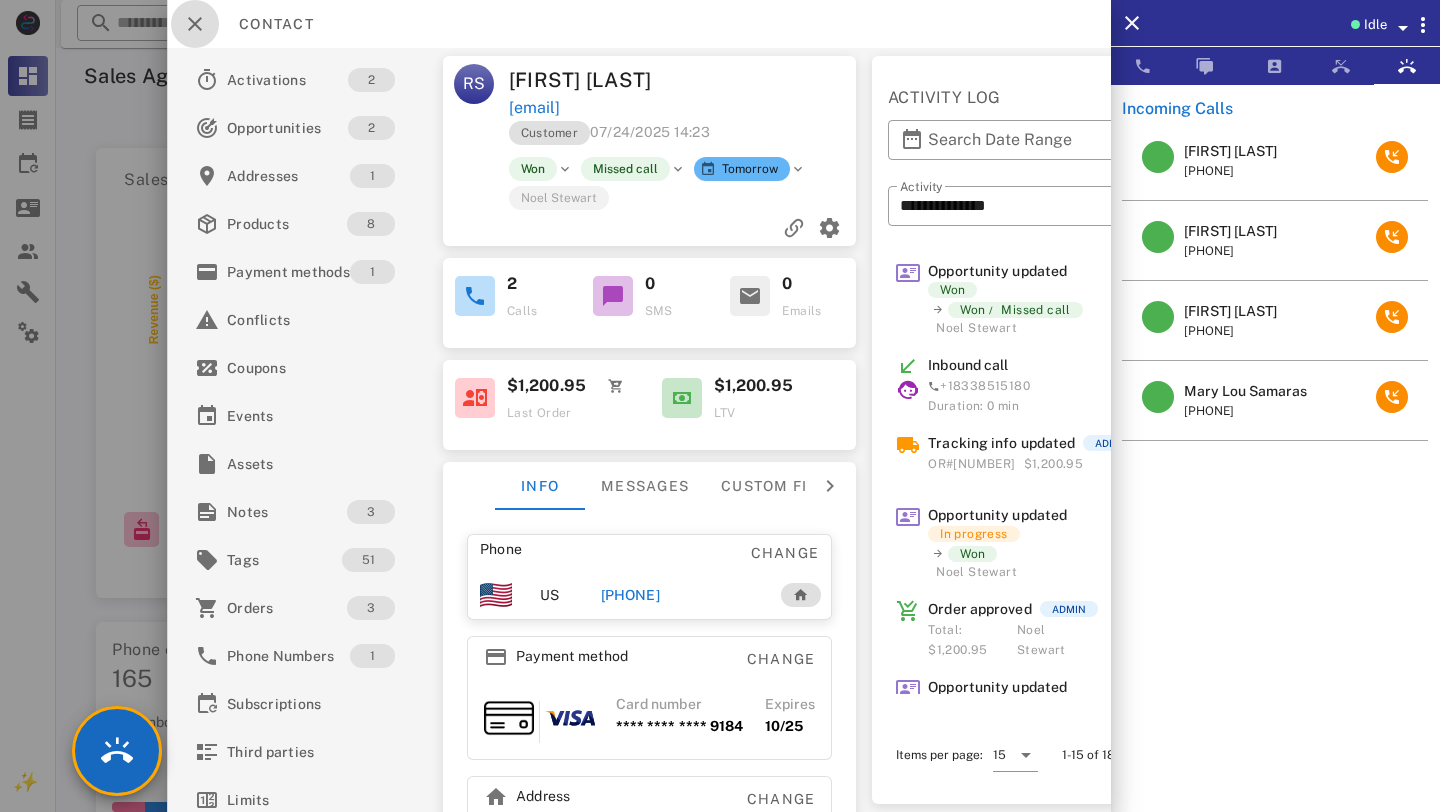 click at bounding box center [195, 24] 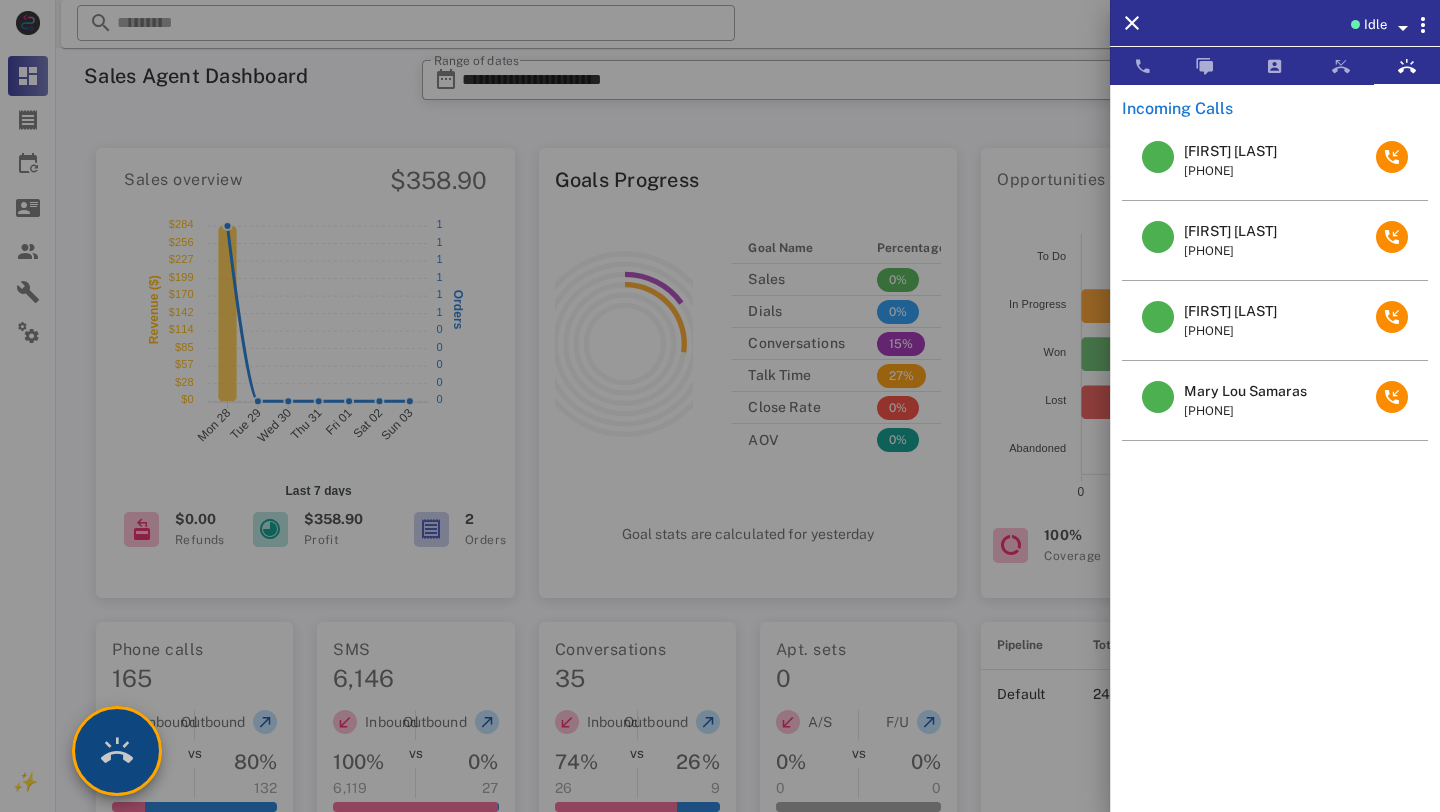 click at bounding box center [117, 751] 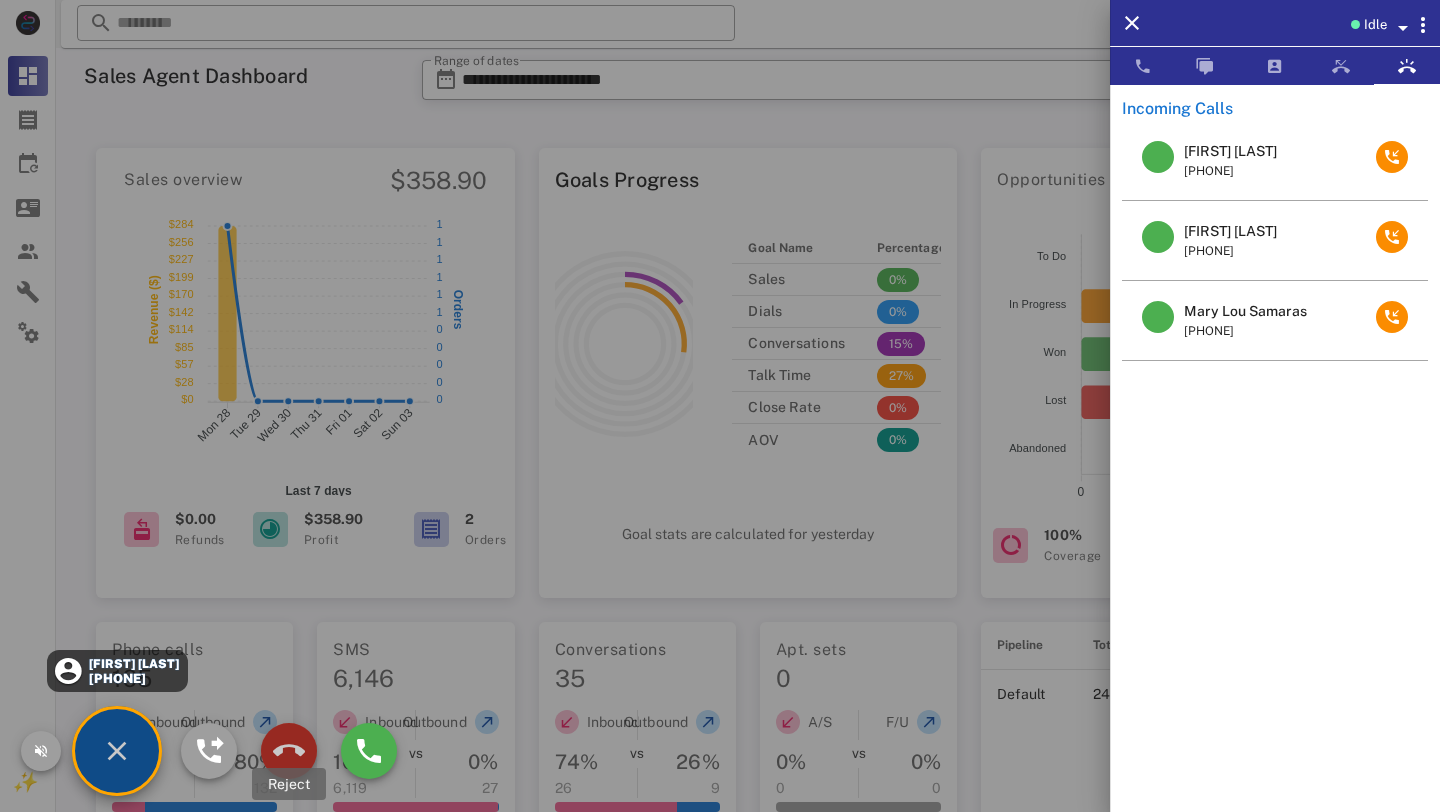 click at bounding box center (289, 751) 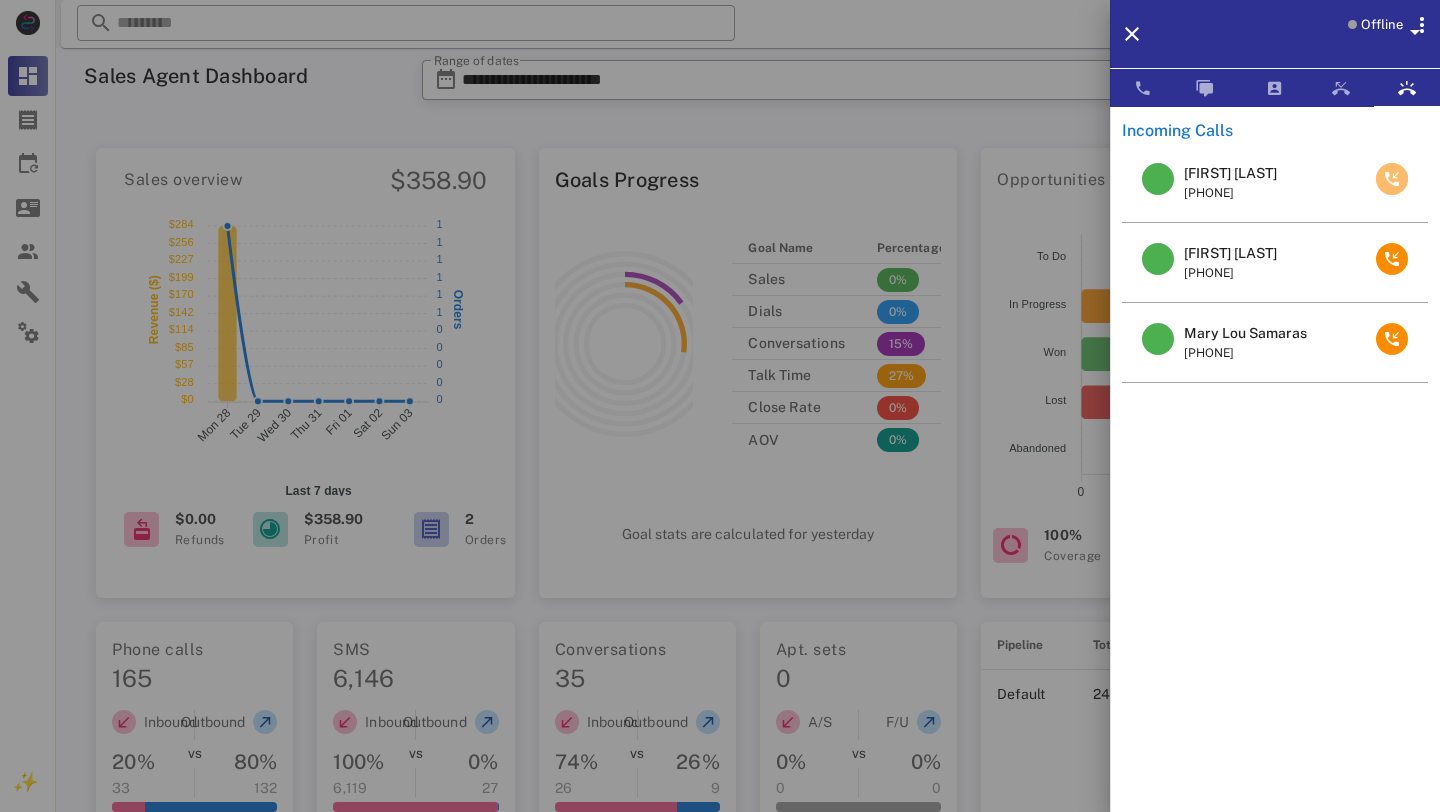 click at bounding box center [1392, 179] 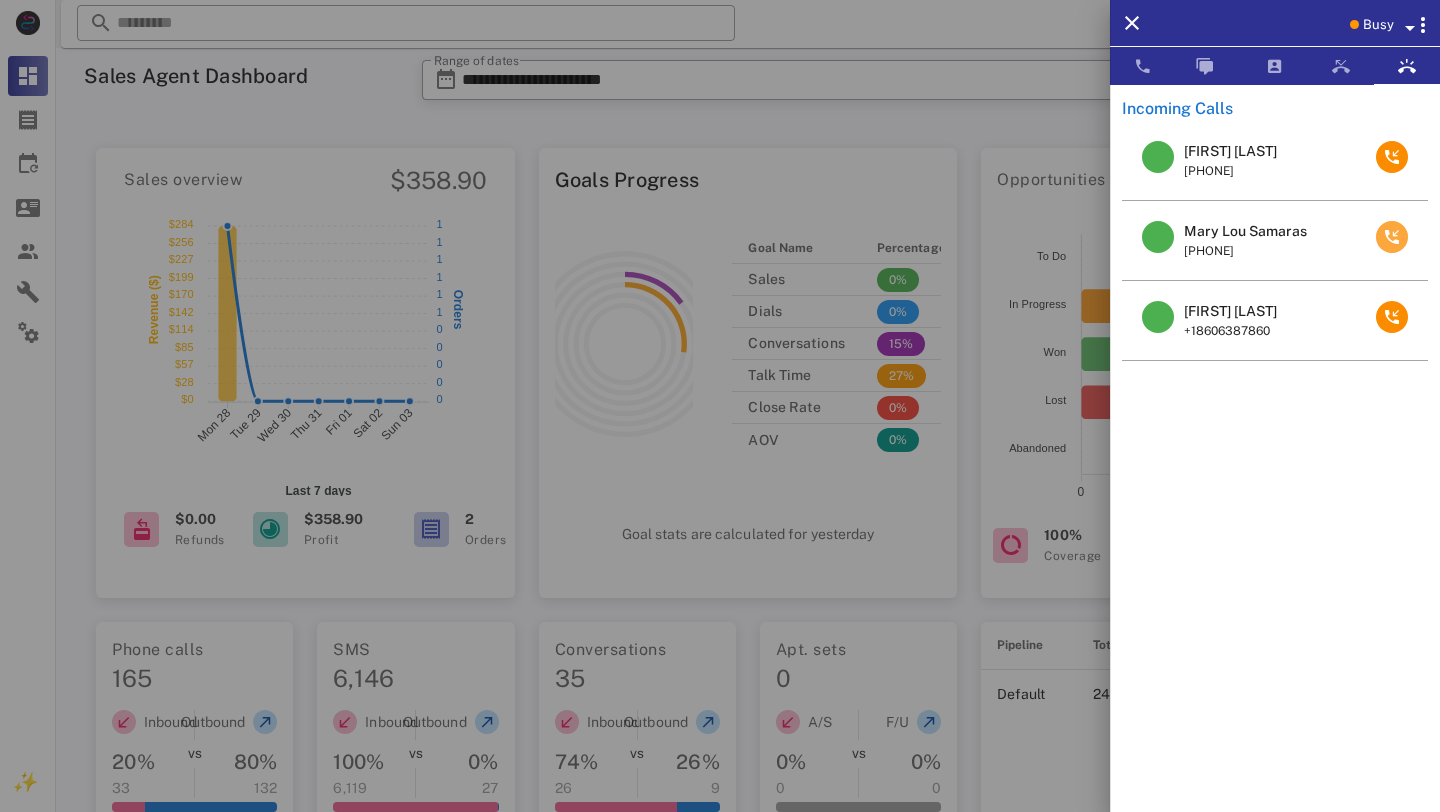 click at bounding box center [1392, 237] 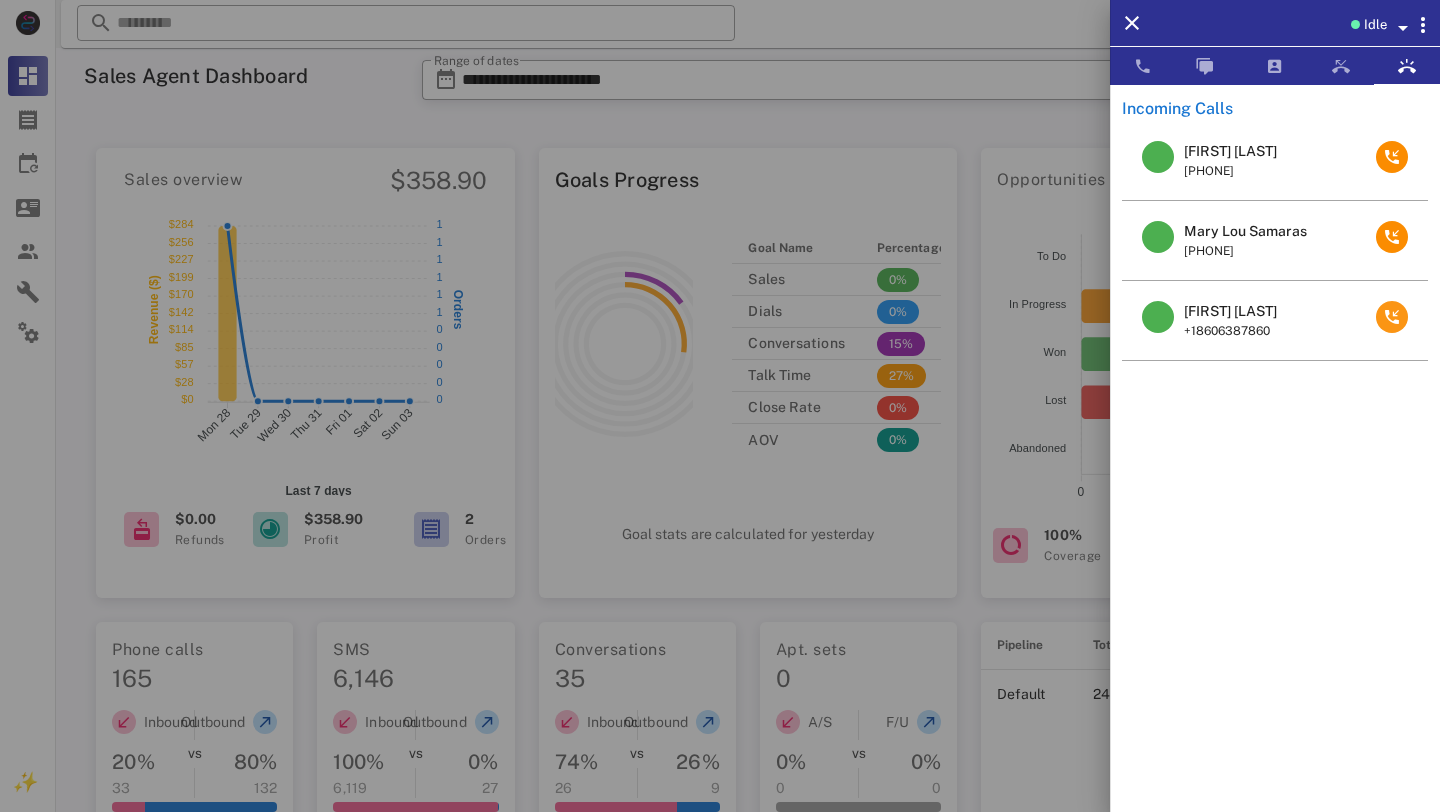click on "[FIRST] [LAST] [PHONE] [FIRST] [LAST] [PHONE] [FIRST] [LAST] [PHONE]" at bounding box center [1275, 450] 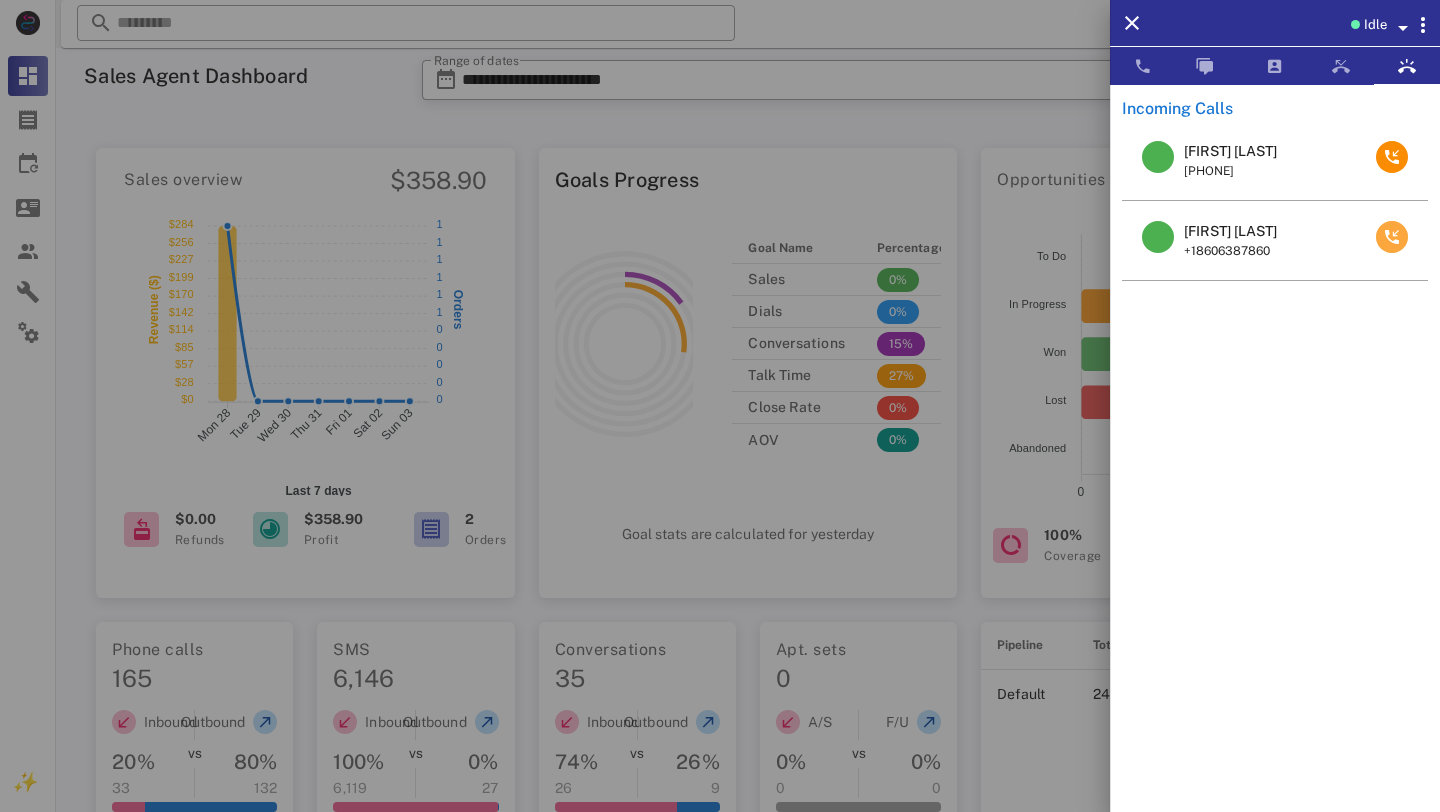 click at bounding box center (1392, 237) 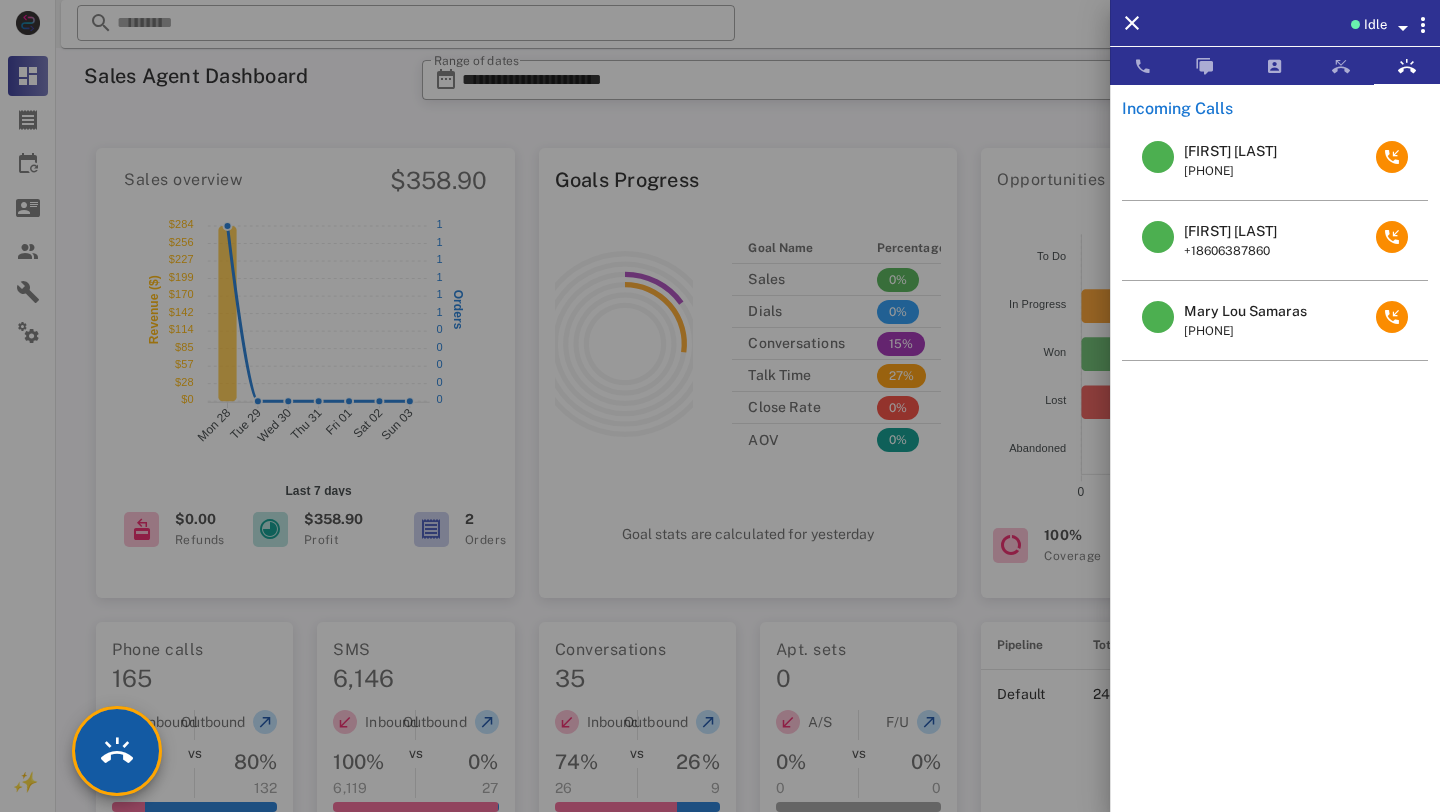 click at bounding box center [117, 751] 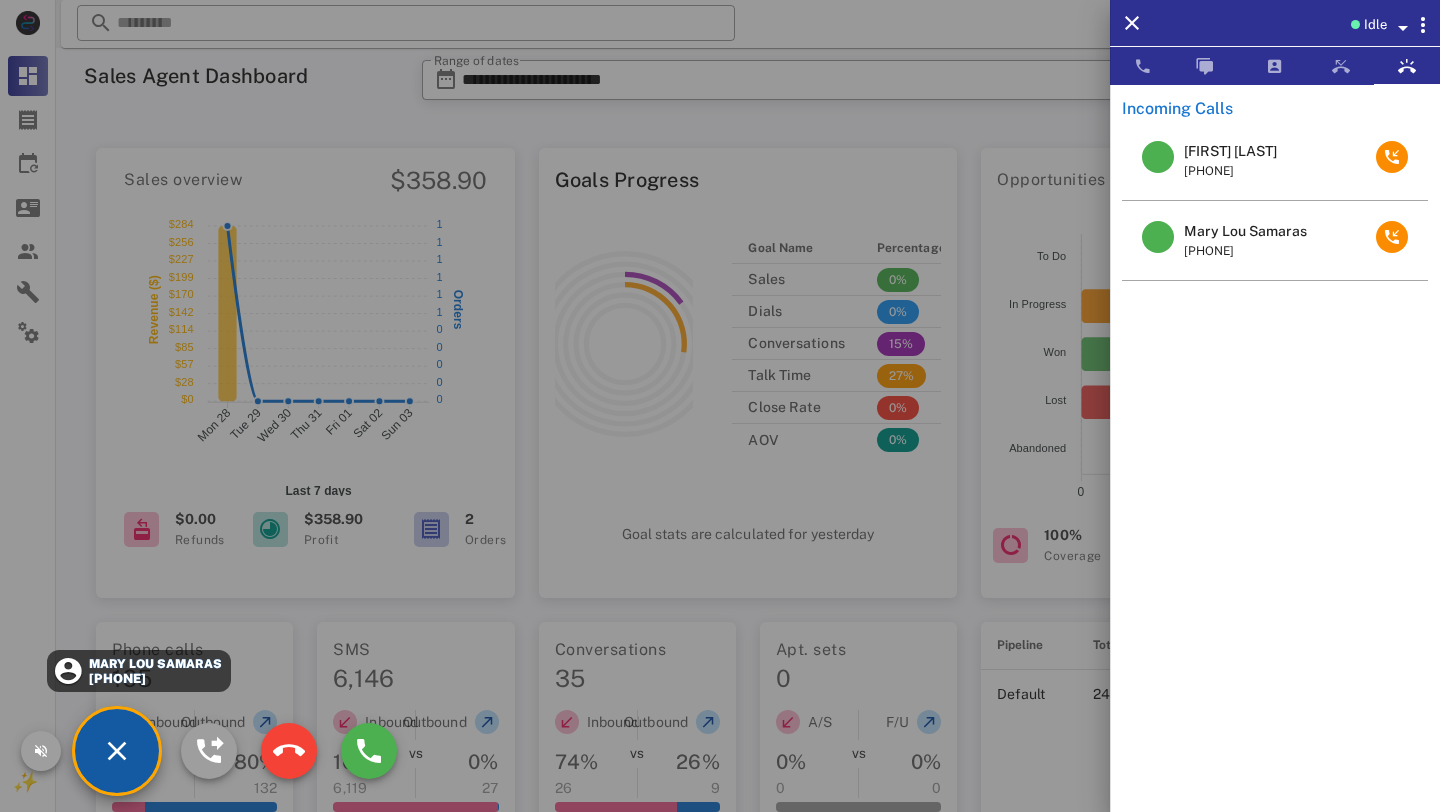 click on "Mary Lou Samaras" at bounding box center [155, 664] 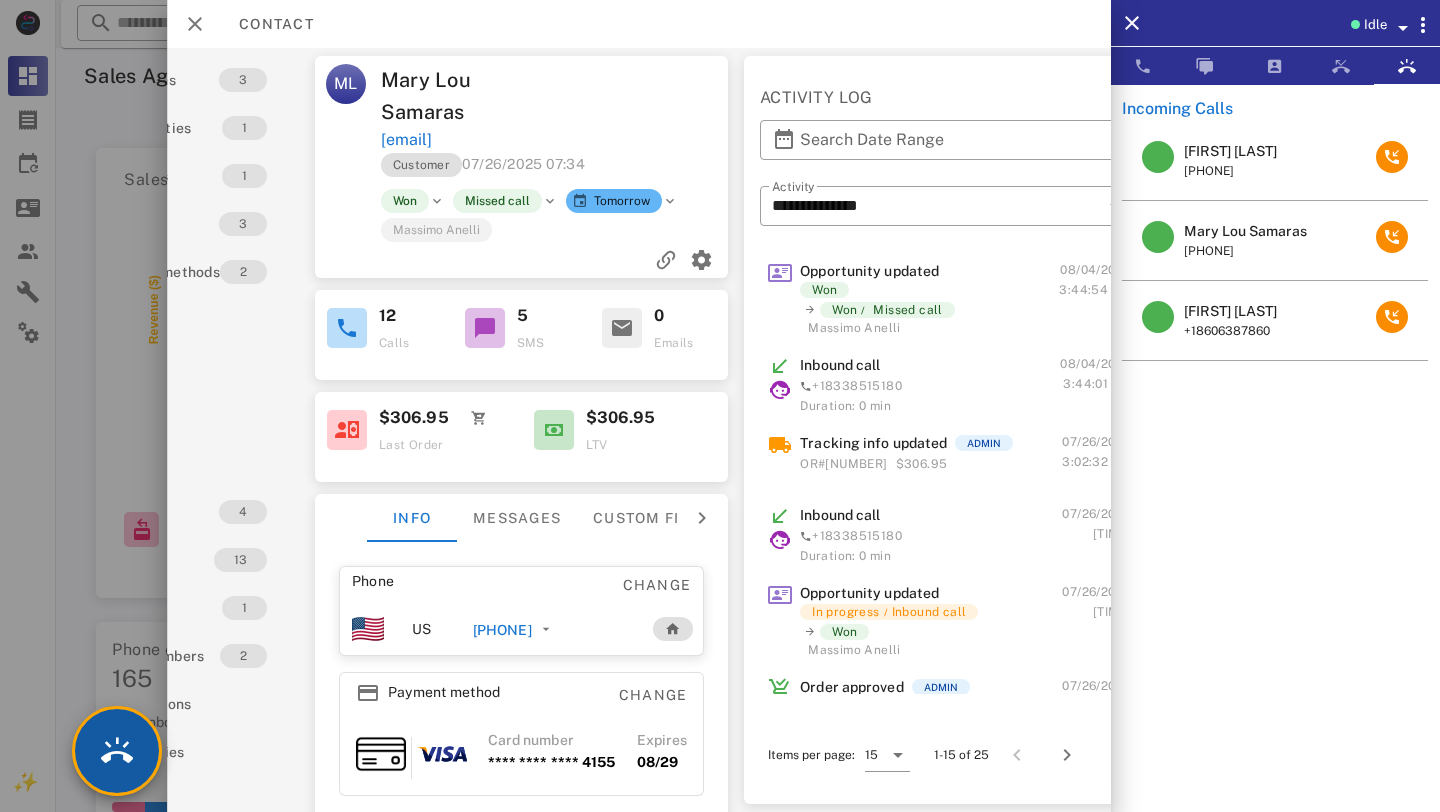scroll, scrollTop: 0, scrollLeft: 133, axis: horizontal 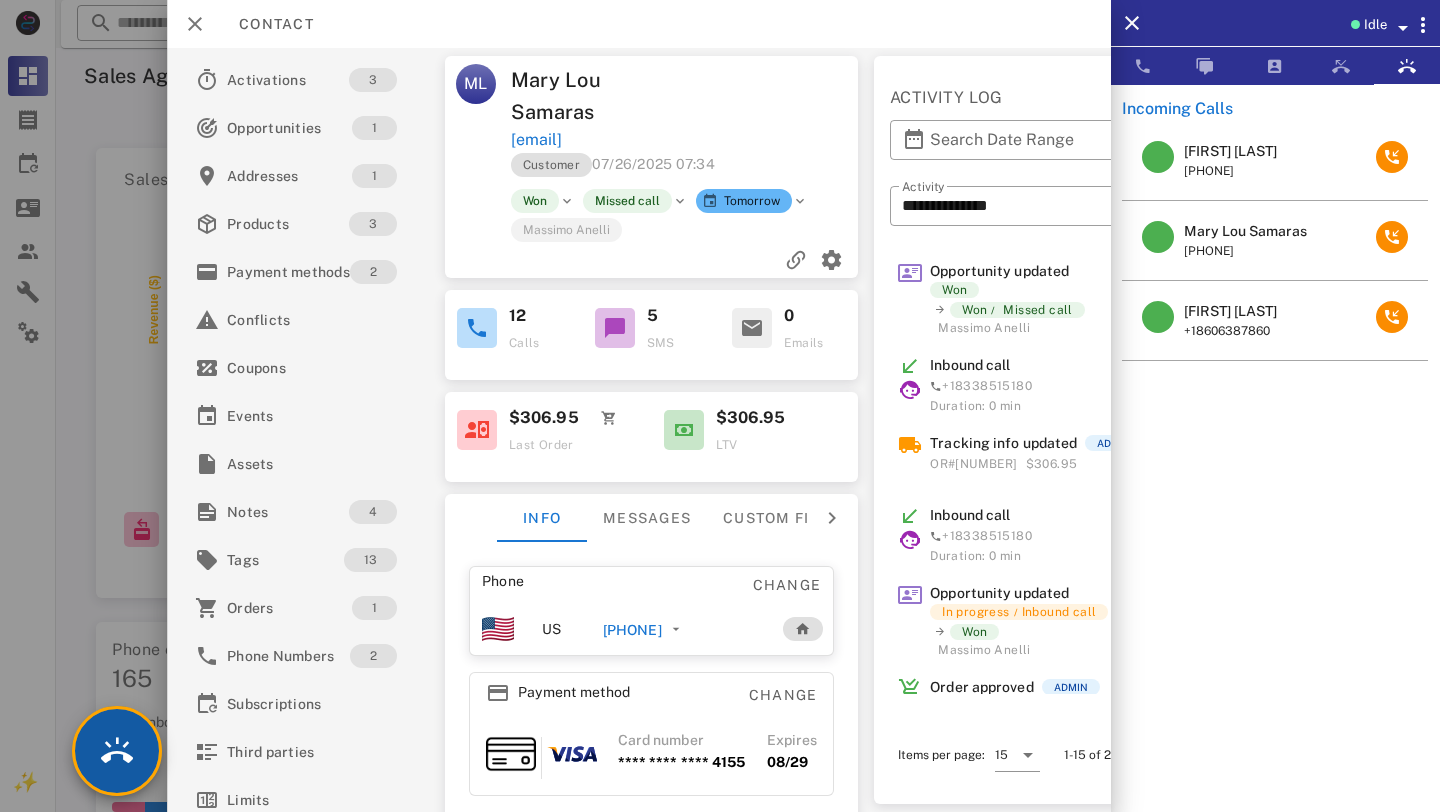 click at bounding box center (117, 751) 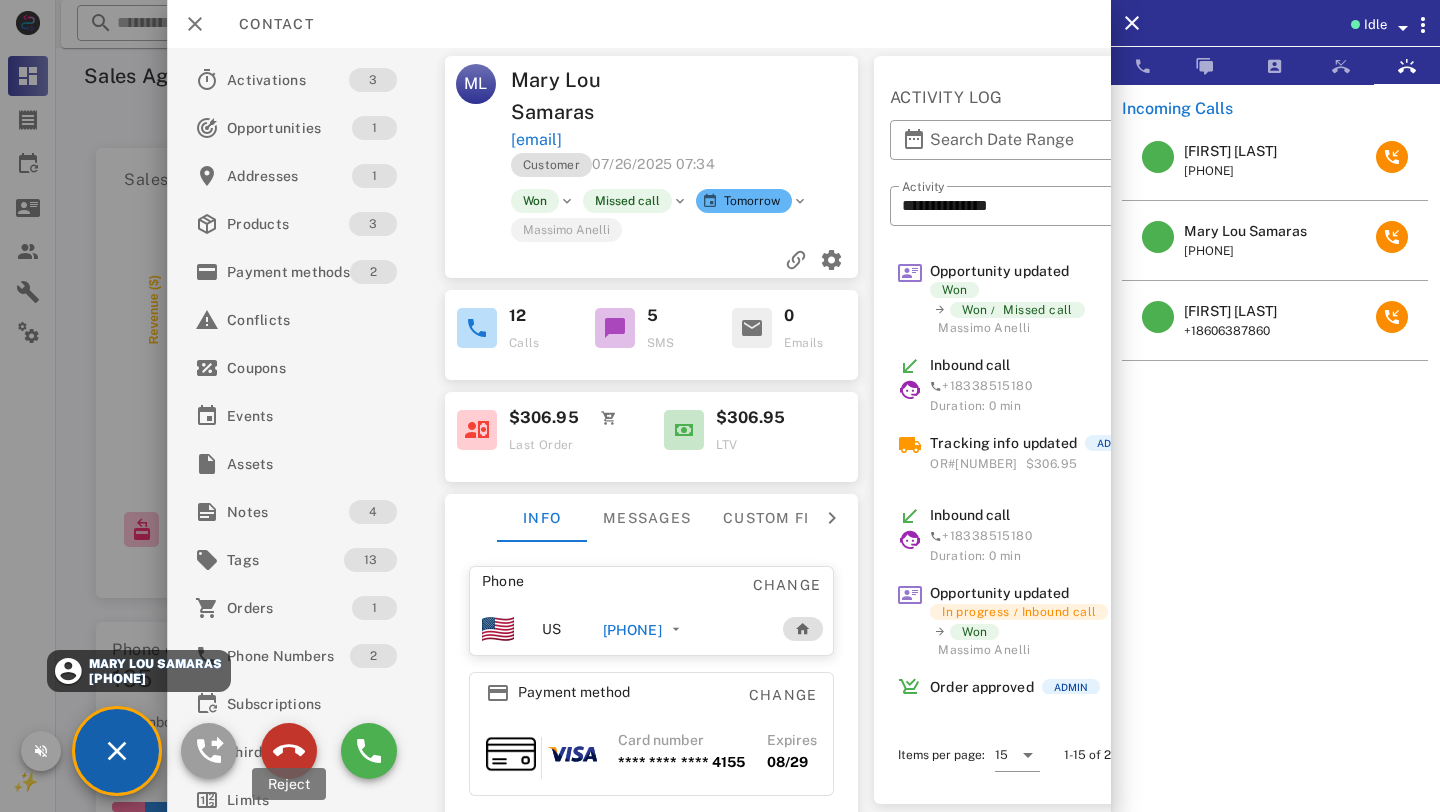 click at bounding box center (289, 751) 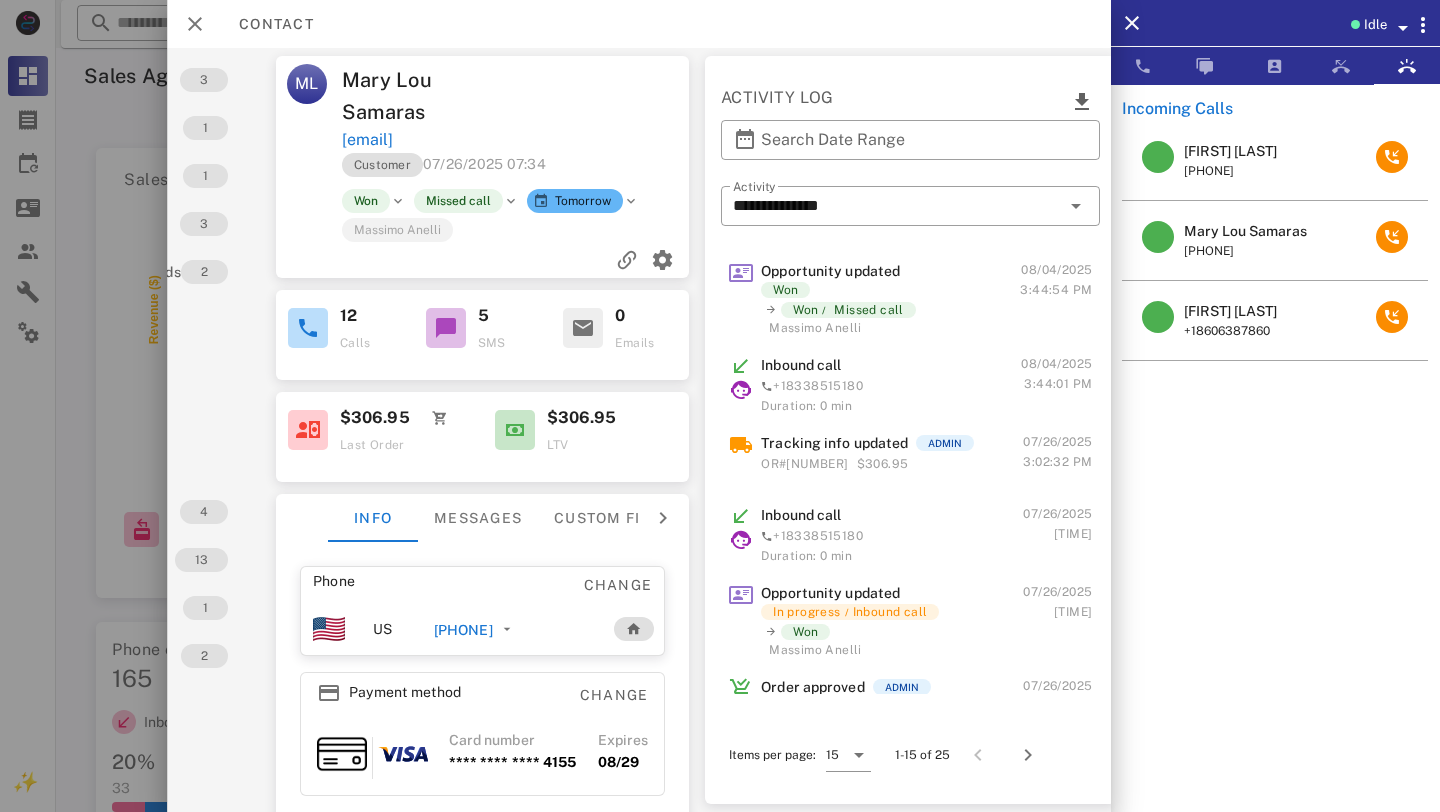 scroll, scrollTop: 0, scrollLeft: 174, axis: horizontal 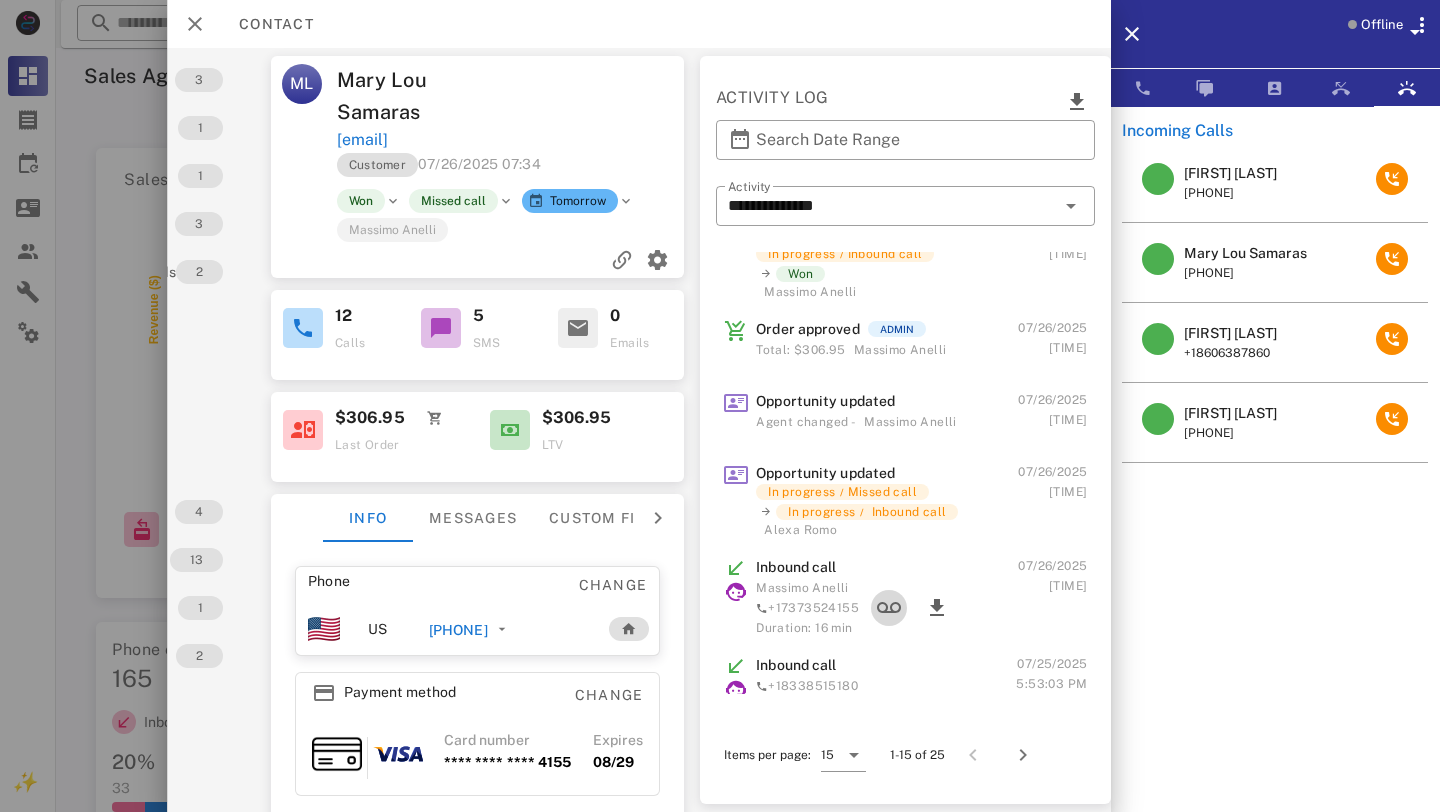 click at bounding box center [889, 608] 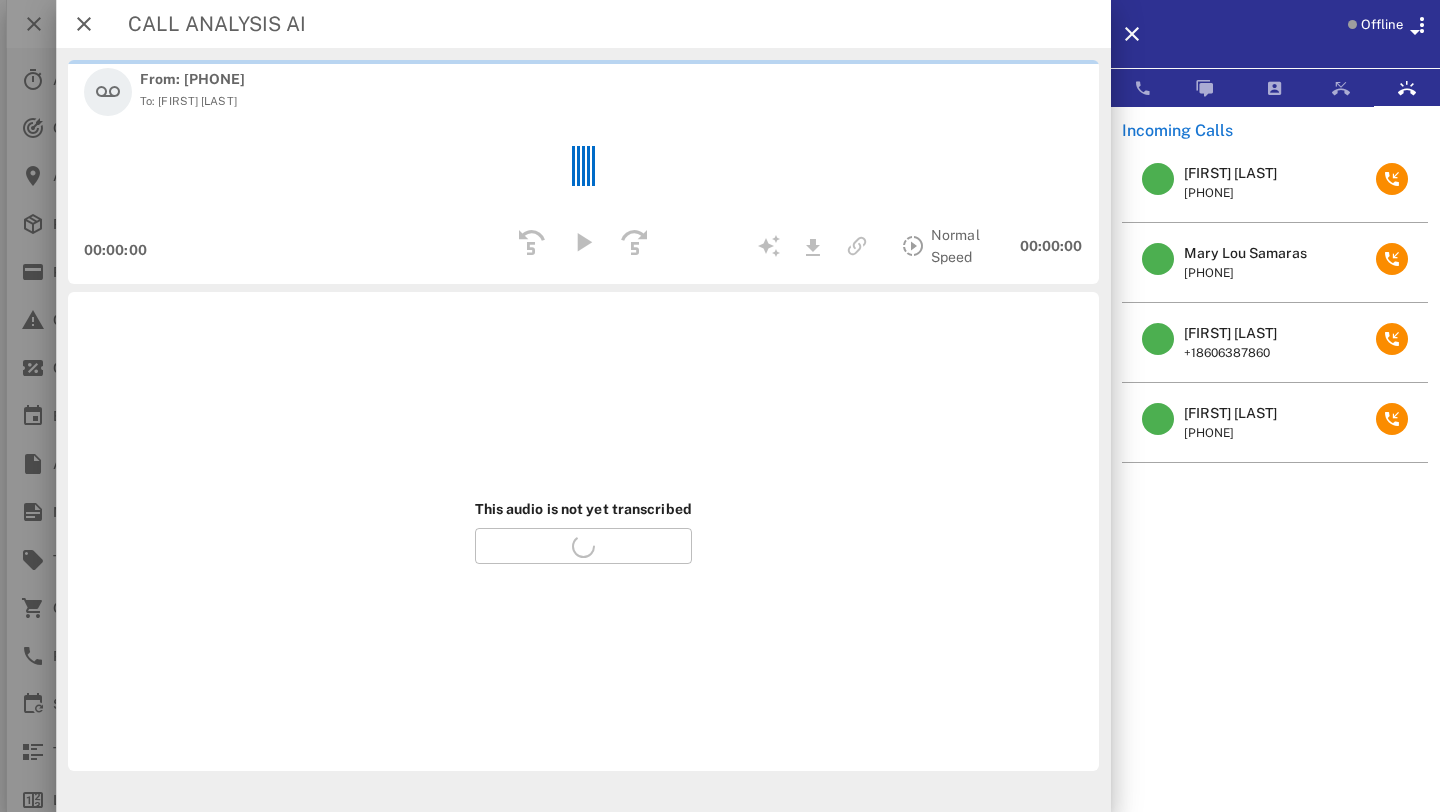 scroll, scrollTop: 0, scrollLeft: 13, axis: horizontal 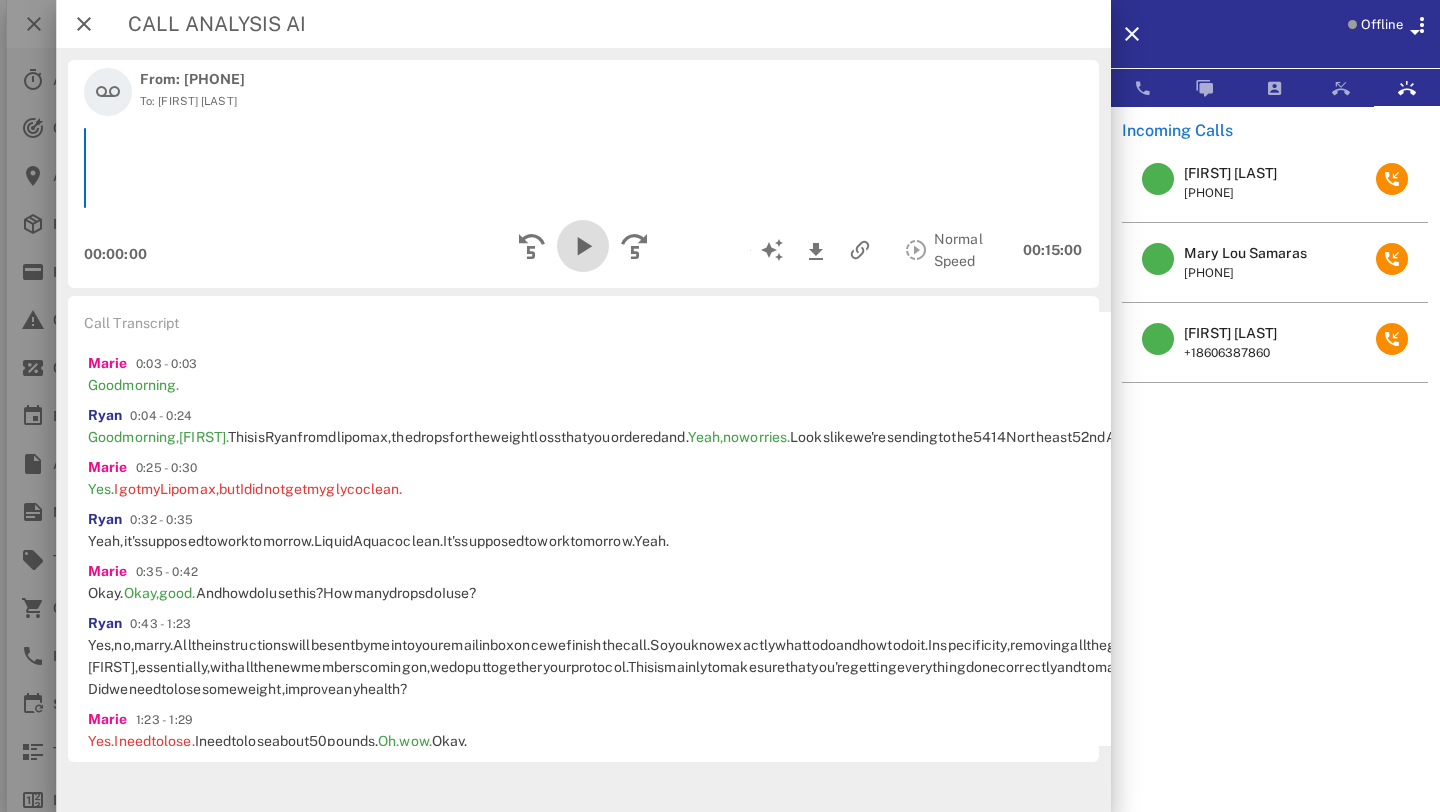 click at bounding box center [583, 246] 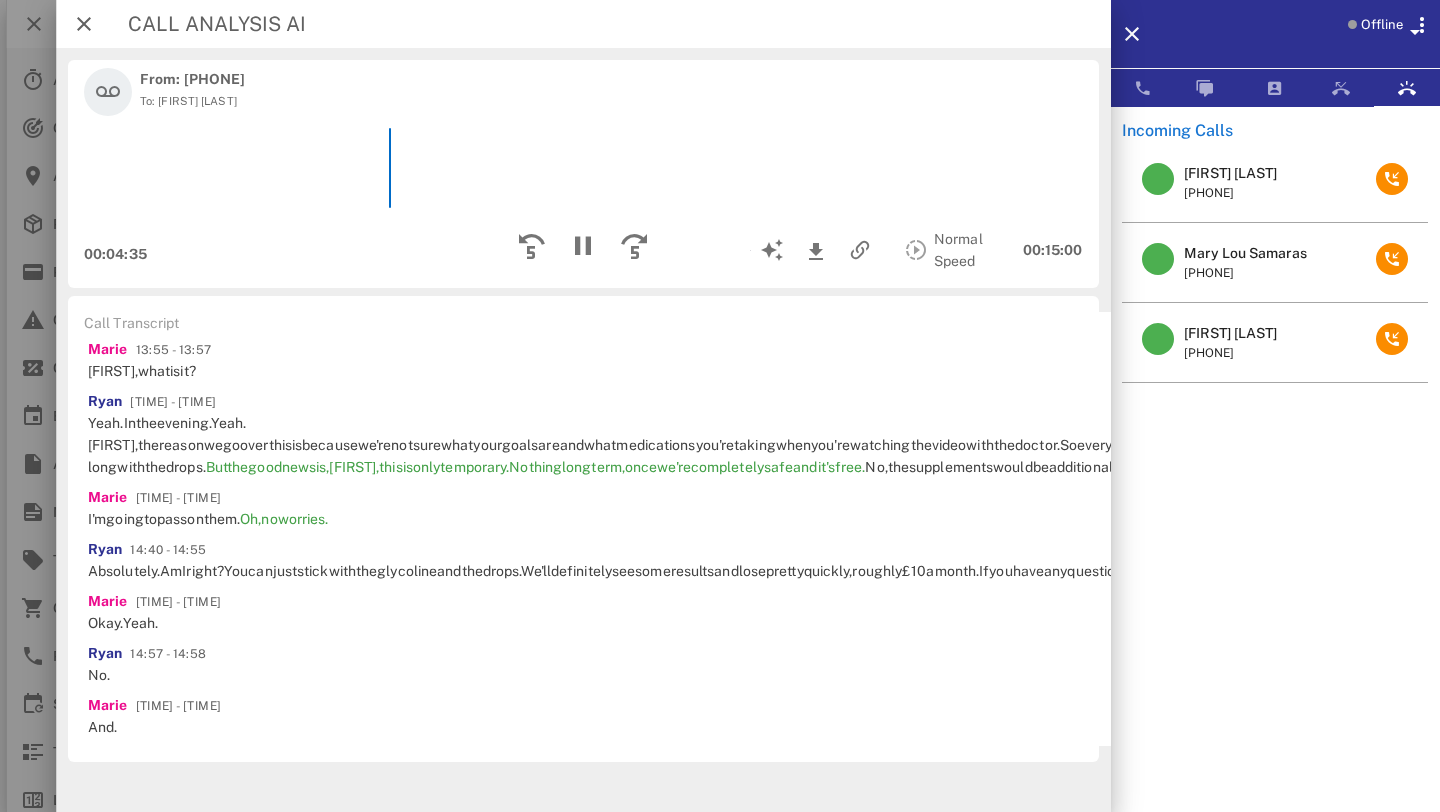 scroll, scrollTop: 1561, scrollLeft: 0, axis: vertical 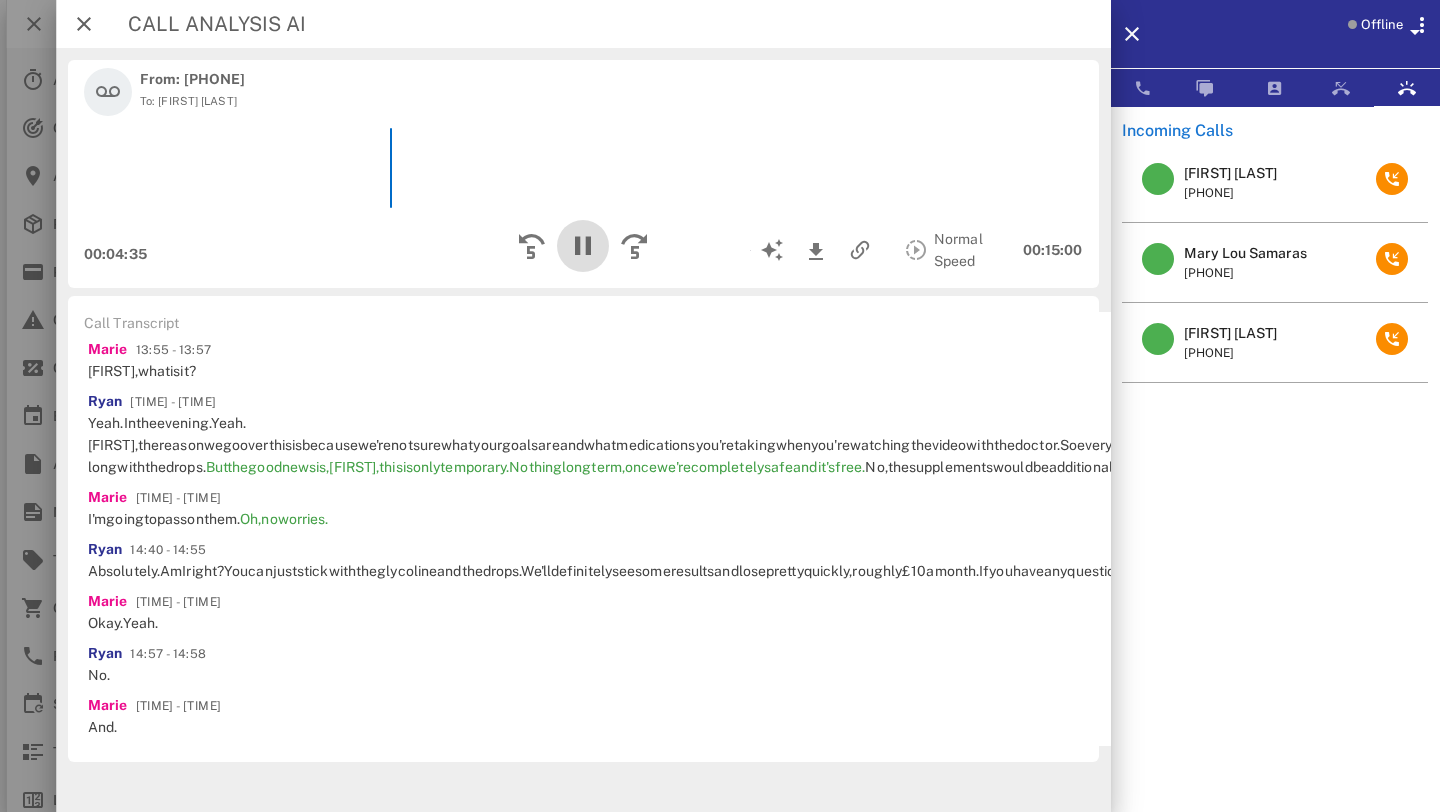 click at bounding box center [583, 246] 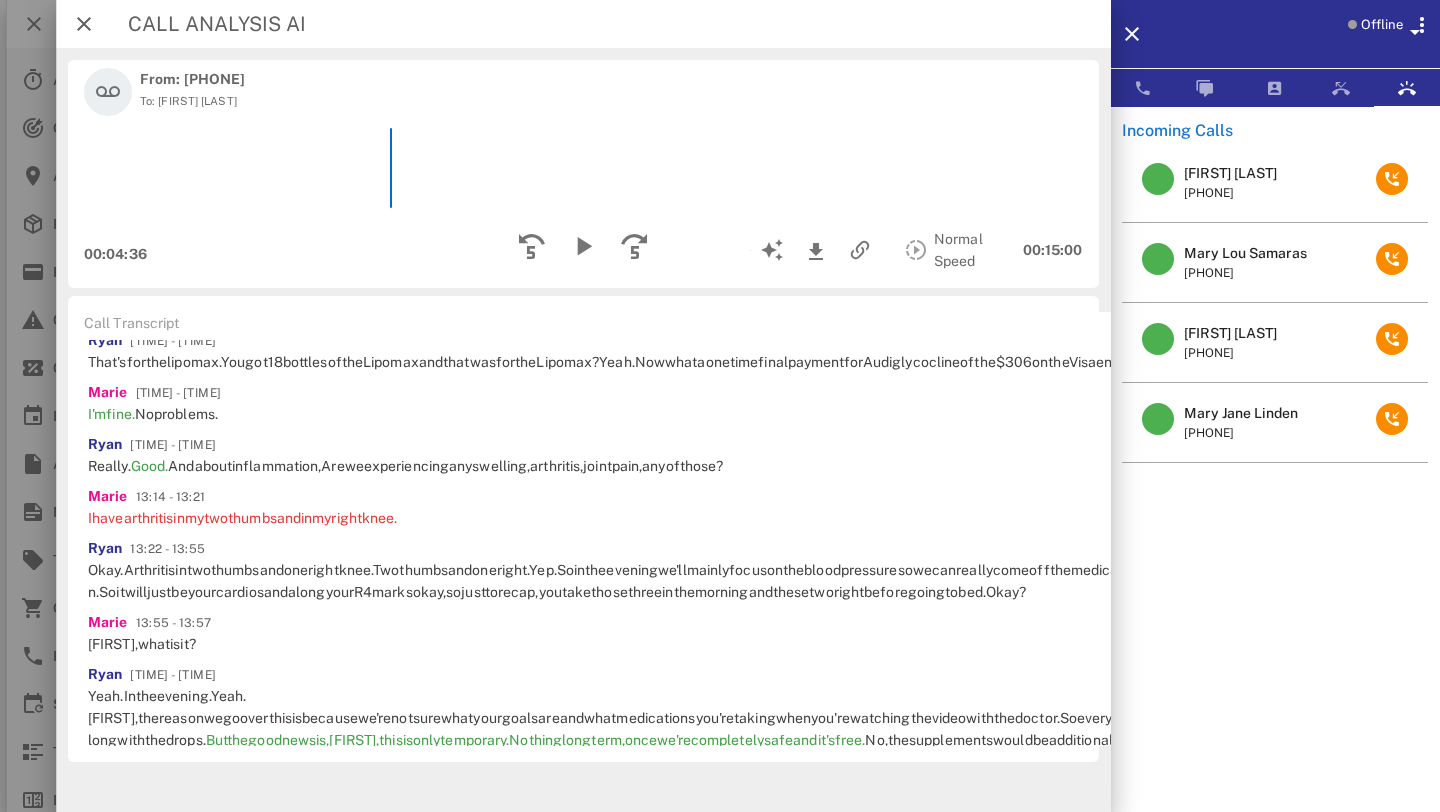 scroll, scrollTop: 1309, scrollLeft: 0, axis: vertical 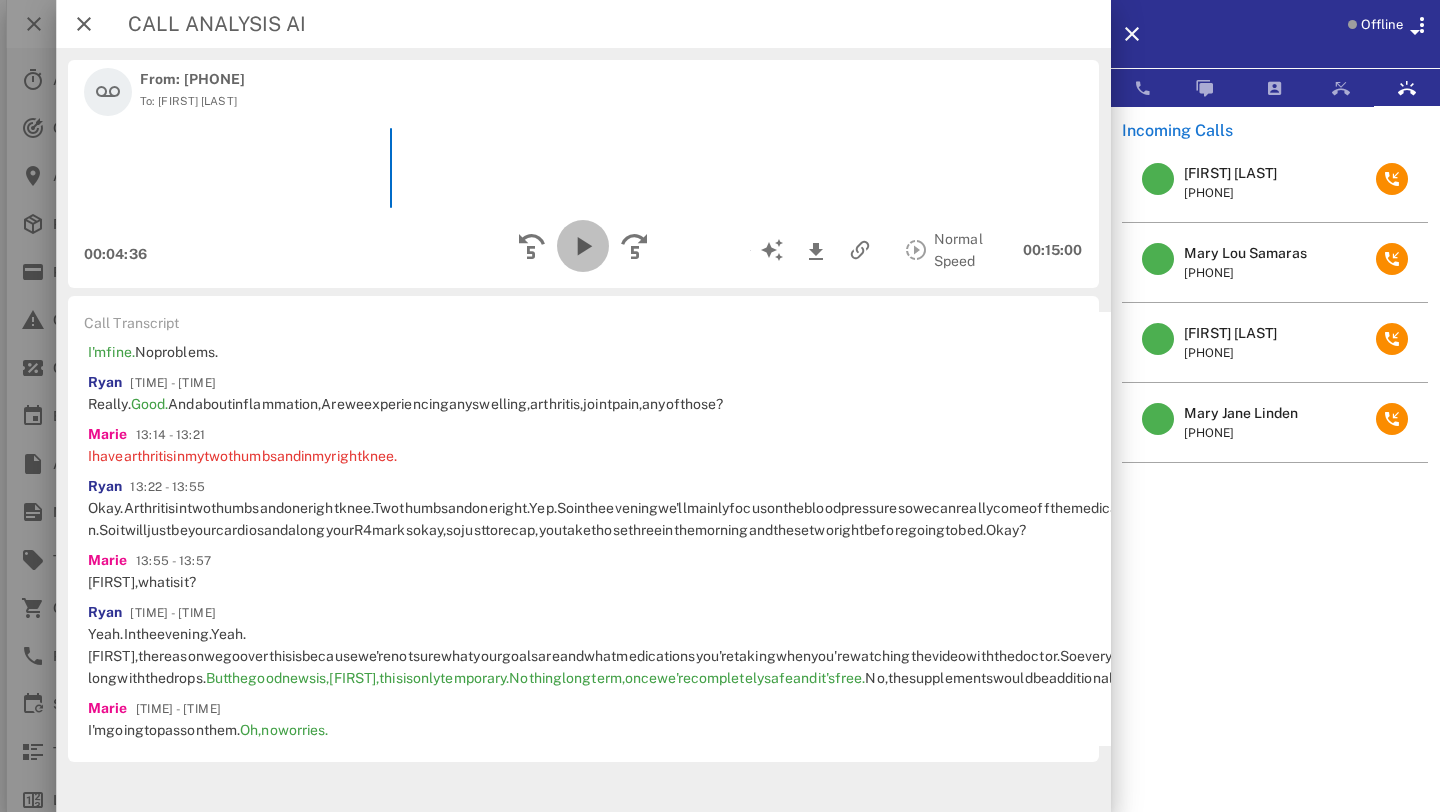 click at bounding box center [583, 246] 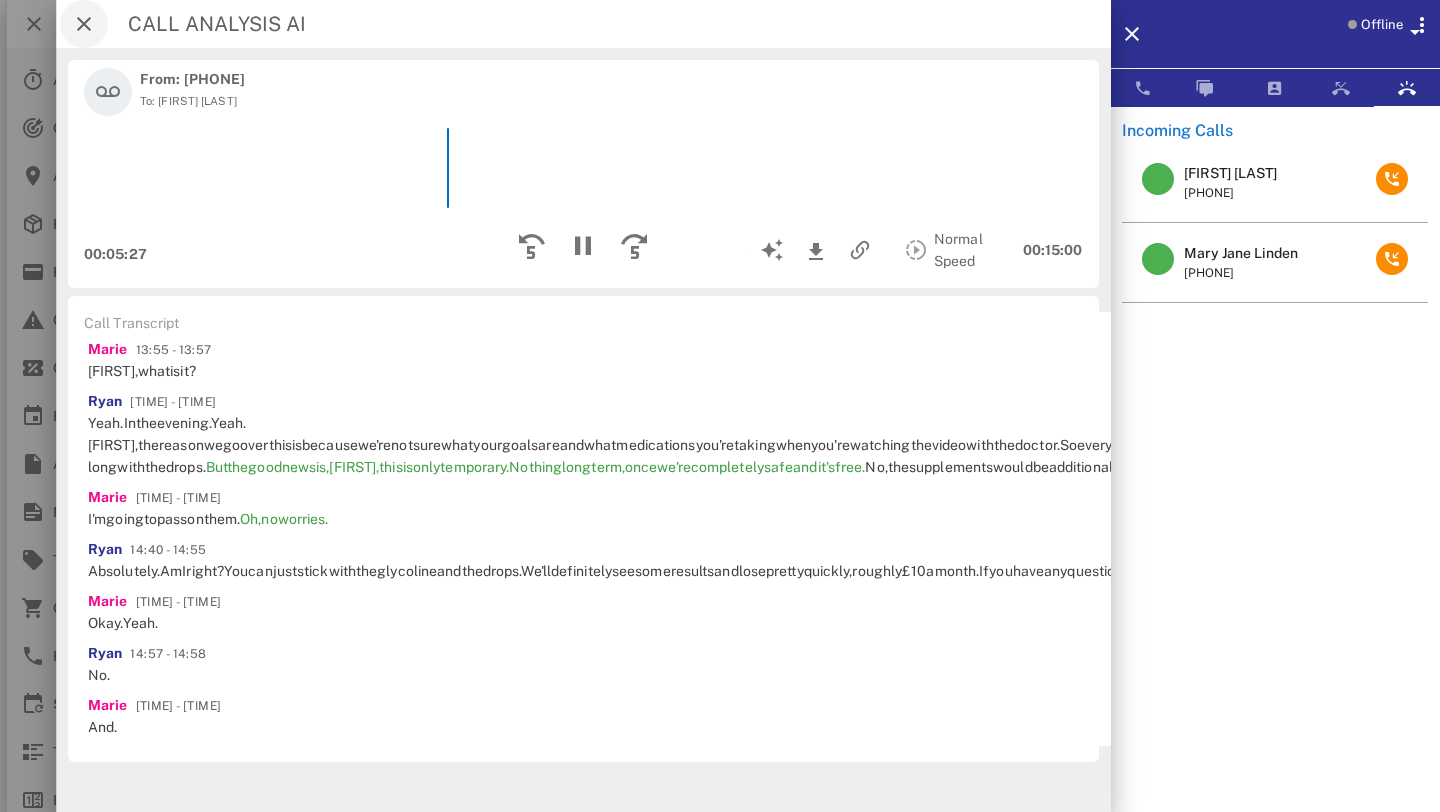 scroll, scrollTop: 1857, scrollLeft: 0, axis: vertical 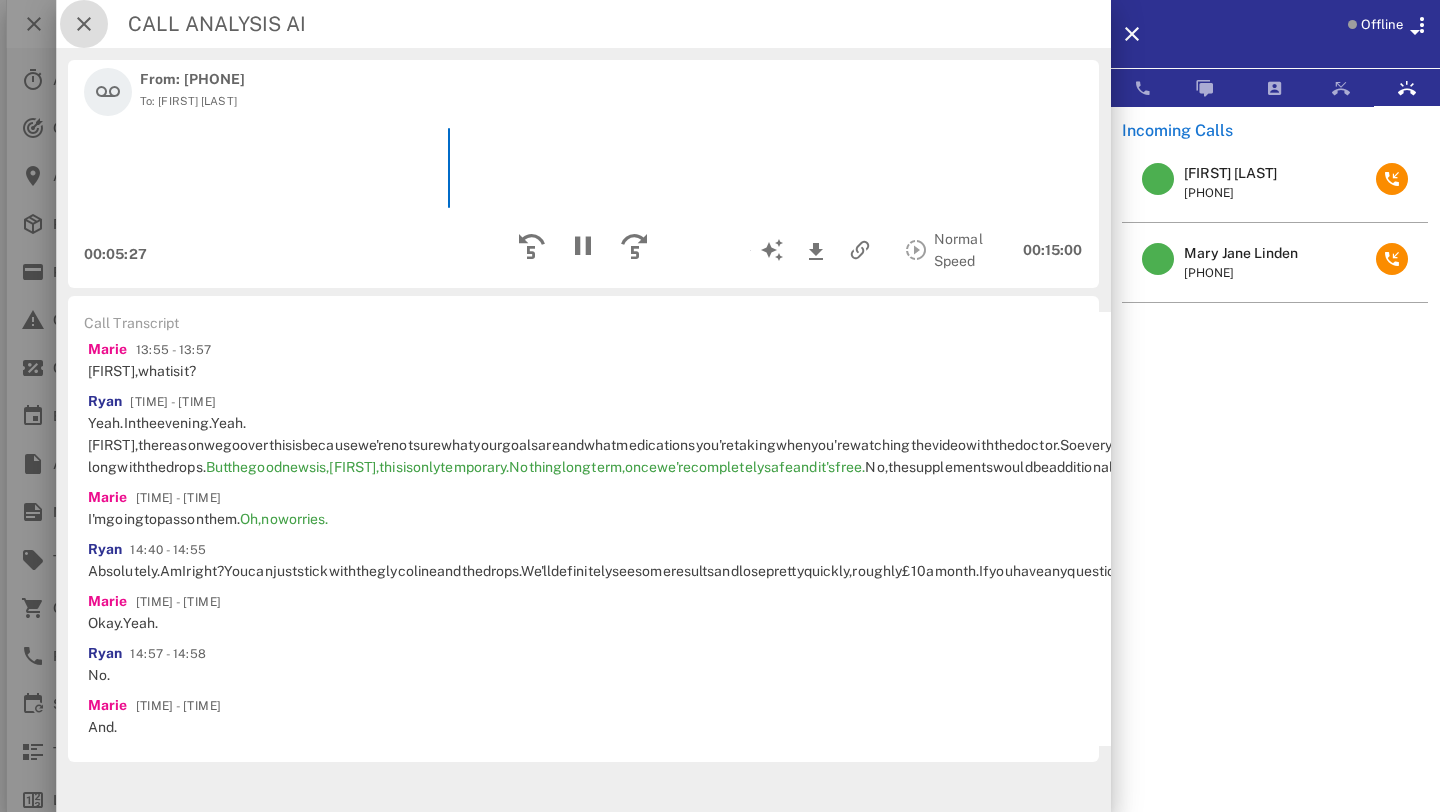 click at bounding box center [84, 24] 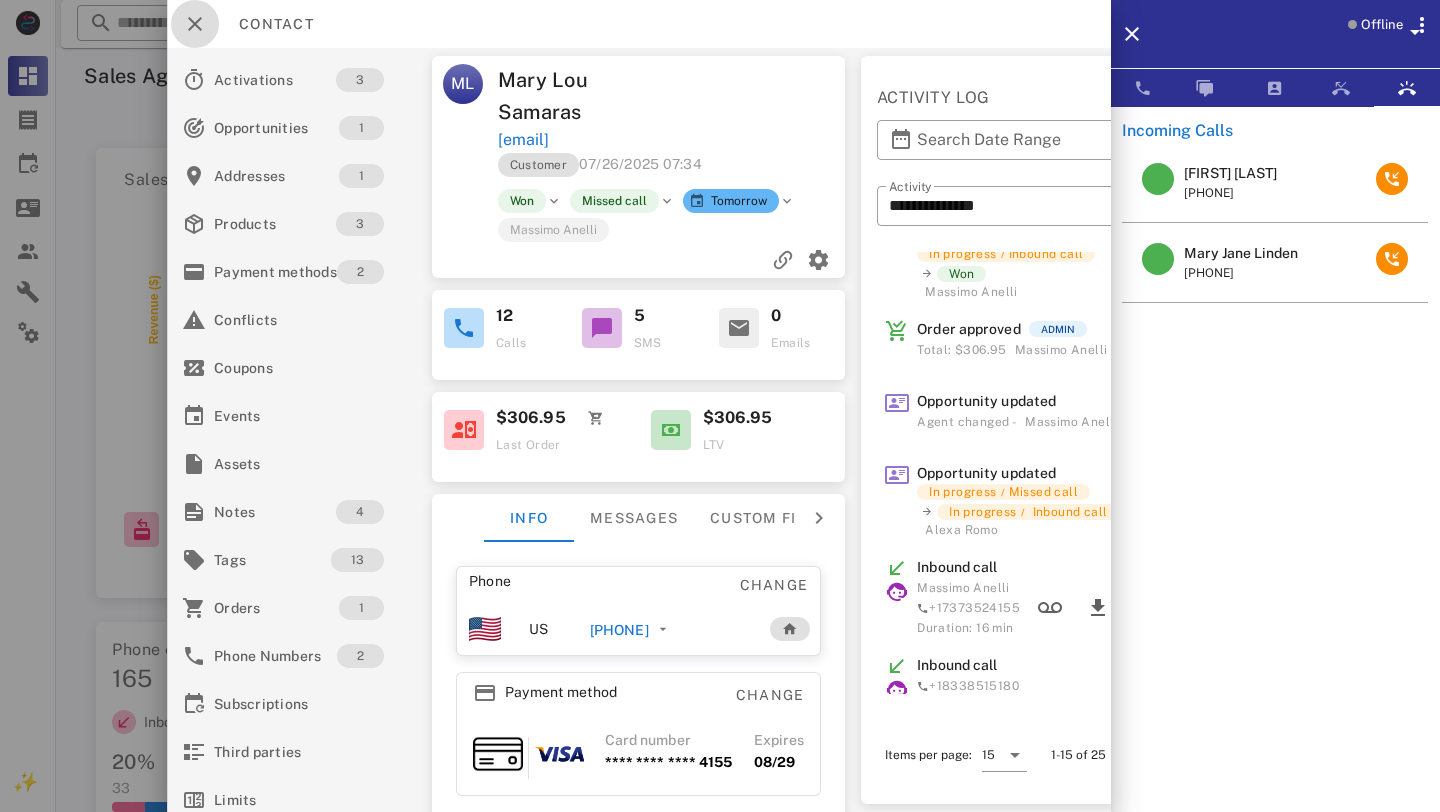 click at bounding box center [195, 24] 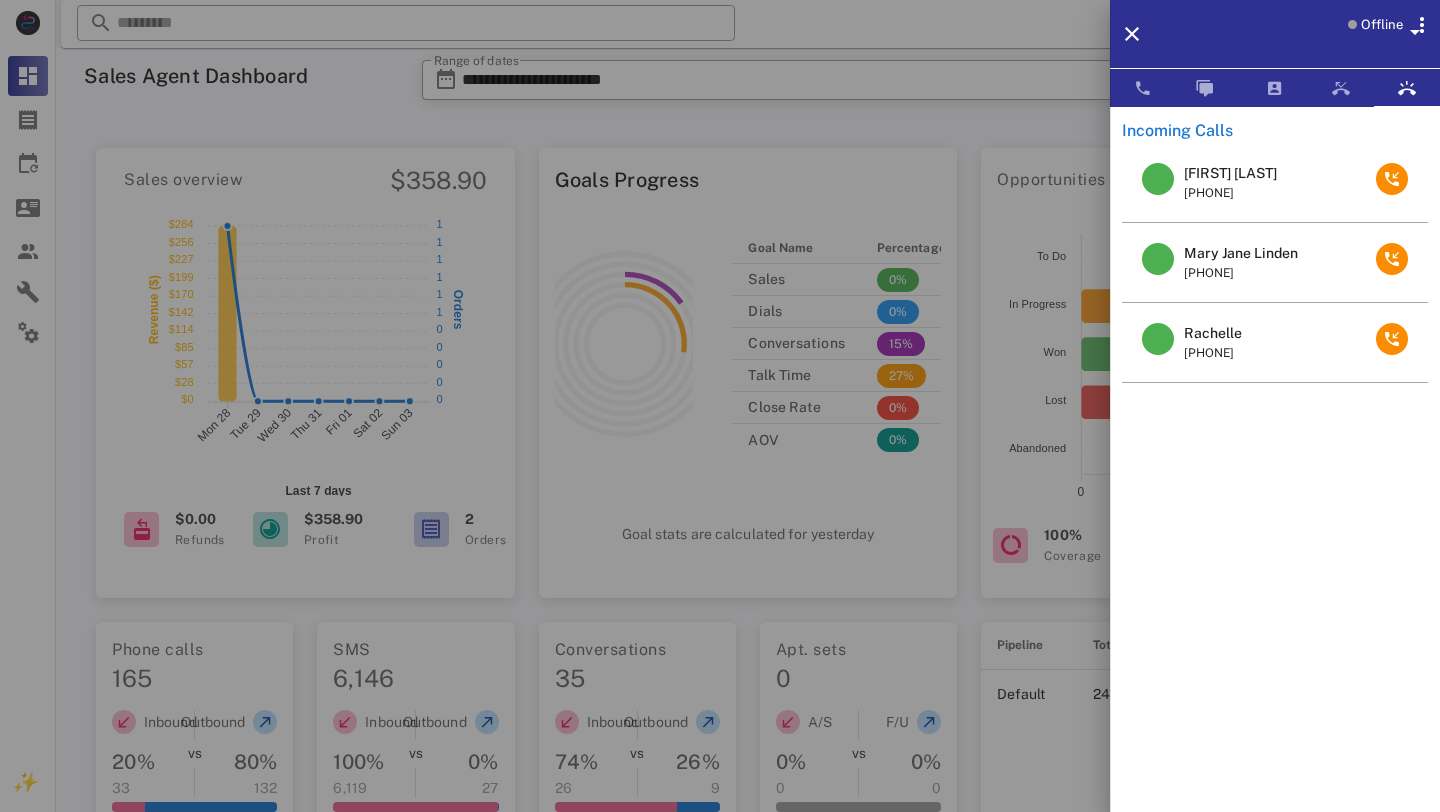 click at bounding box center (720, 406) 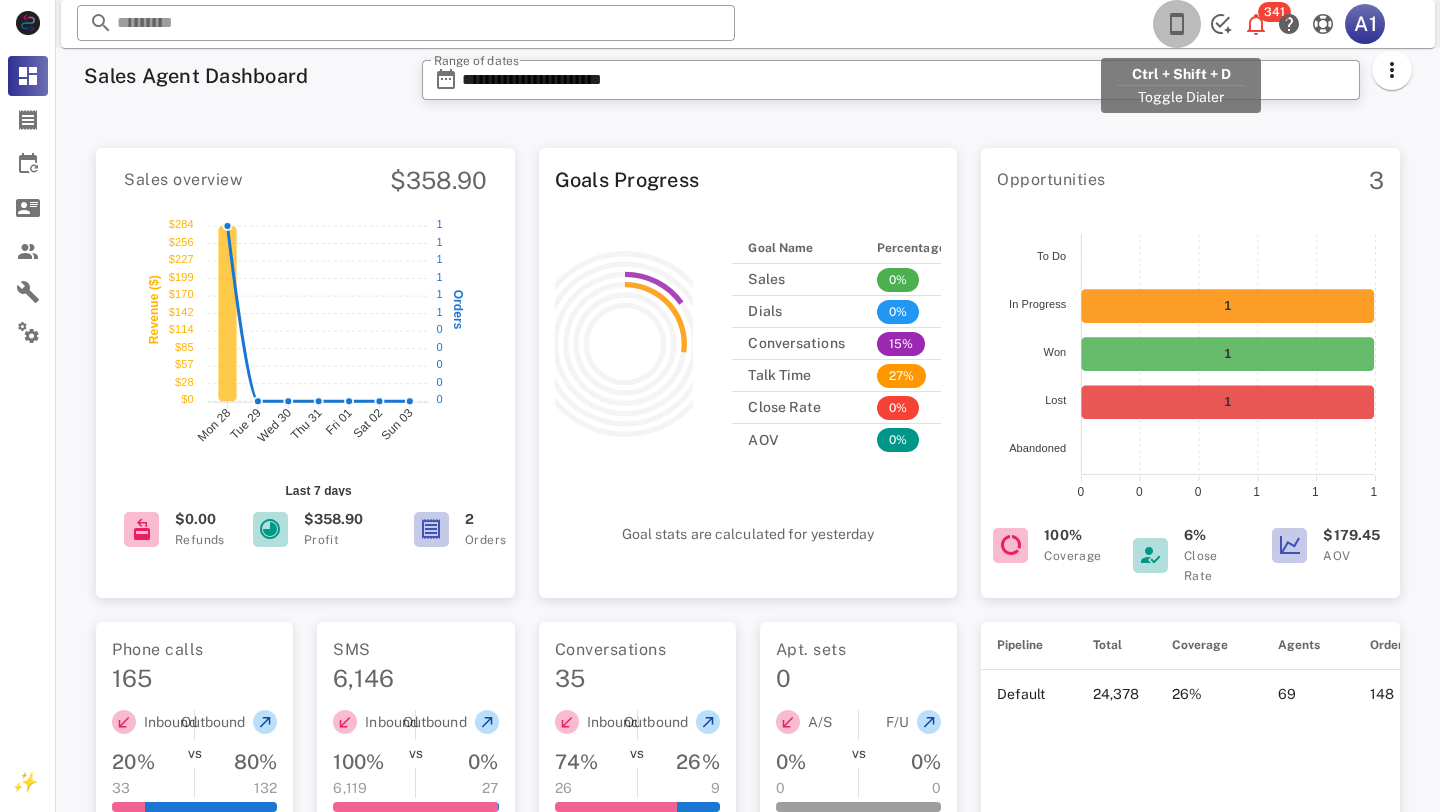 click at bounding box center (1177, 24) 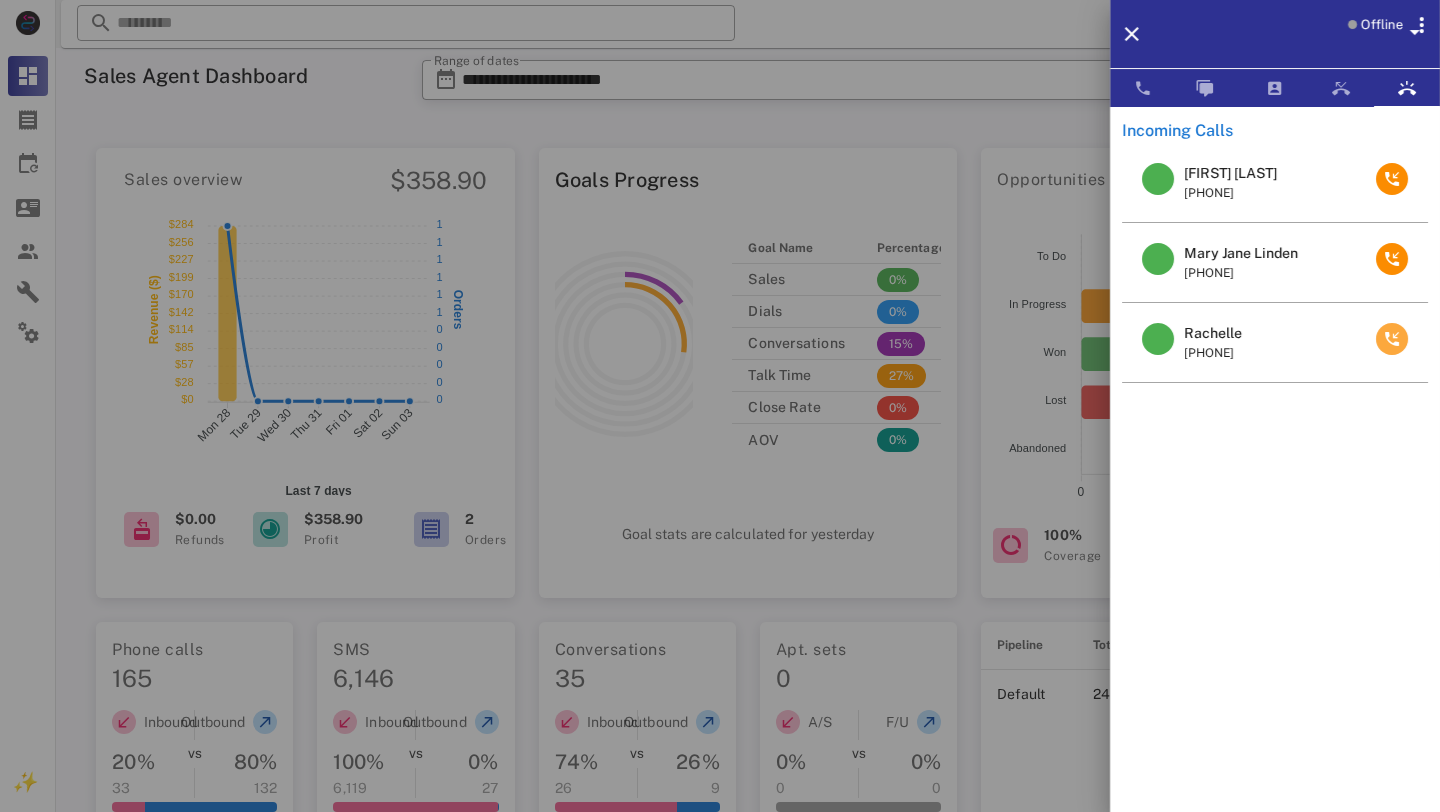 click at bounding box center [1392, 339] 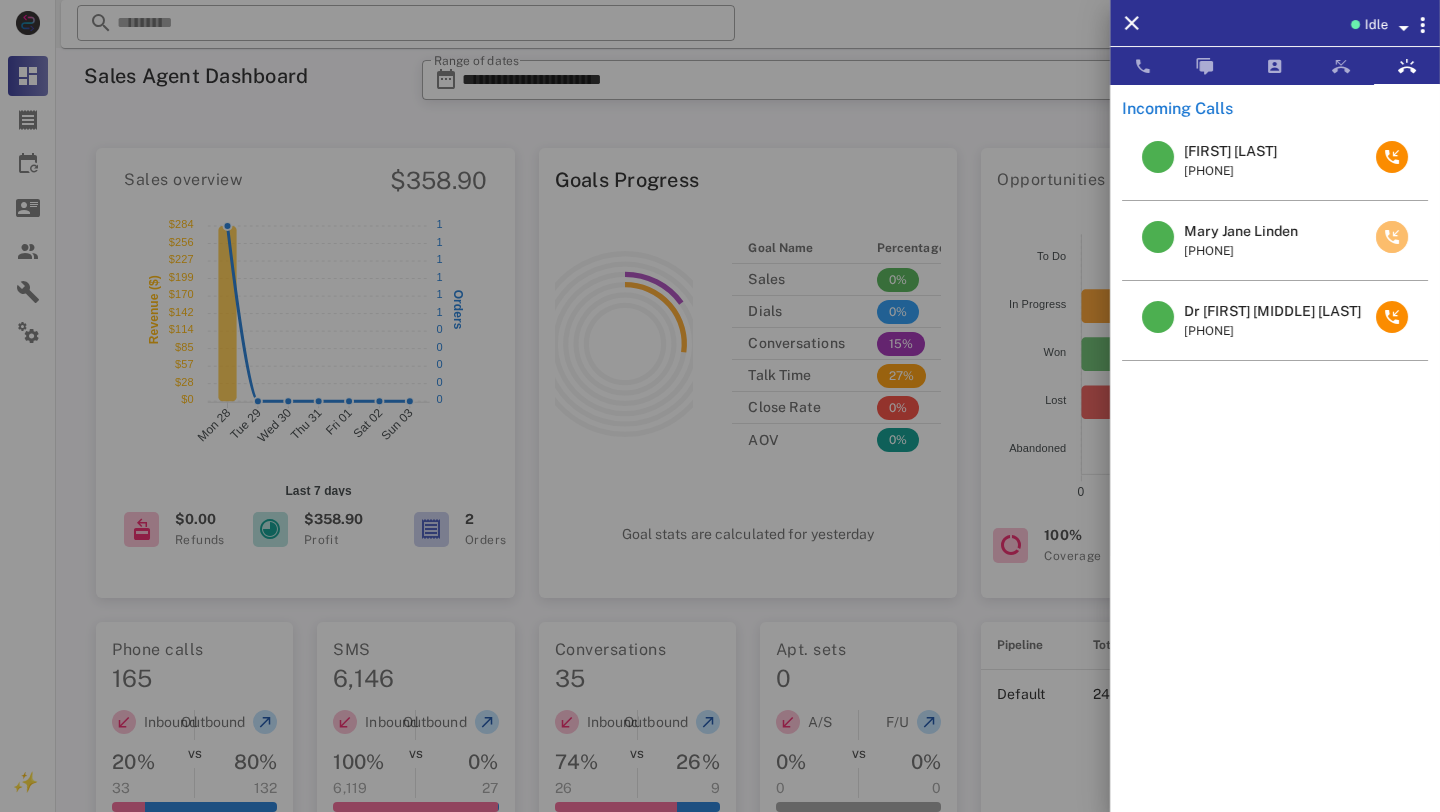 click at bounding box center [1392, 237] 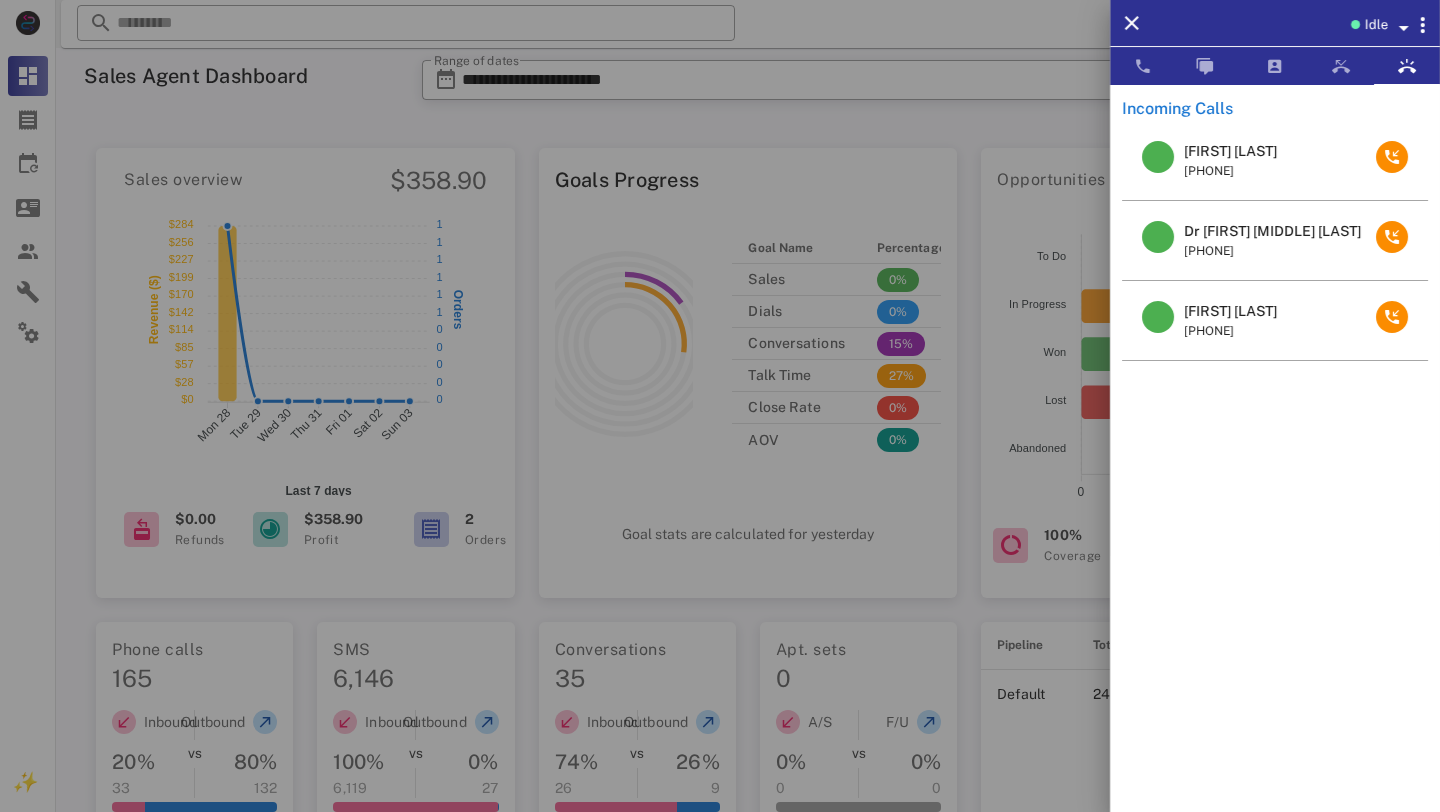 click on "[FIRST] [LAST] [PHONE]" at bounding box center [1275, 321] 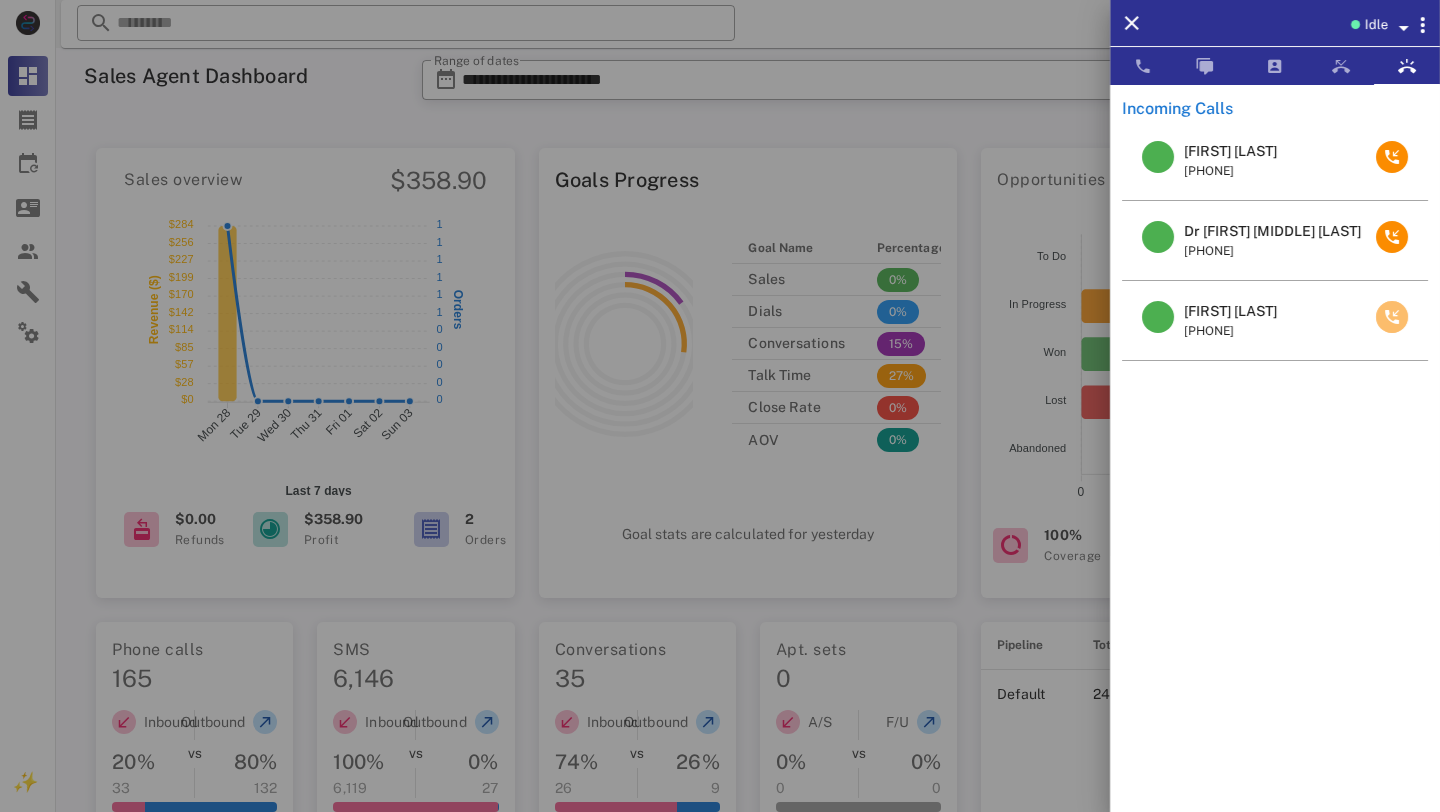 click at bounding box center [1392, 317] 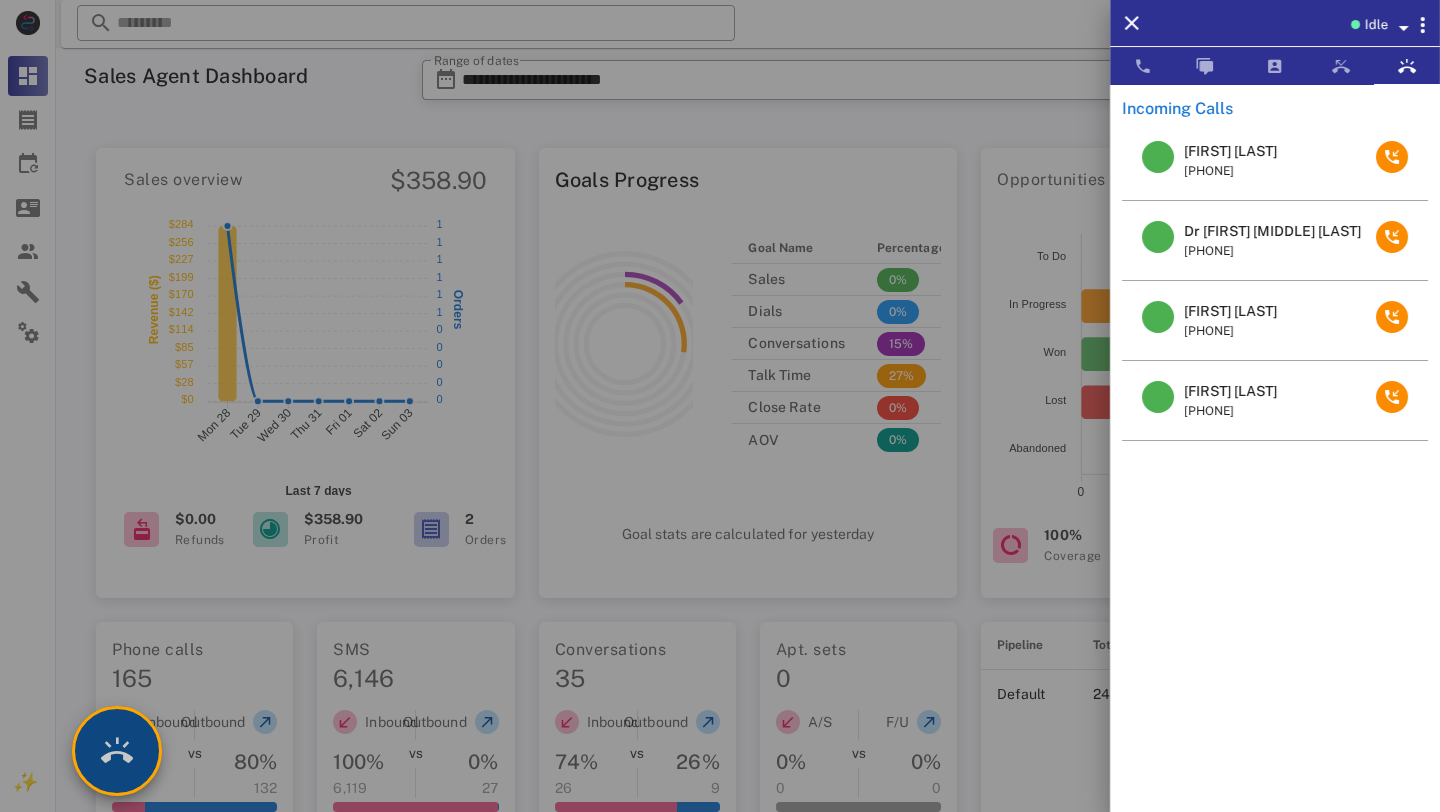 click at bounding box center [117, 751] 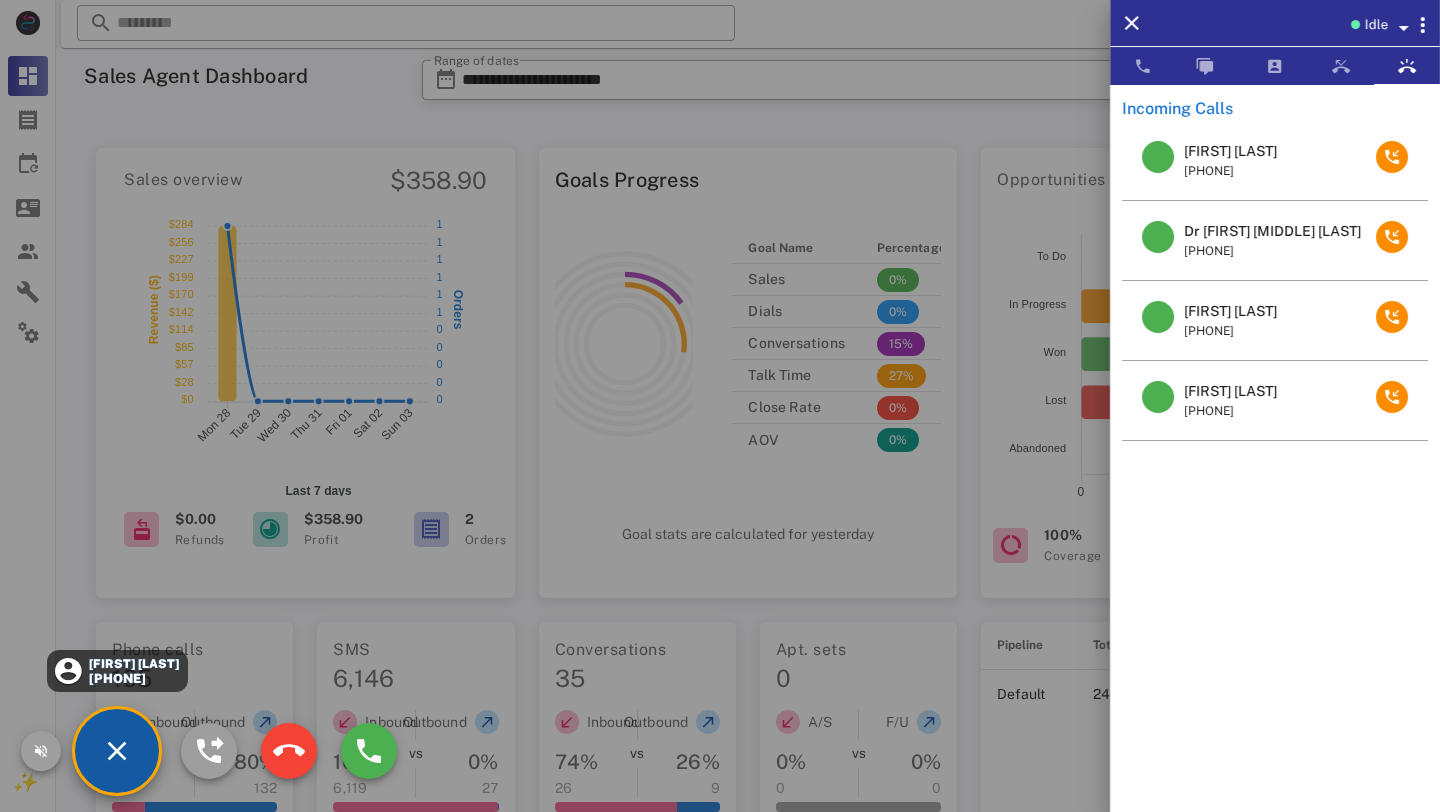 click on "[FIRST] [LAST]" at bounding box center (133, 664) 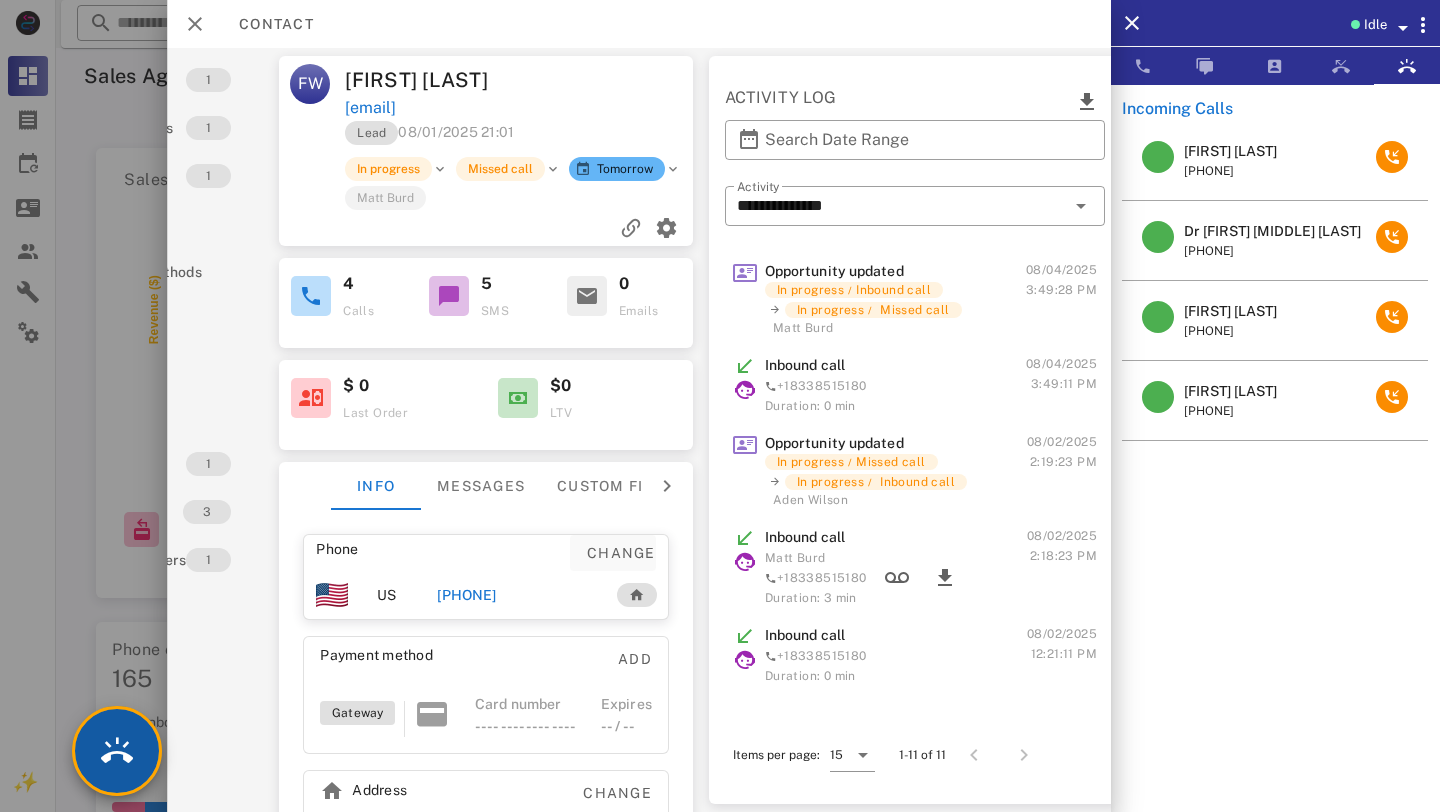 scroll, scrollTop: 0, scrollLeft: 149, axis: horizontal 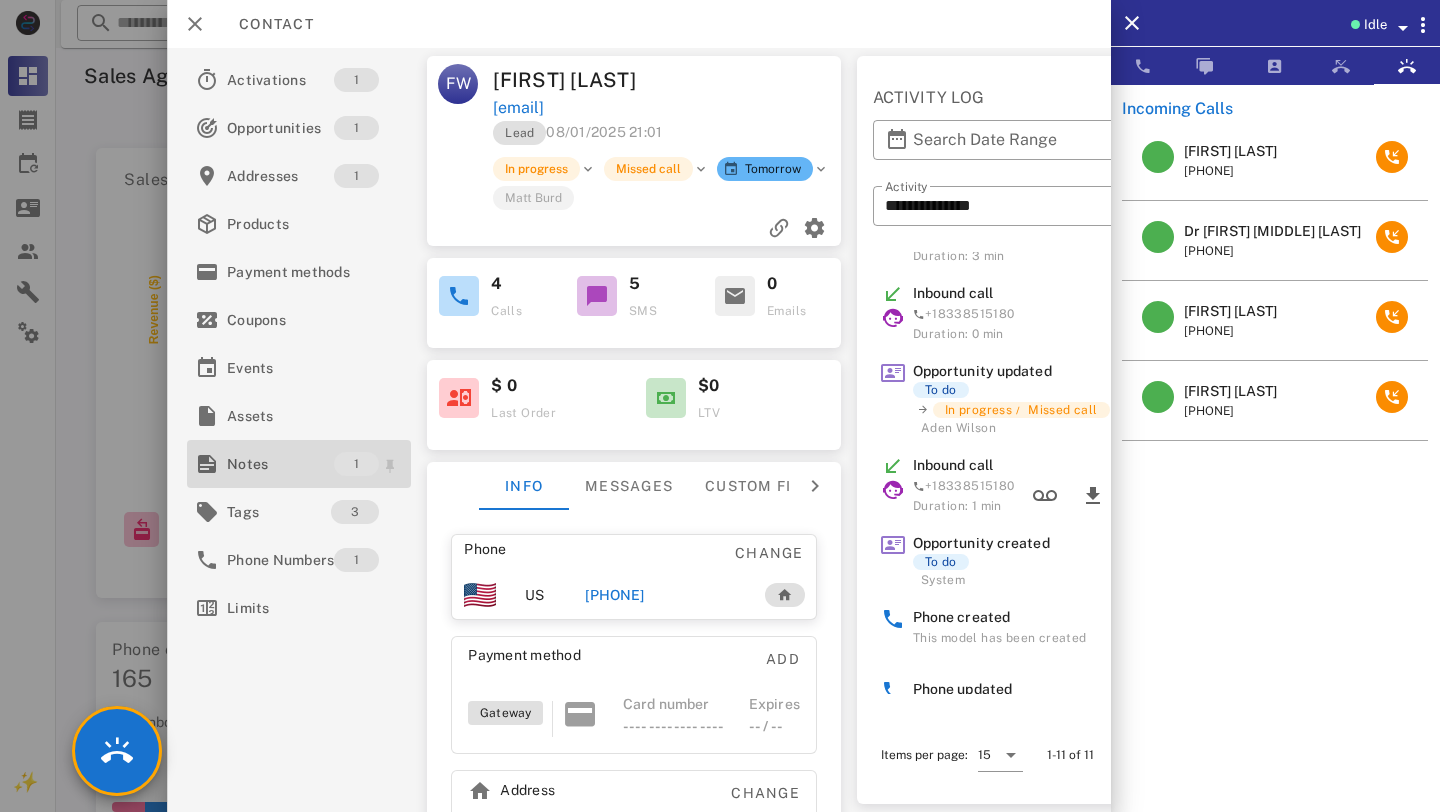 click on "Notes" at bounding box center (280, 464) 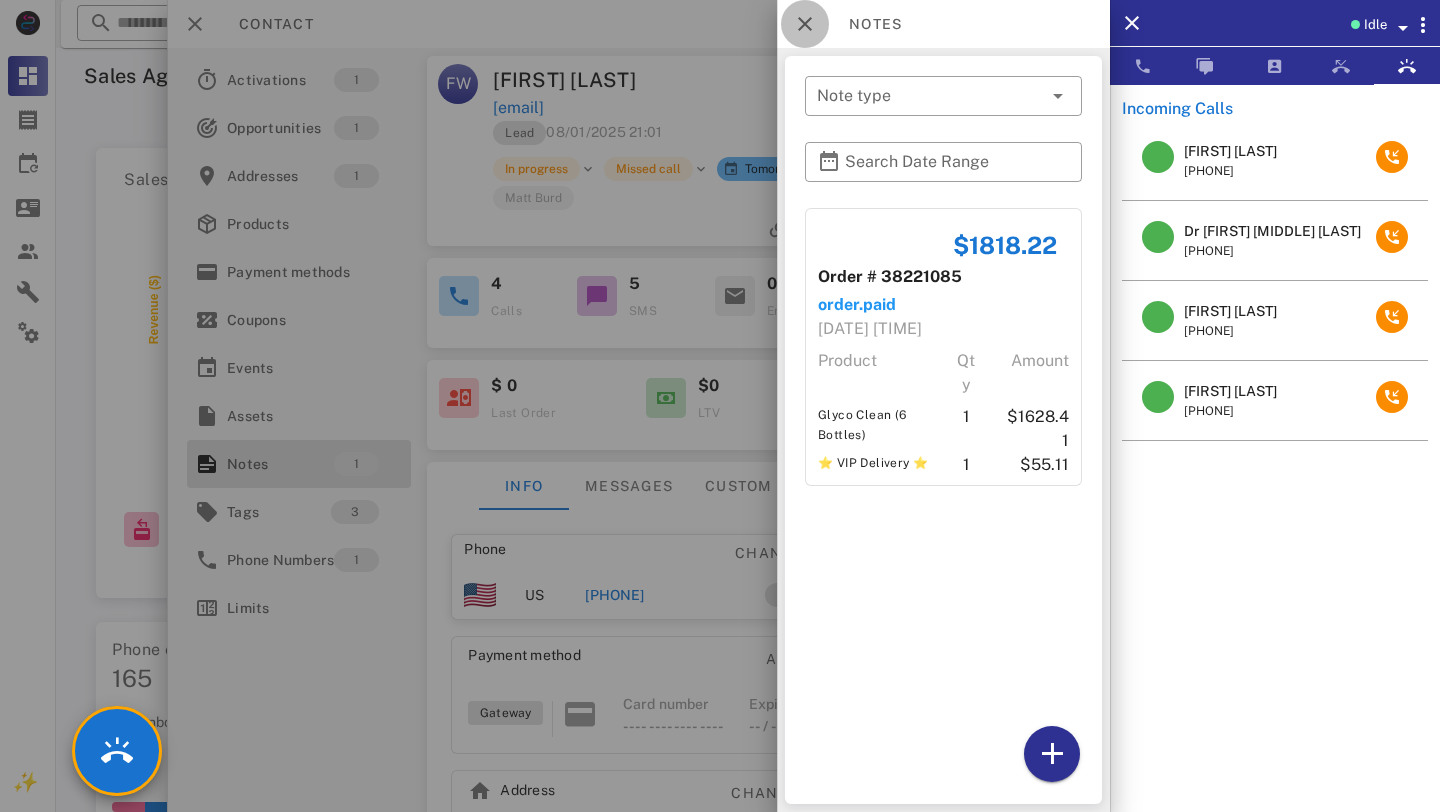 click at bounding box center [805, 24] 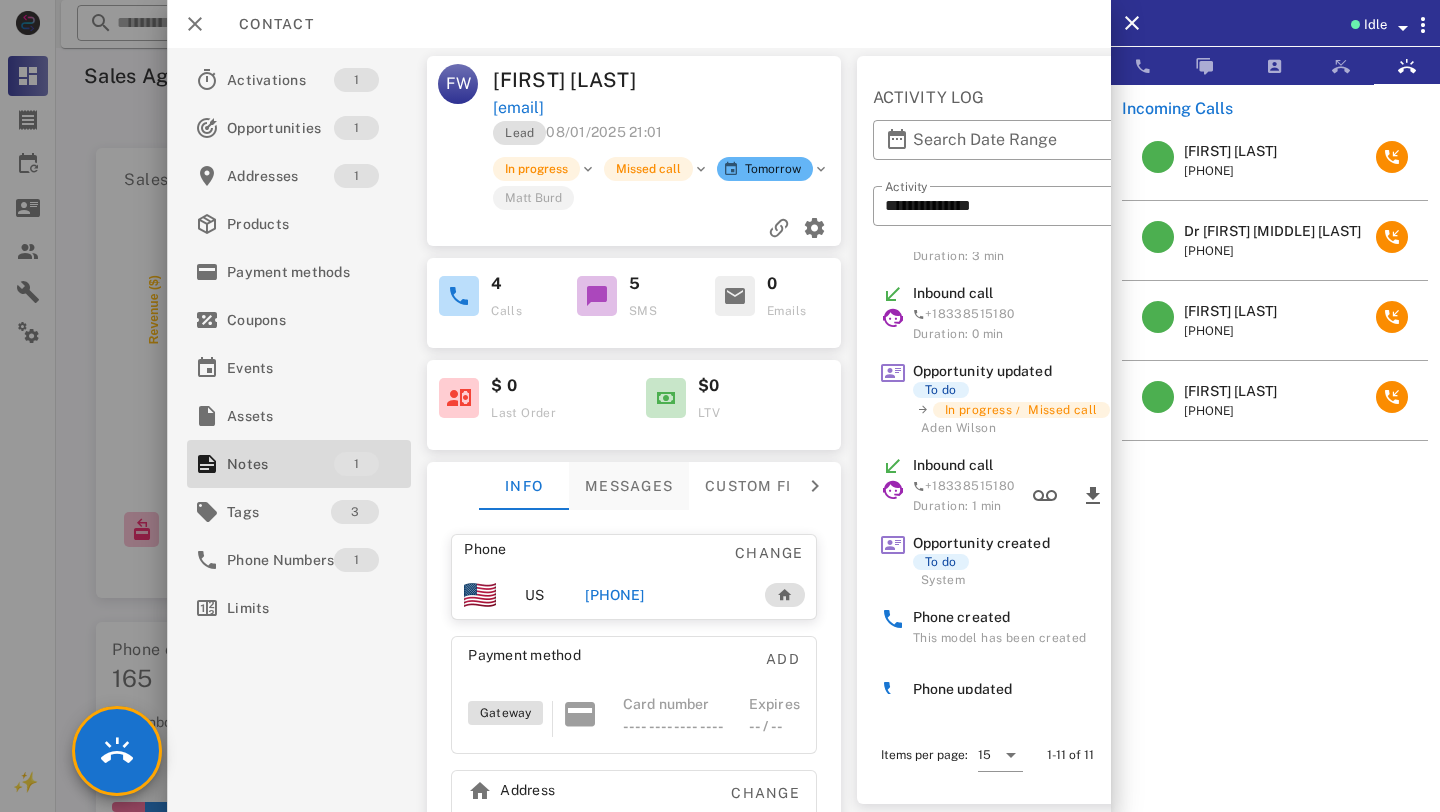 scroll, scrollTop: 0, scrollLeft: 158, axis: horizontal 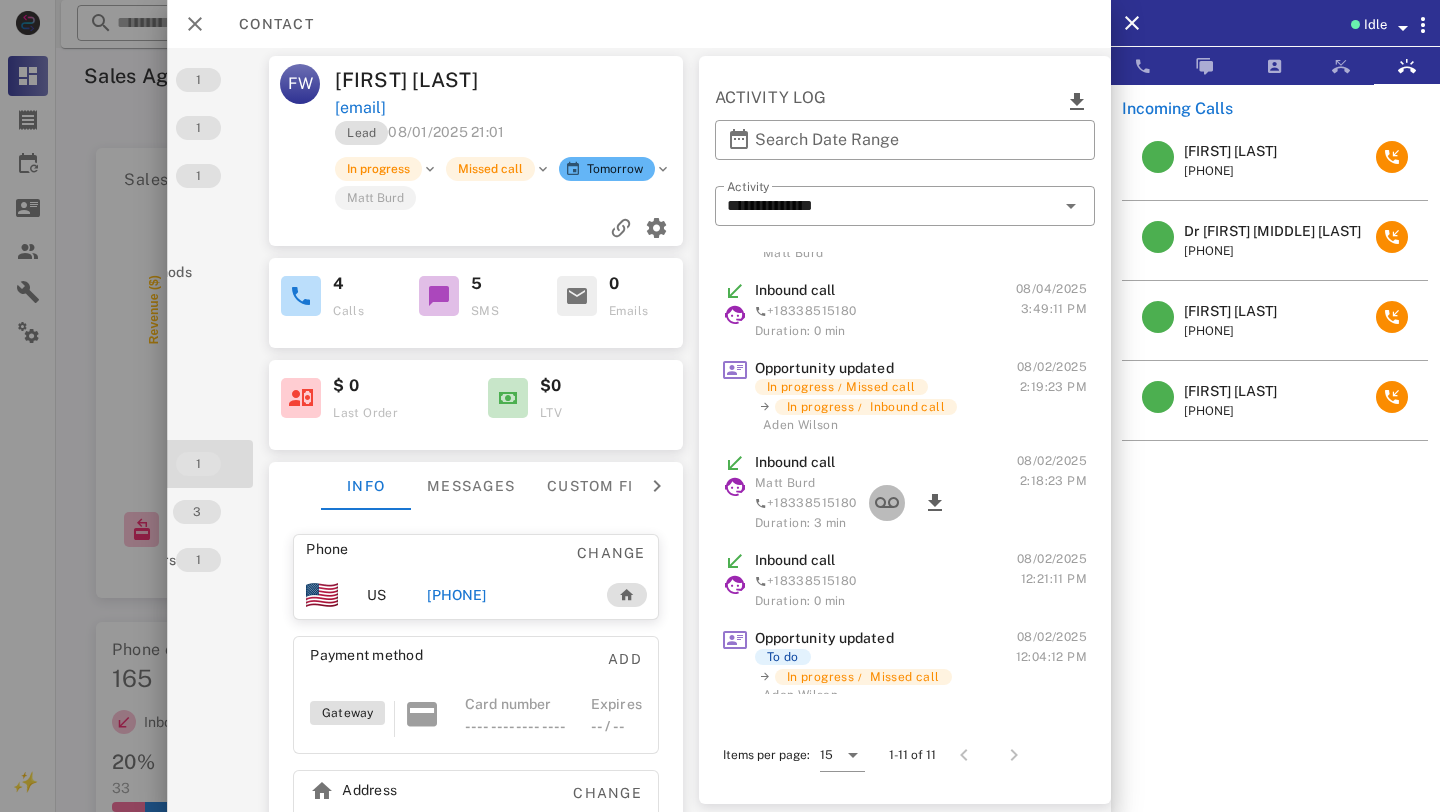 click at bounding box center (886, 503) 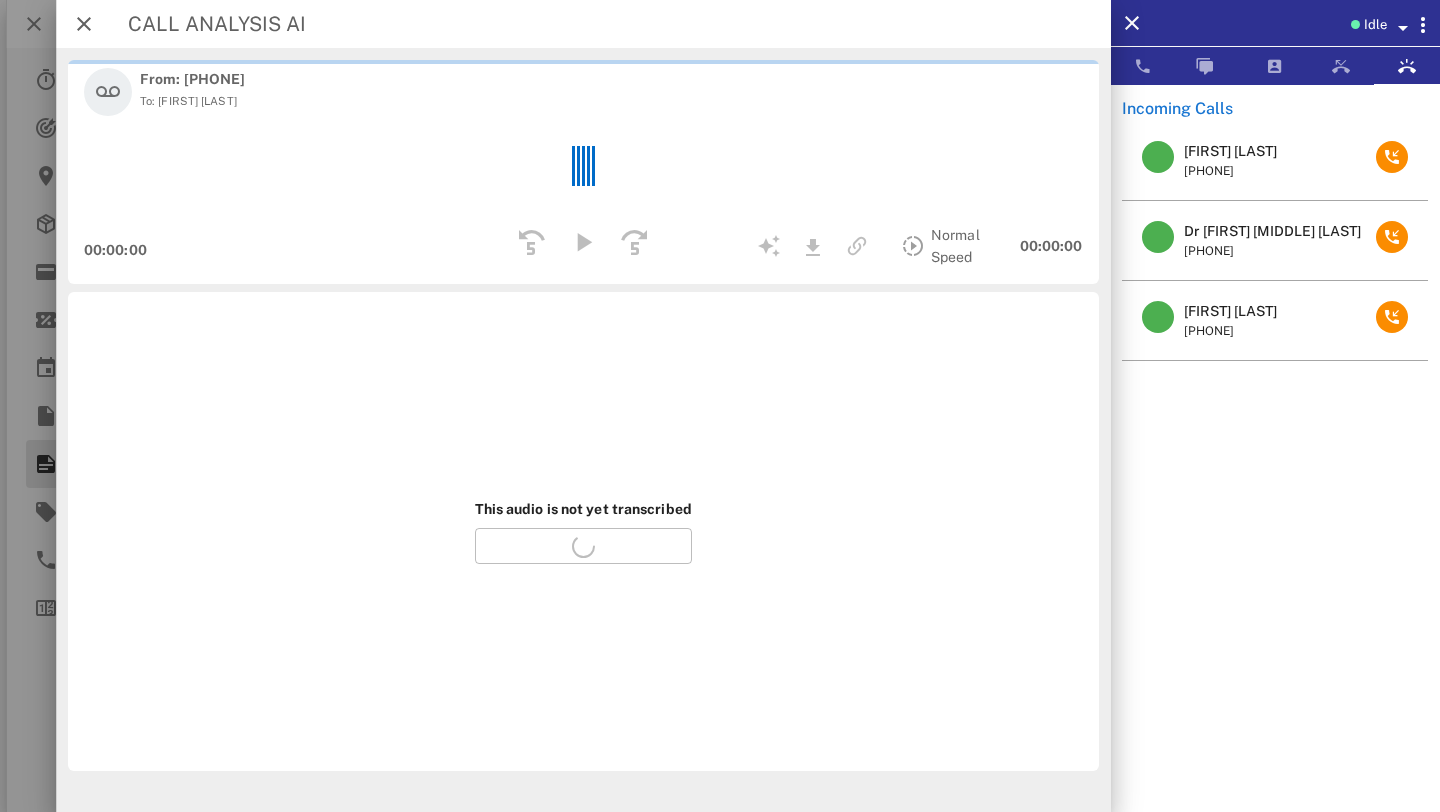 scroll, scrollTop: 0, scrollLeft: 0, axis: both 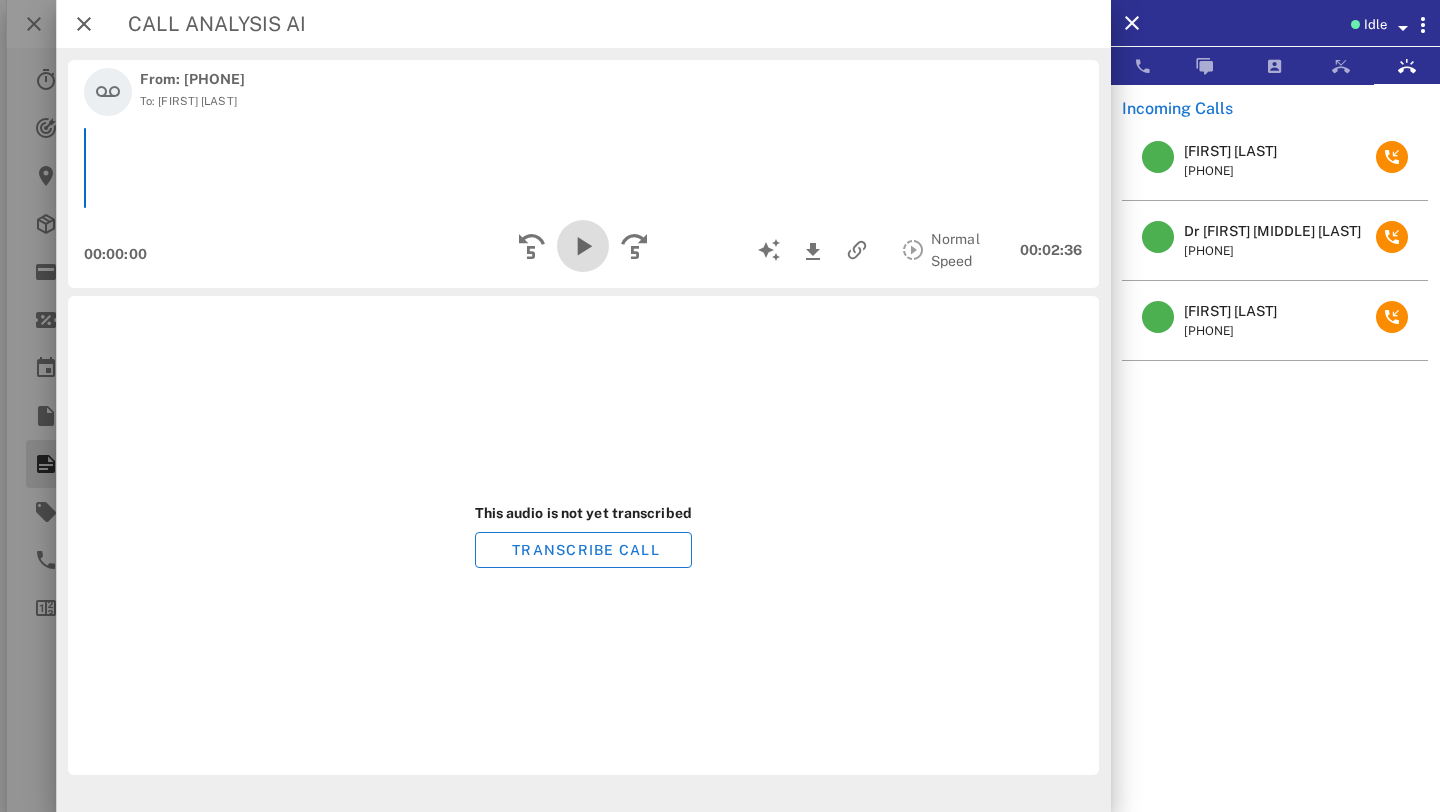 click at bounding box center (583, 246) 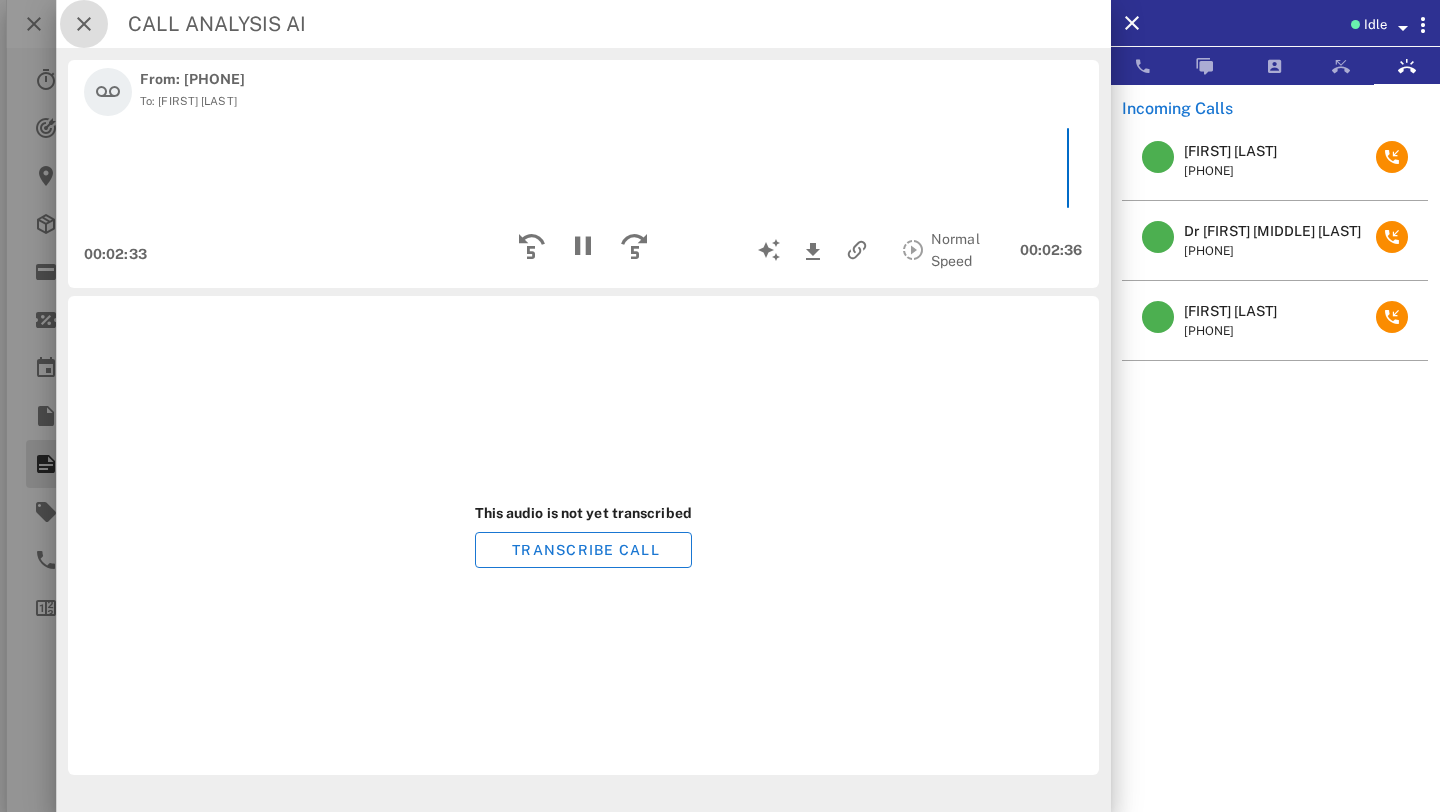 click at bounding box center [84, 24] 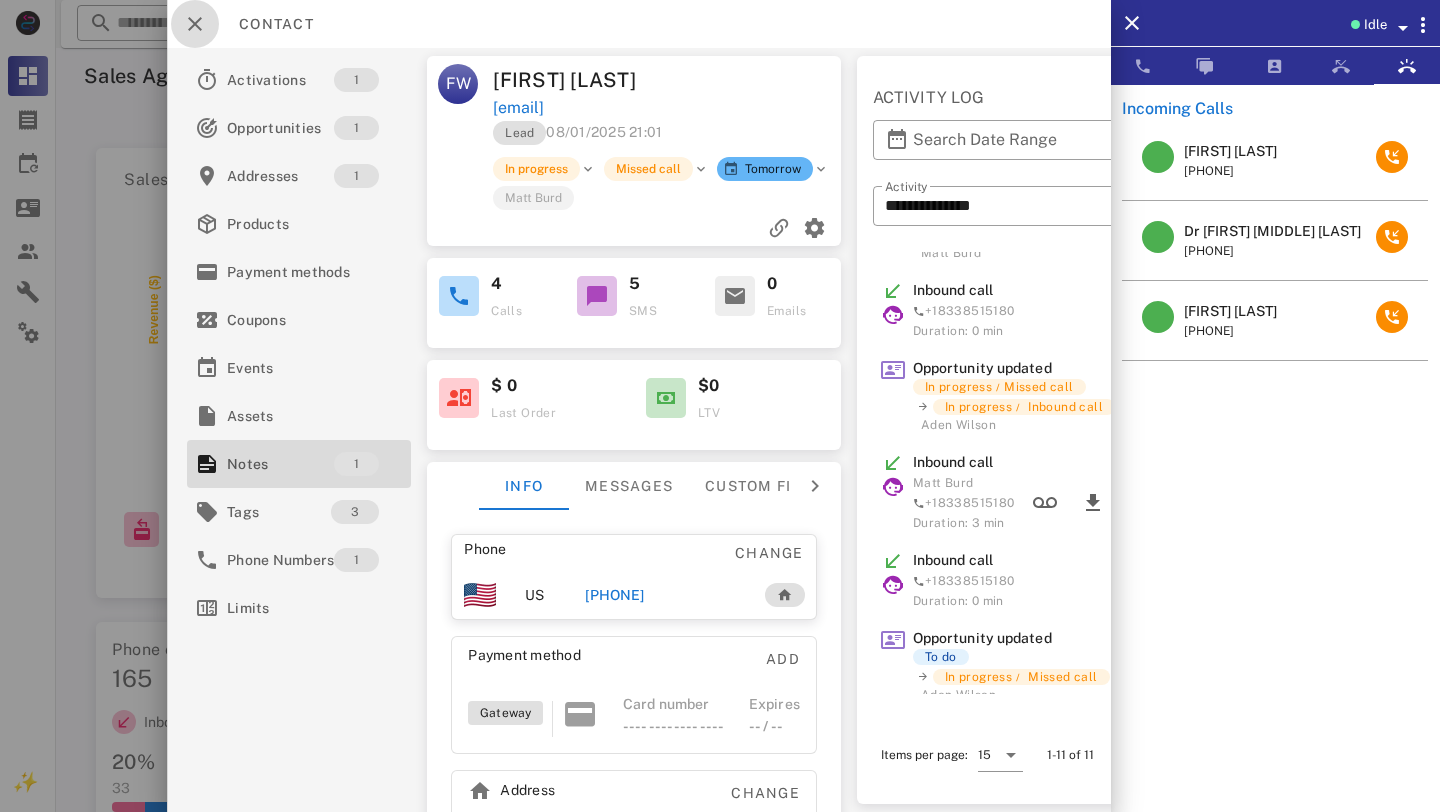click at bounding box center [195, 24] 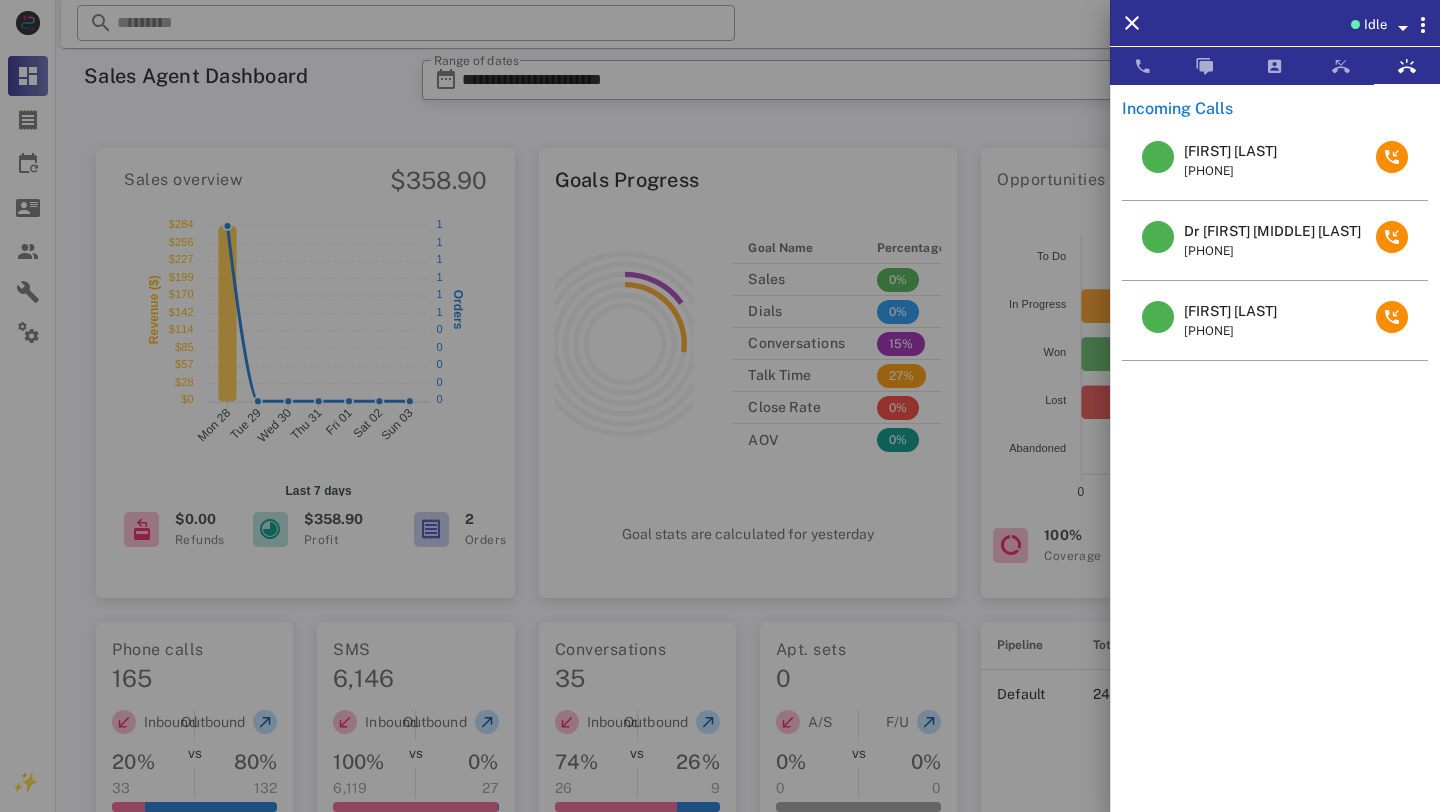 click on "[FIRST] [LAST] [PHONE] [TITLE] [FIRST] [LAST] [PHONE] [FIRST] [LAST] [PHONE]" at bounding box center [1275, 450] 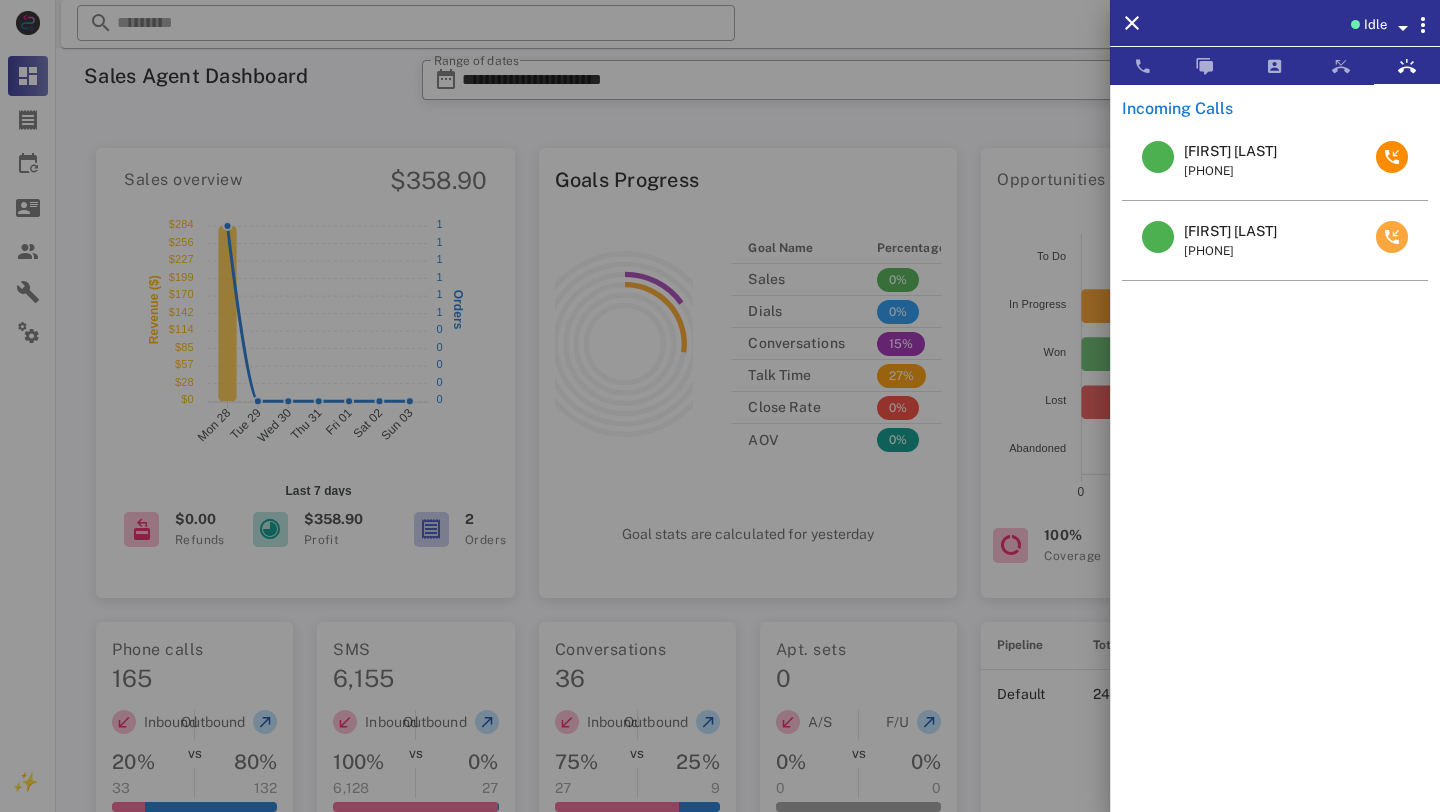 click at bounding box center (1392, 237) 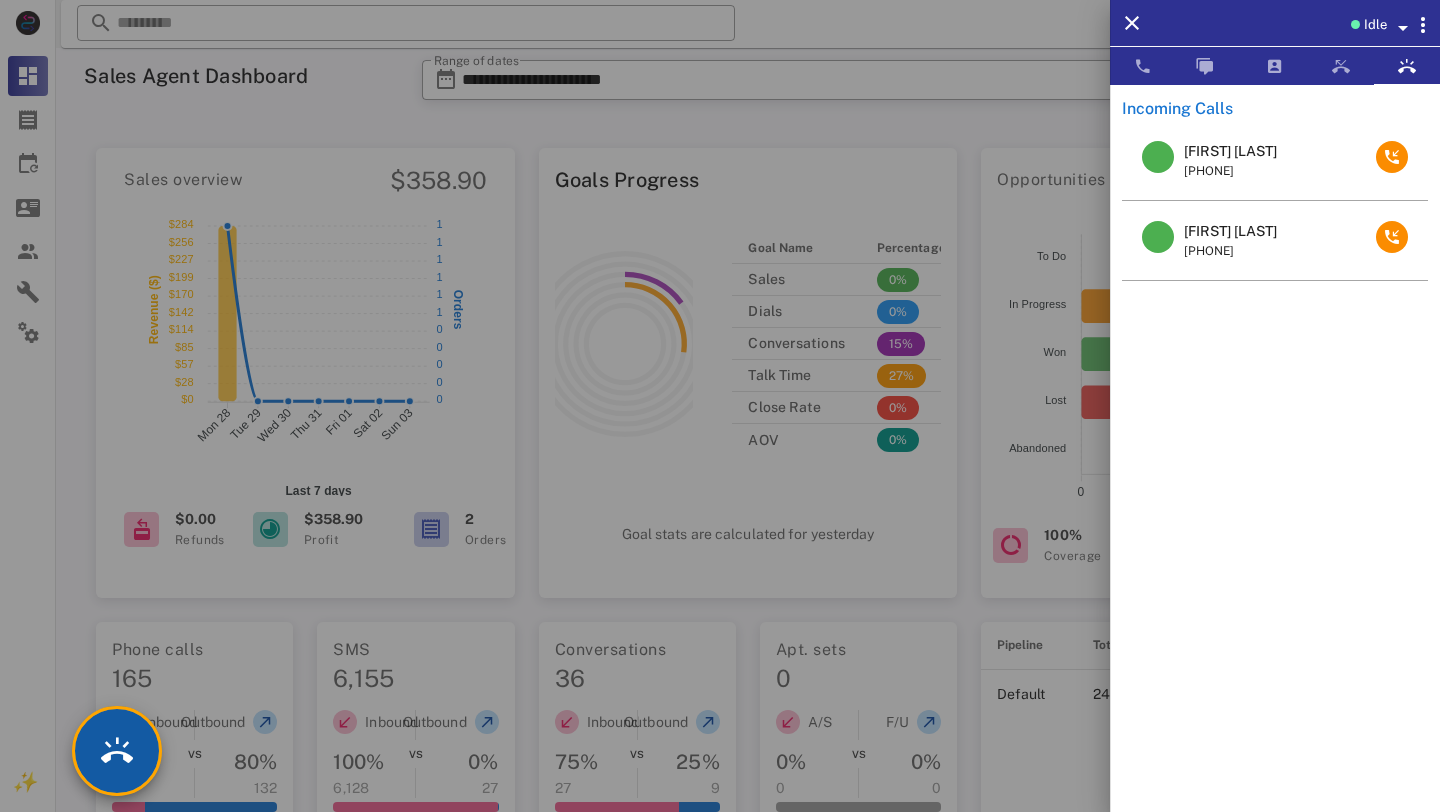 click at bounding box center [117, 751] 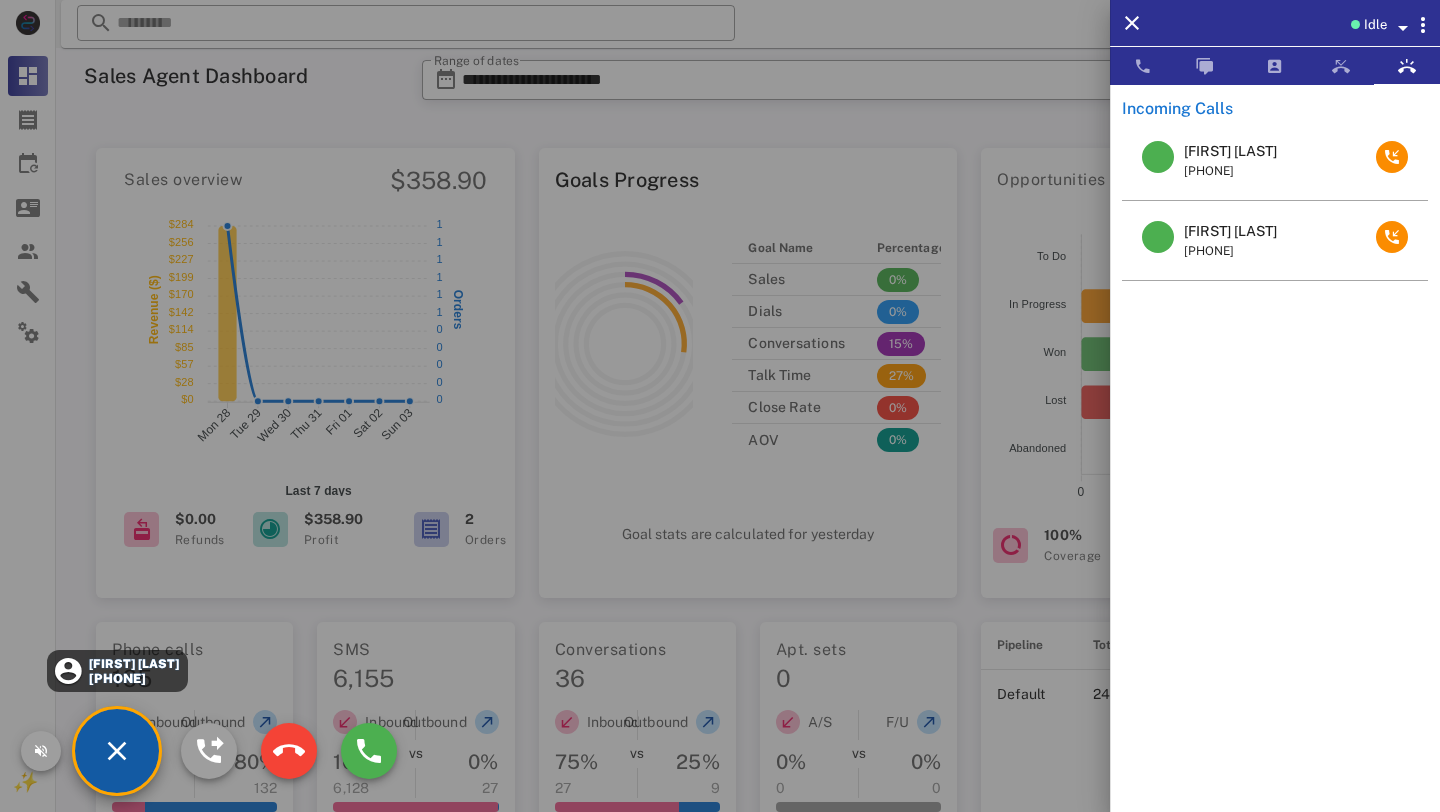 click on "[FIRST] [LAST]" at bounding box center (133, 664) 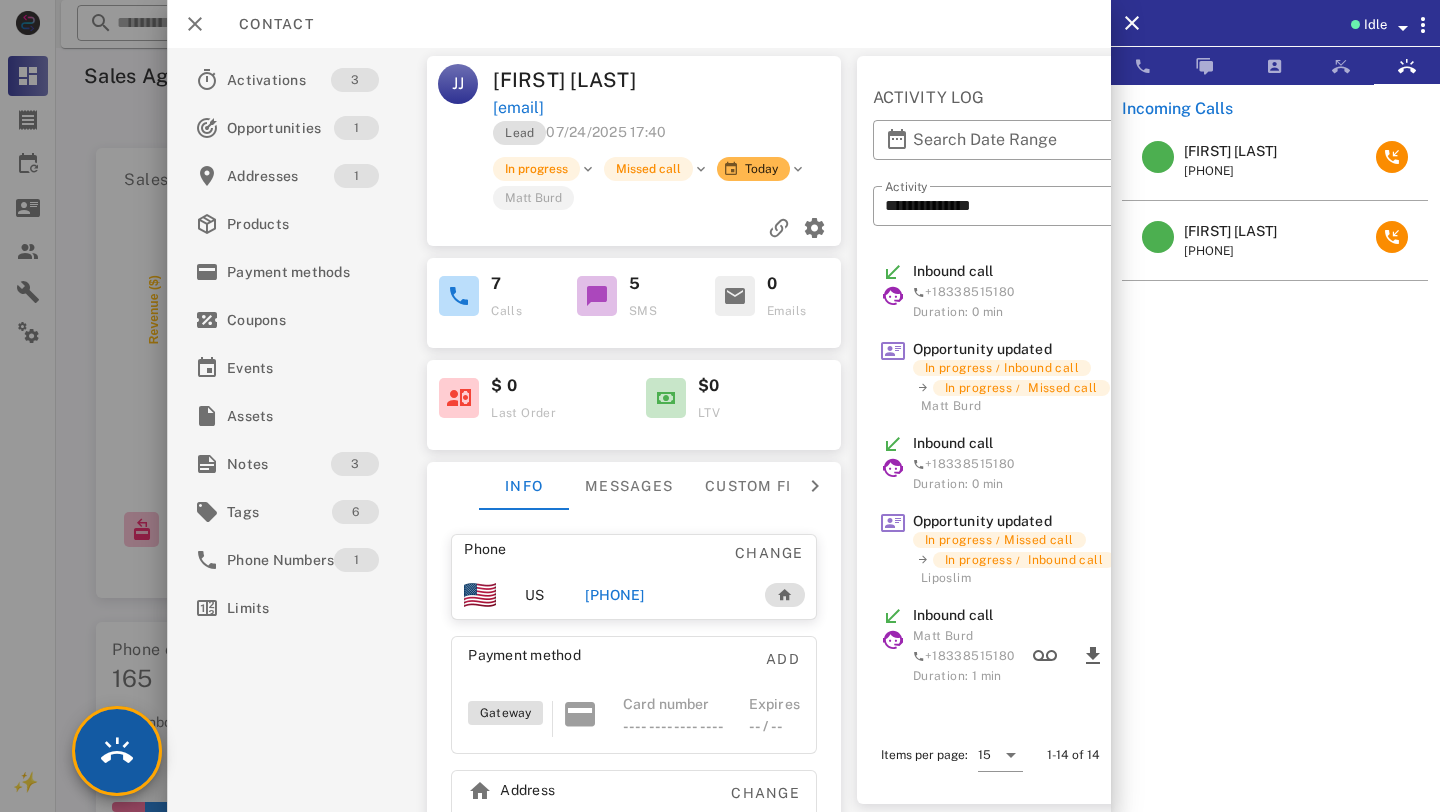 scroll, scrollTop: 0, scrollLeft: 158, axis: horizontal 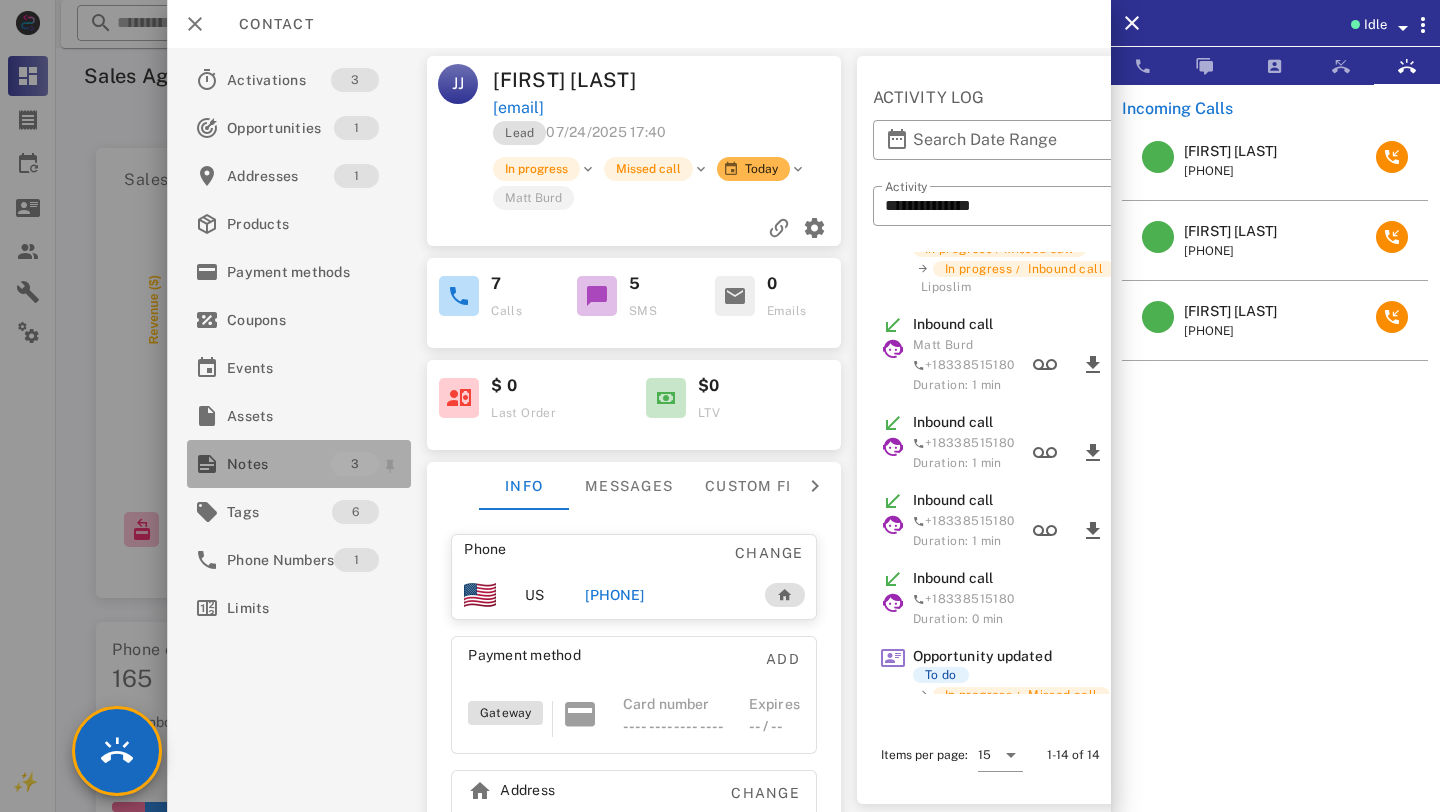 click on "Notes" at bounding box center (279, 464) 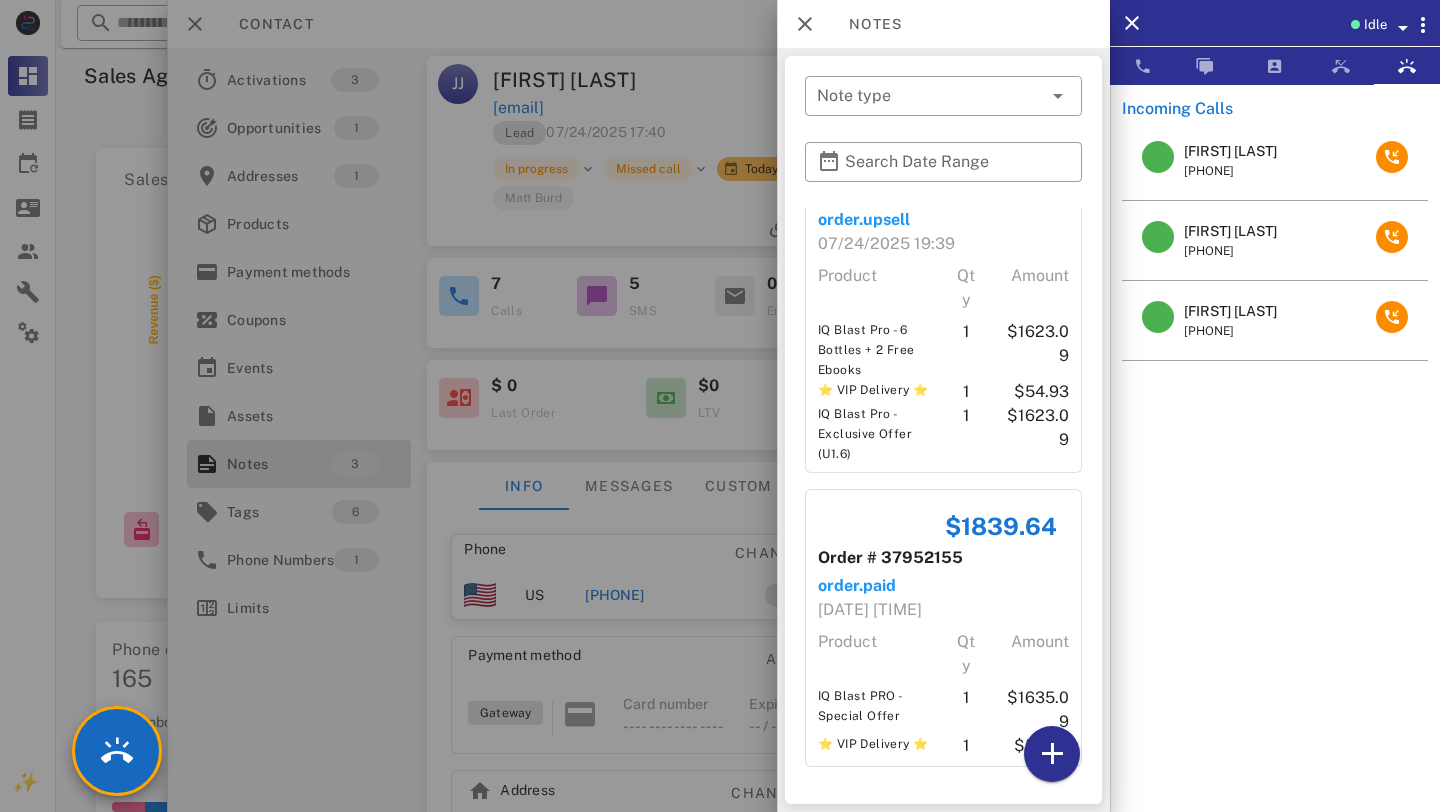 scroll, scrollTop: 0, scrollLeft: 0, axis: both 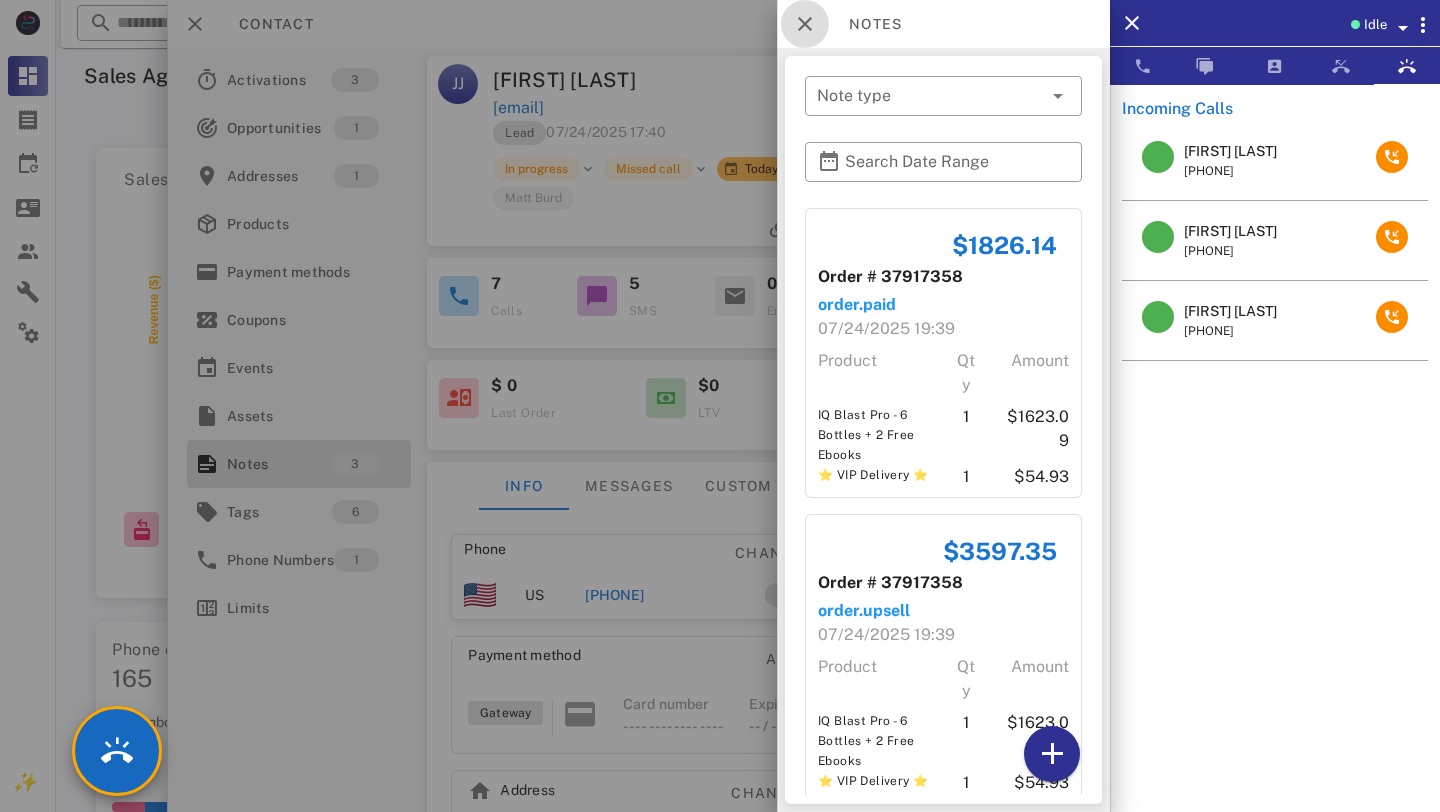 click at bounding box center [805, 24] 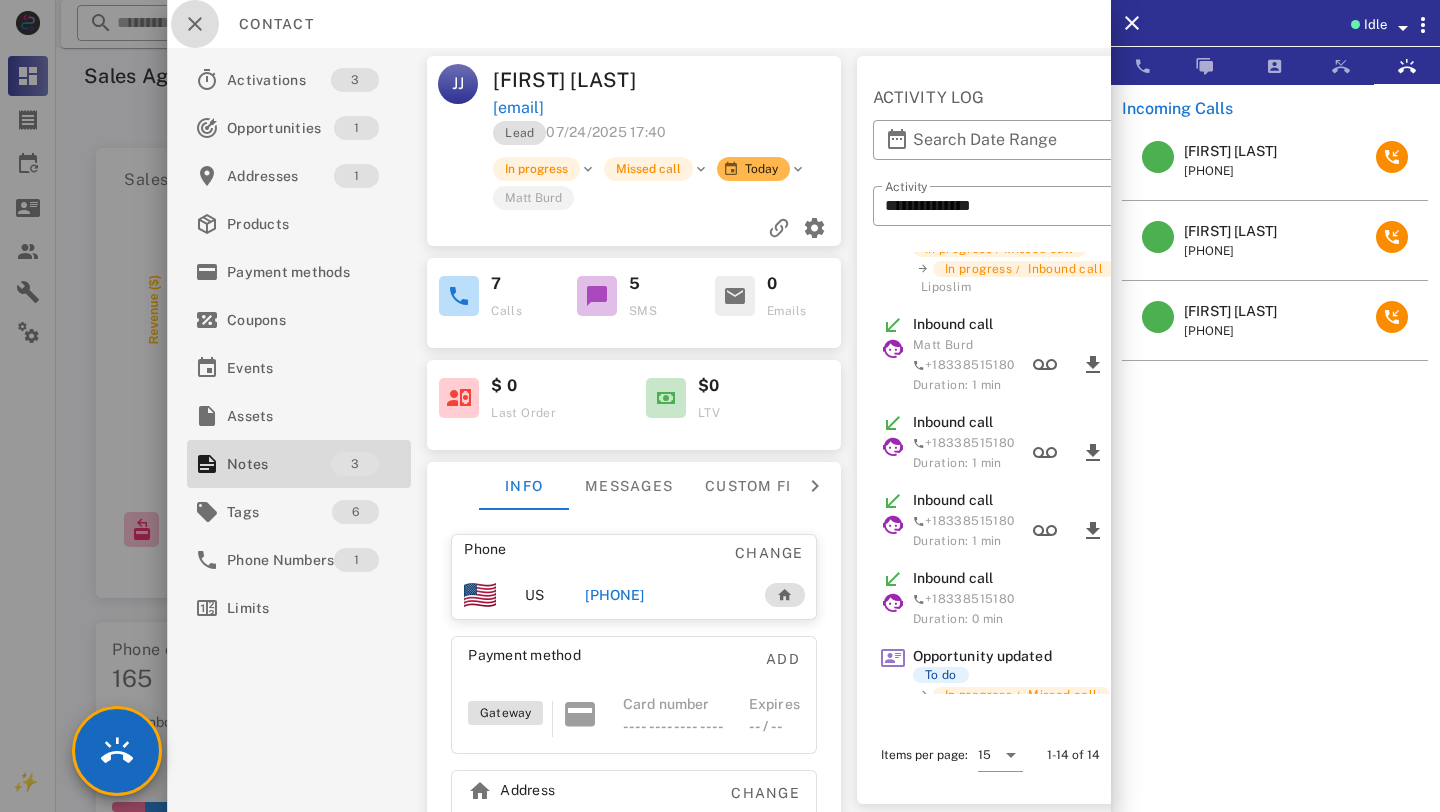 click at bounding box center [195, 24] 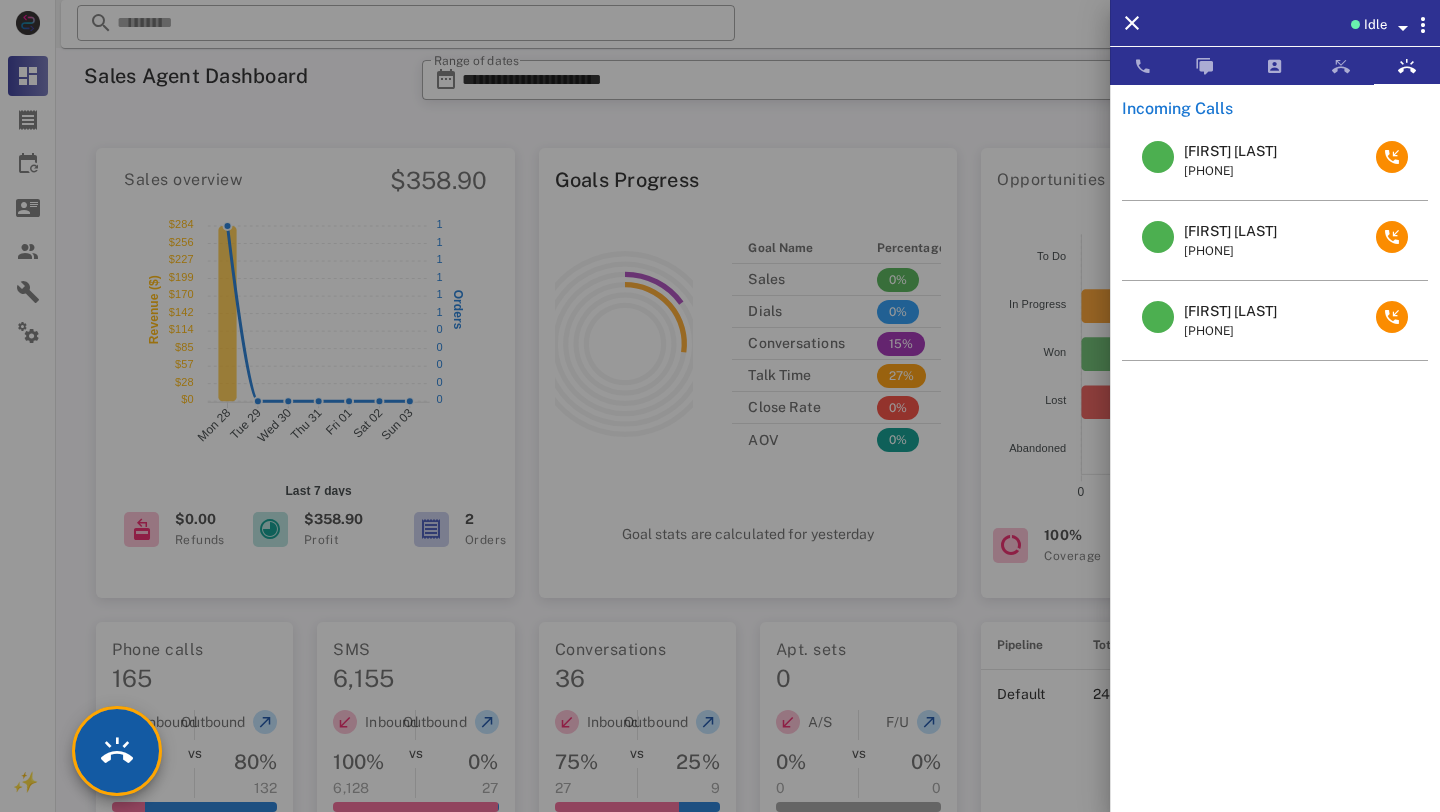 click at bounding box center (117, 751) 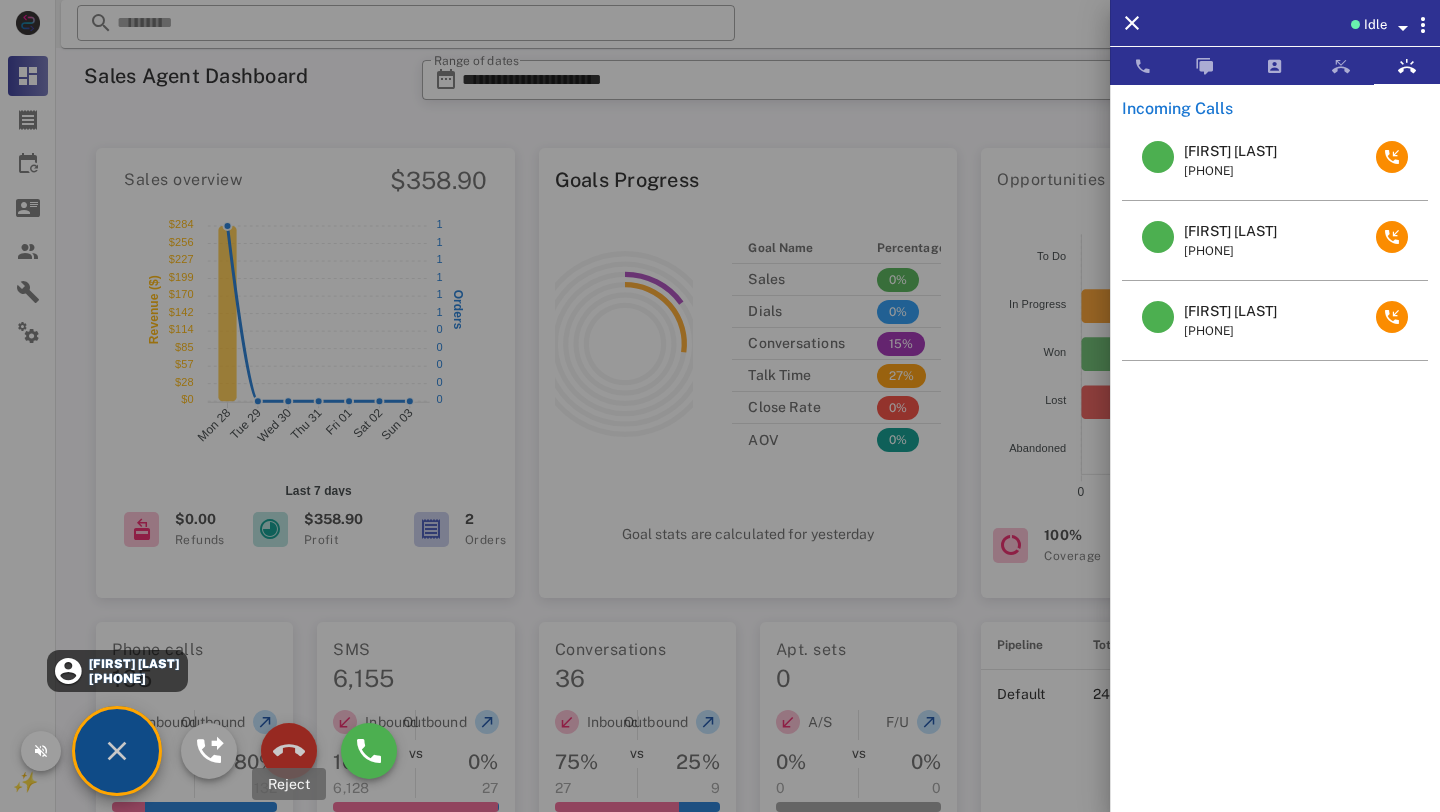 click at bounding box center (289, 751) 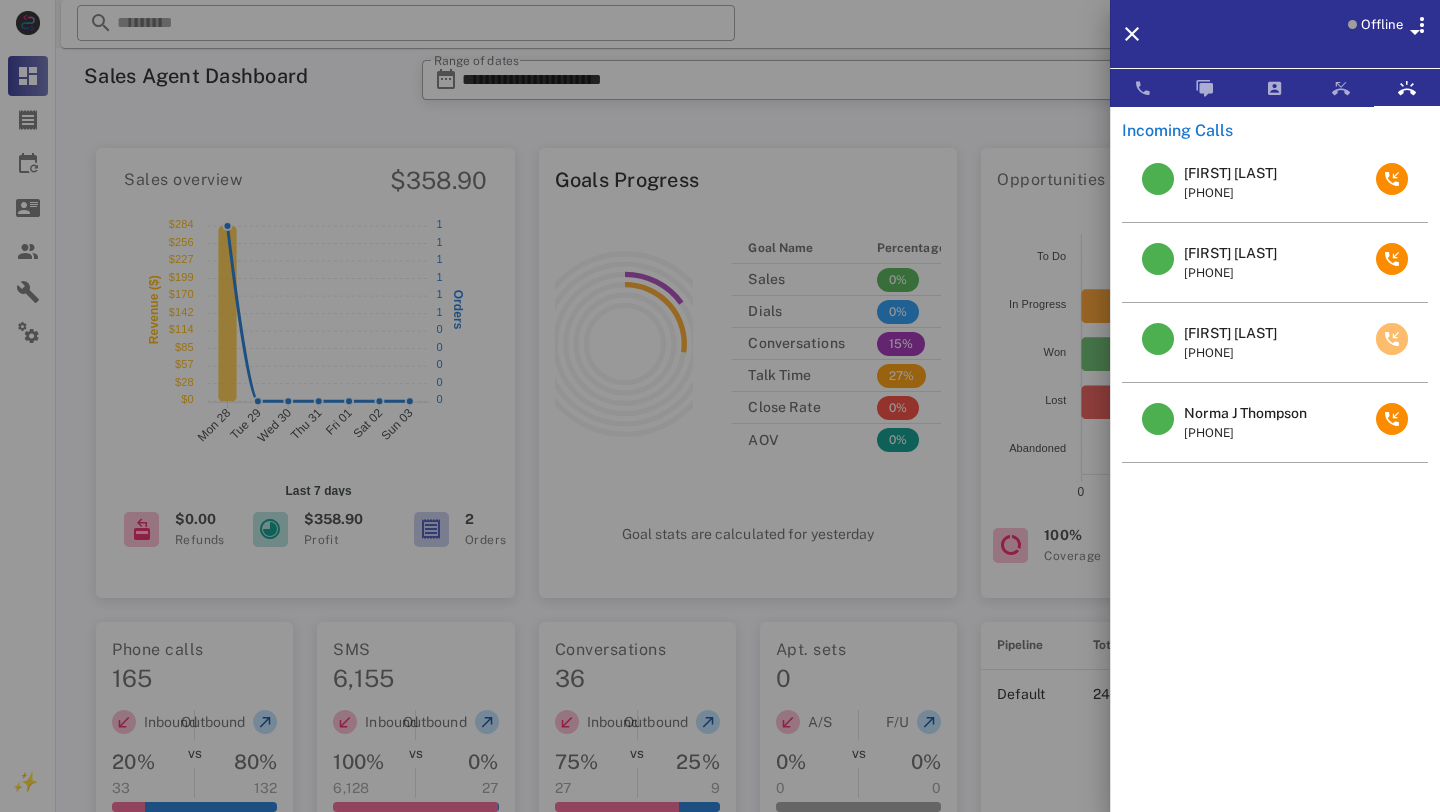 click at bounding box center (1392, 339) 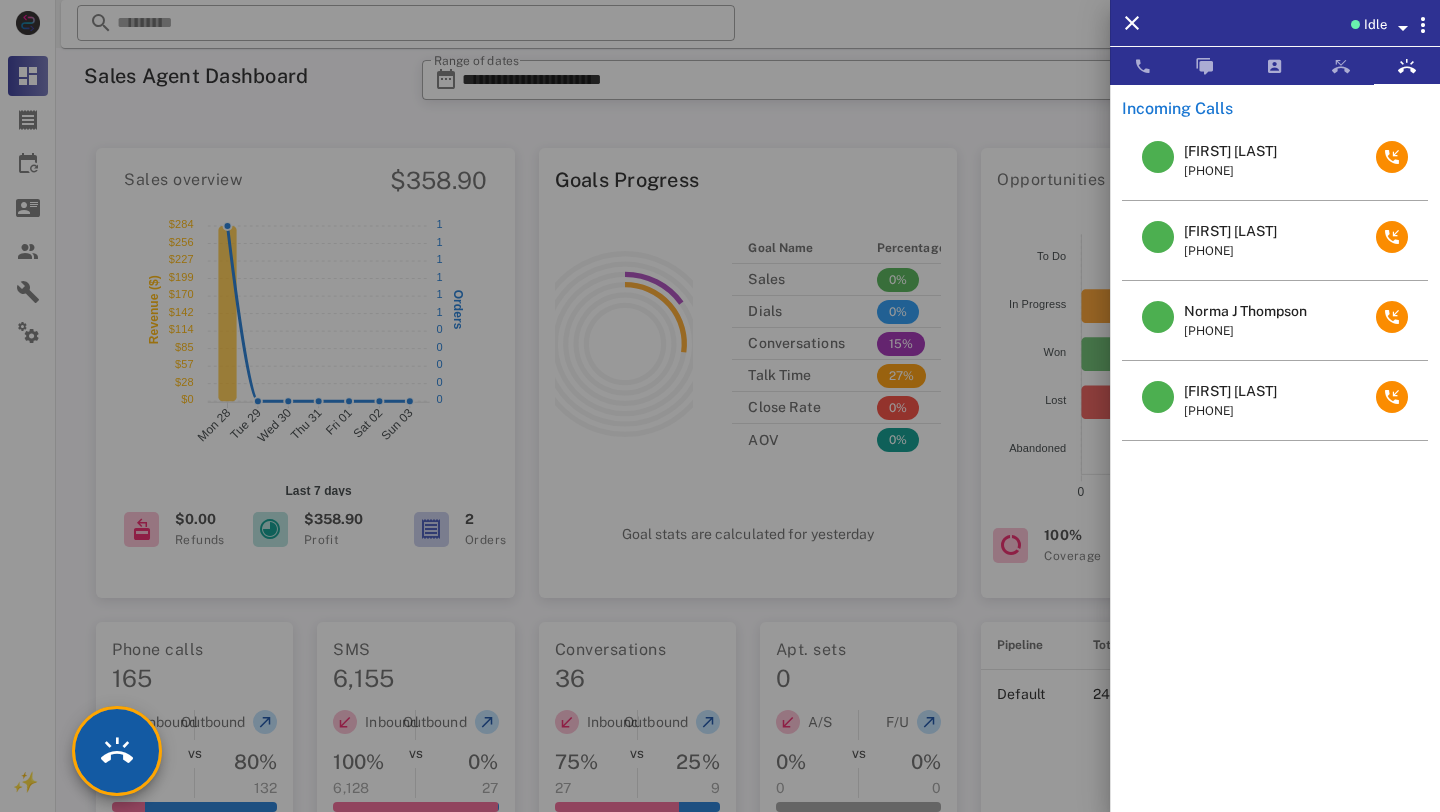 click at bounding box center [117, 751] 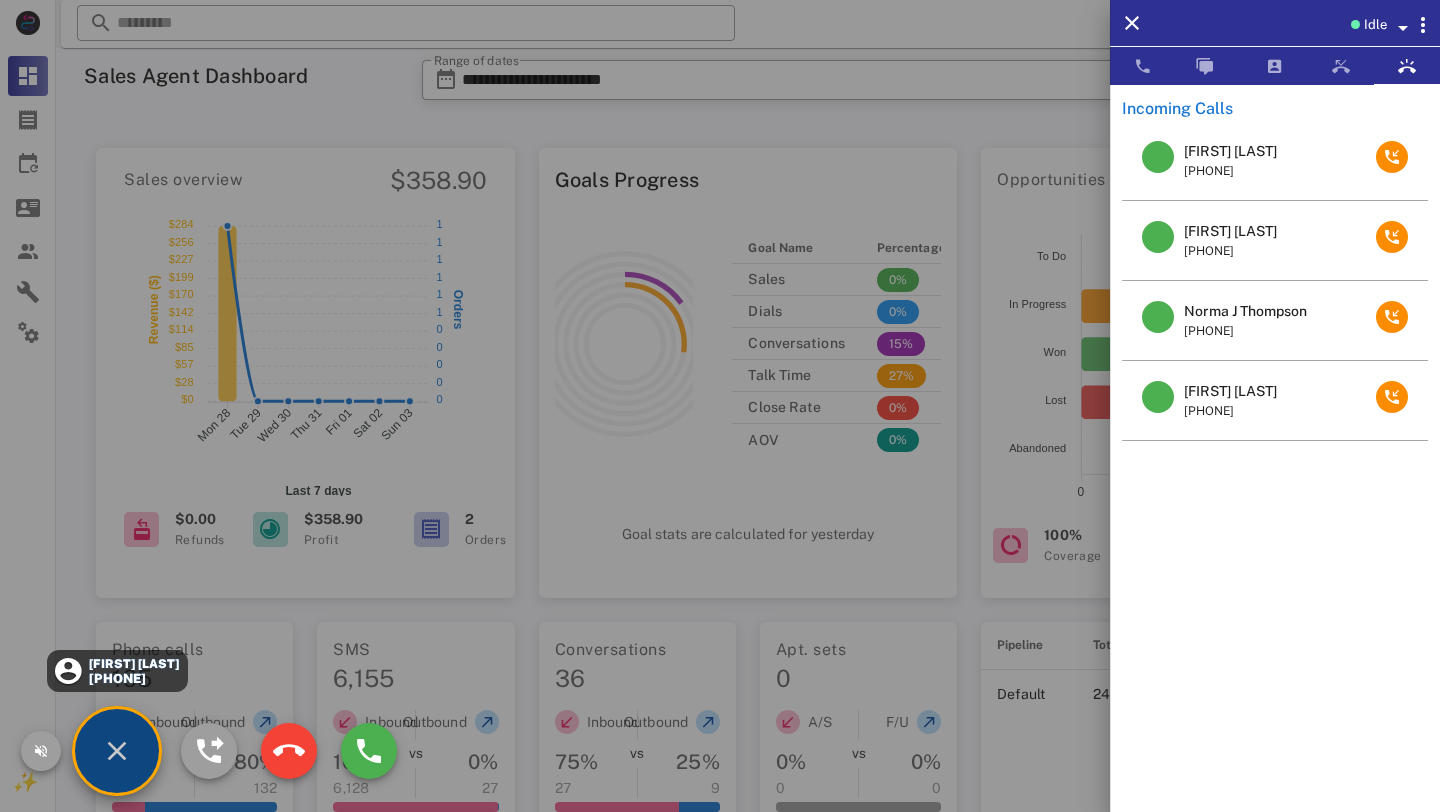 click on "[PHONE]" at bounding box center (133, 678) 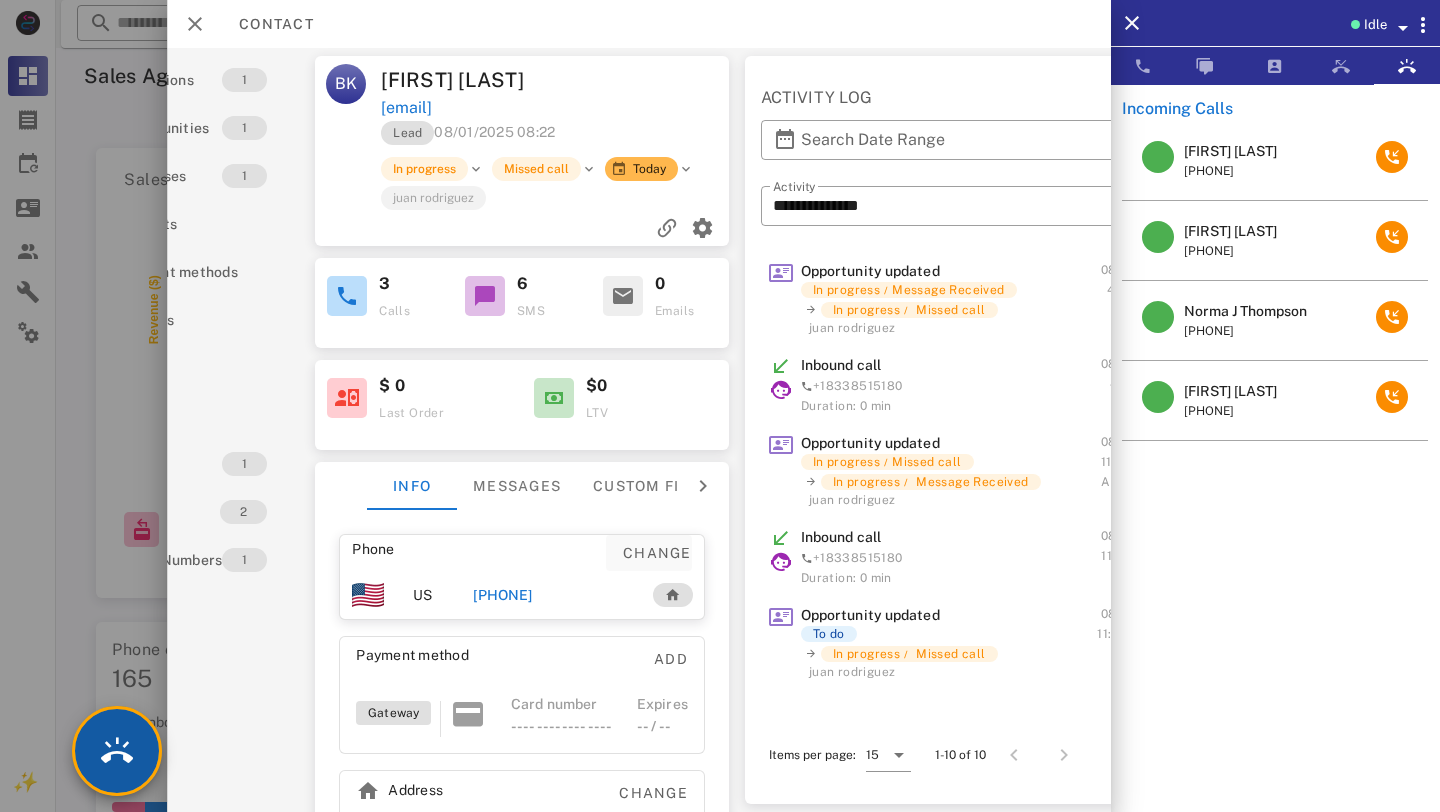 scroll, scrollTop: 0, scrollLeft: 195, axis: horizontal 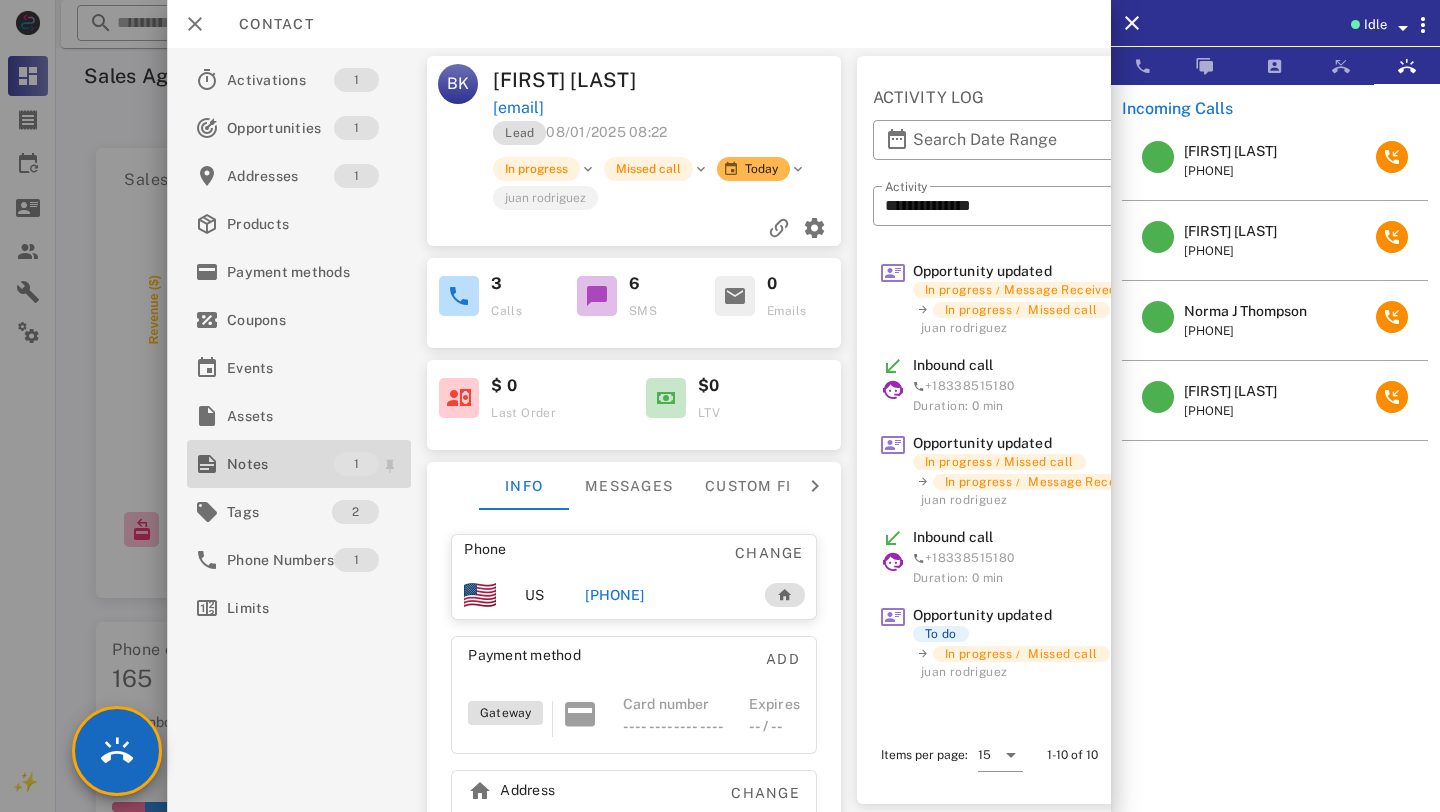 click on "Notes" at bounding box center [280, 464] 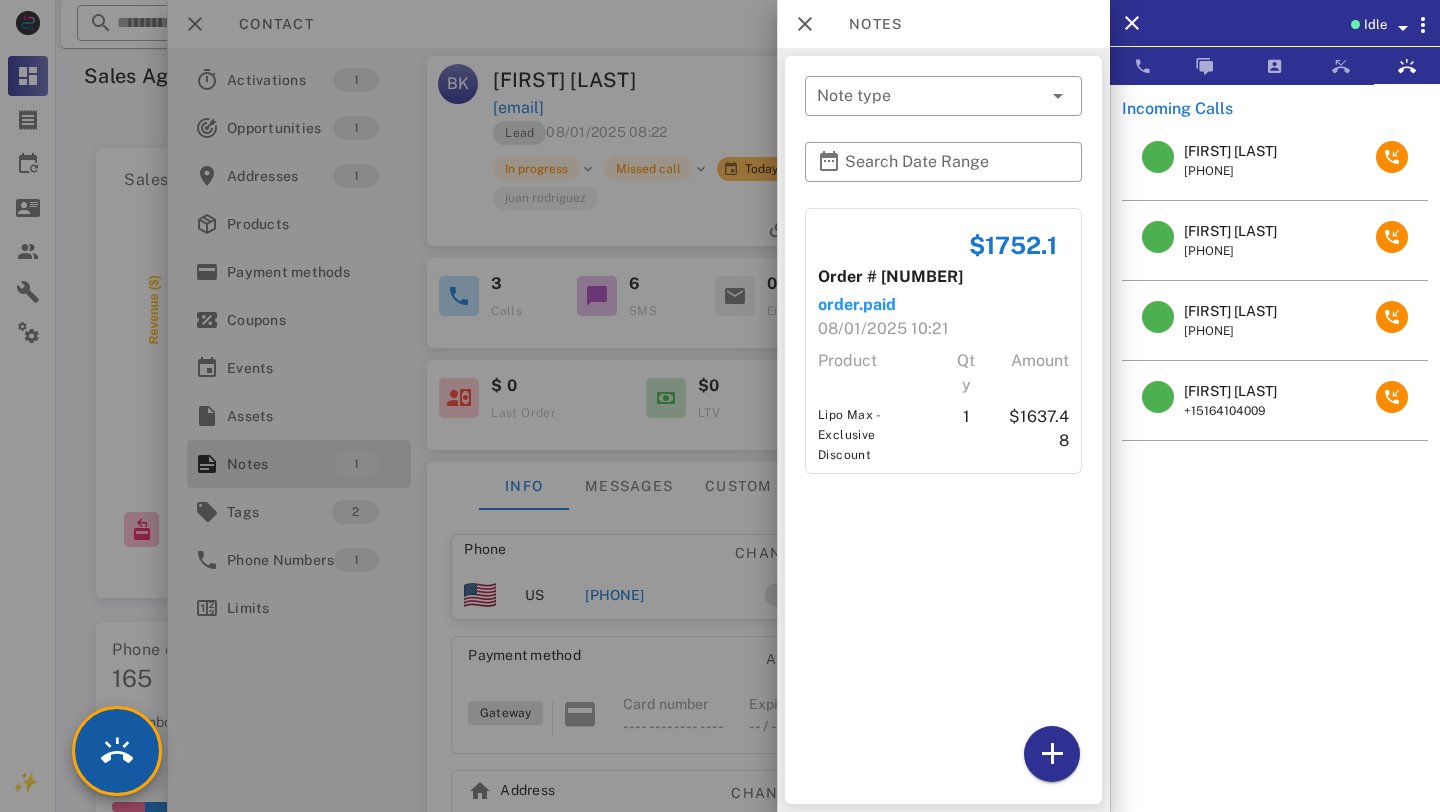 click at bounding box center [117, 751] 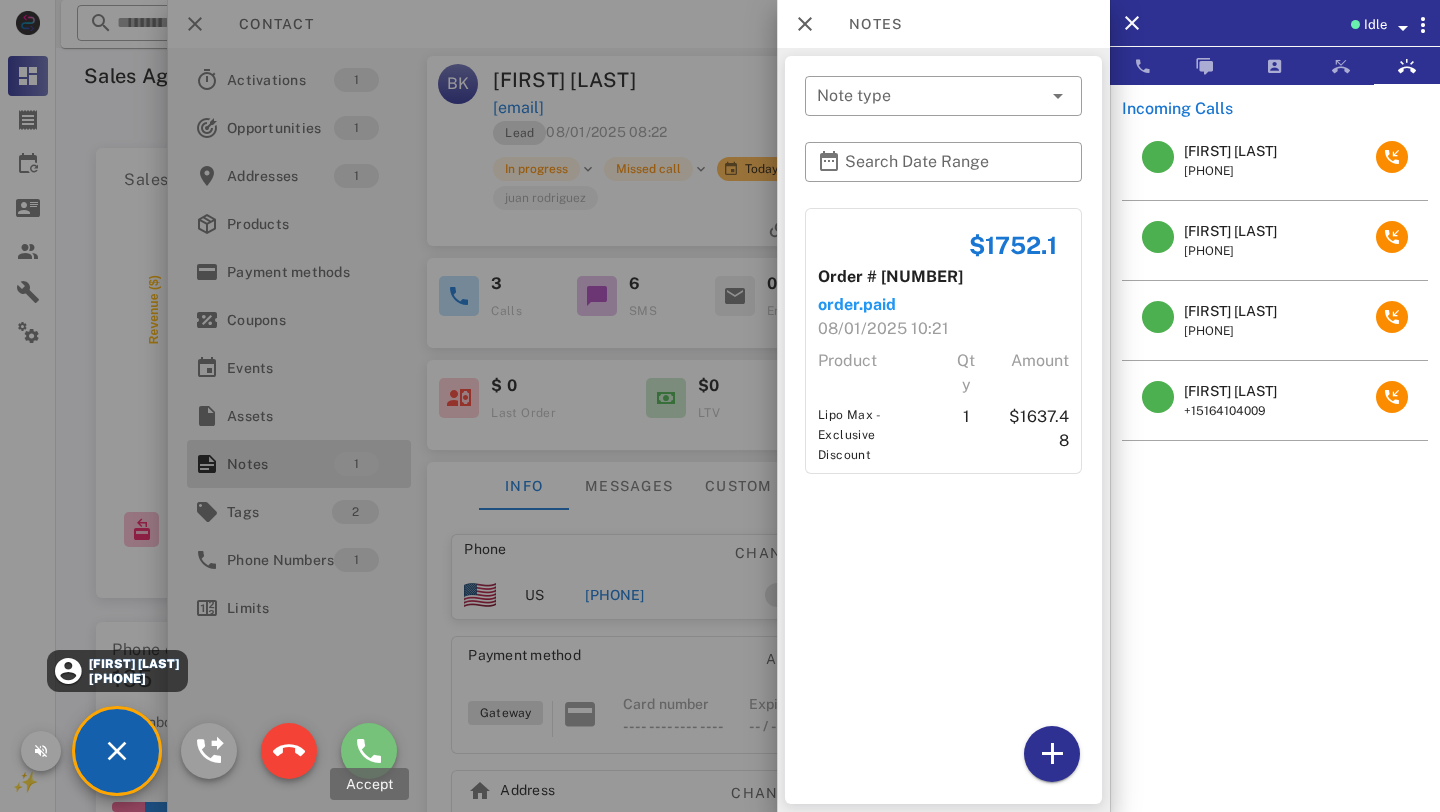 click at bounding box center [369, 751] 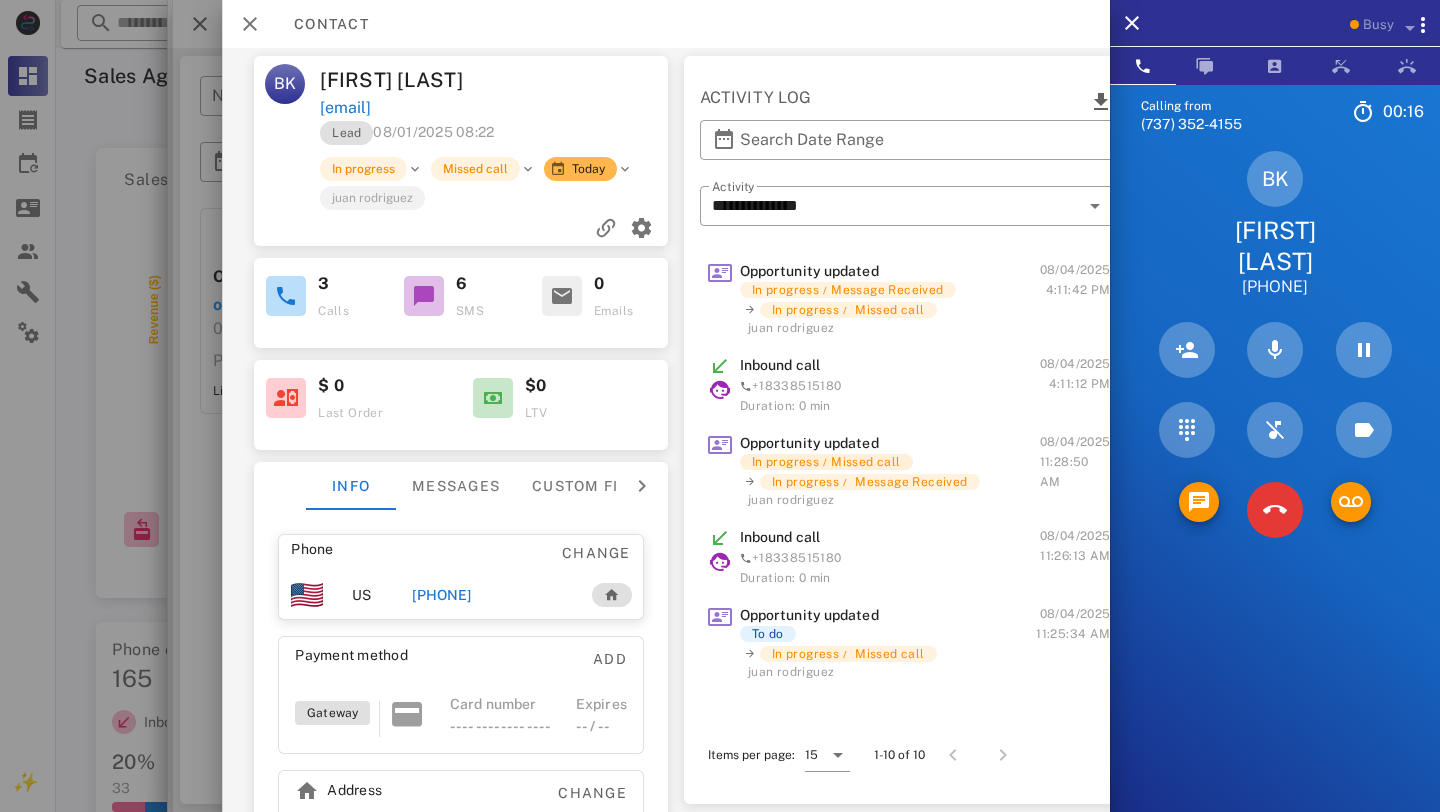 scroll, scrollTop: 0, scrollLeft: 251, axis: horizontal 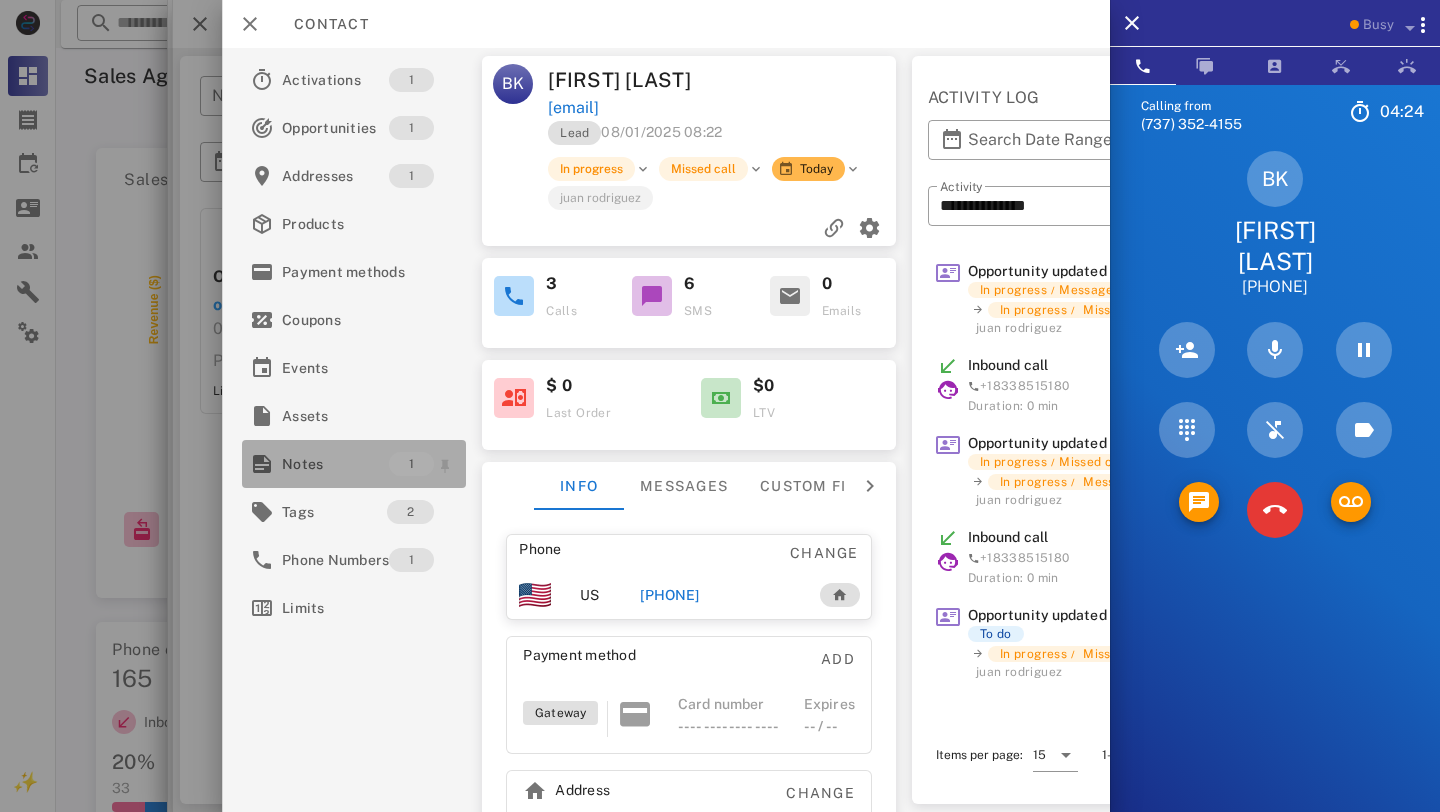 click on "Notes" at bounding box center (335, 464) 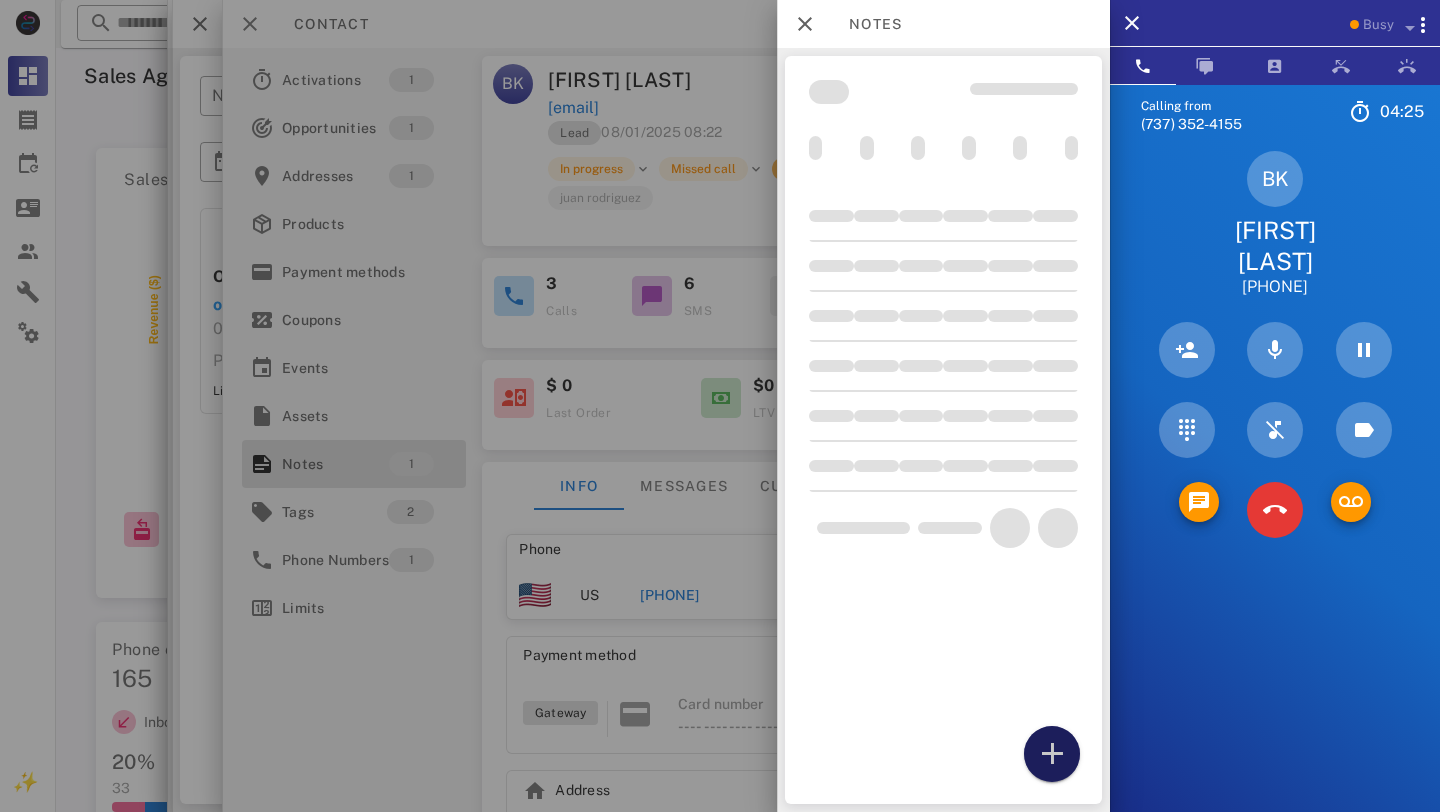 click at bounding box center (1052, 754) 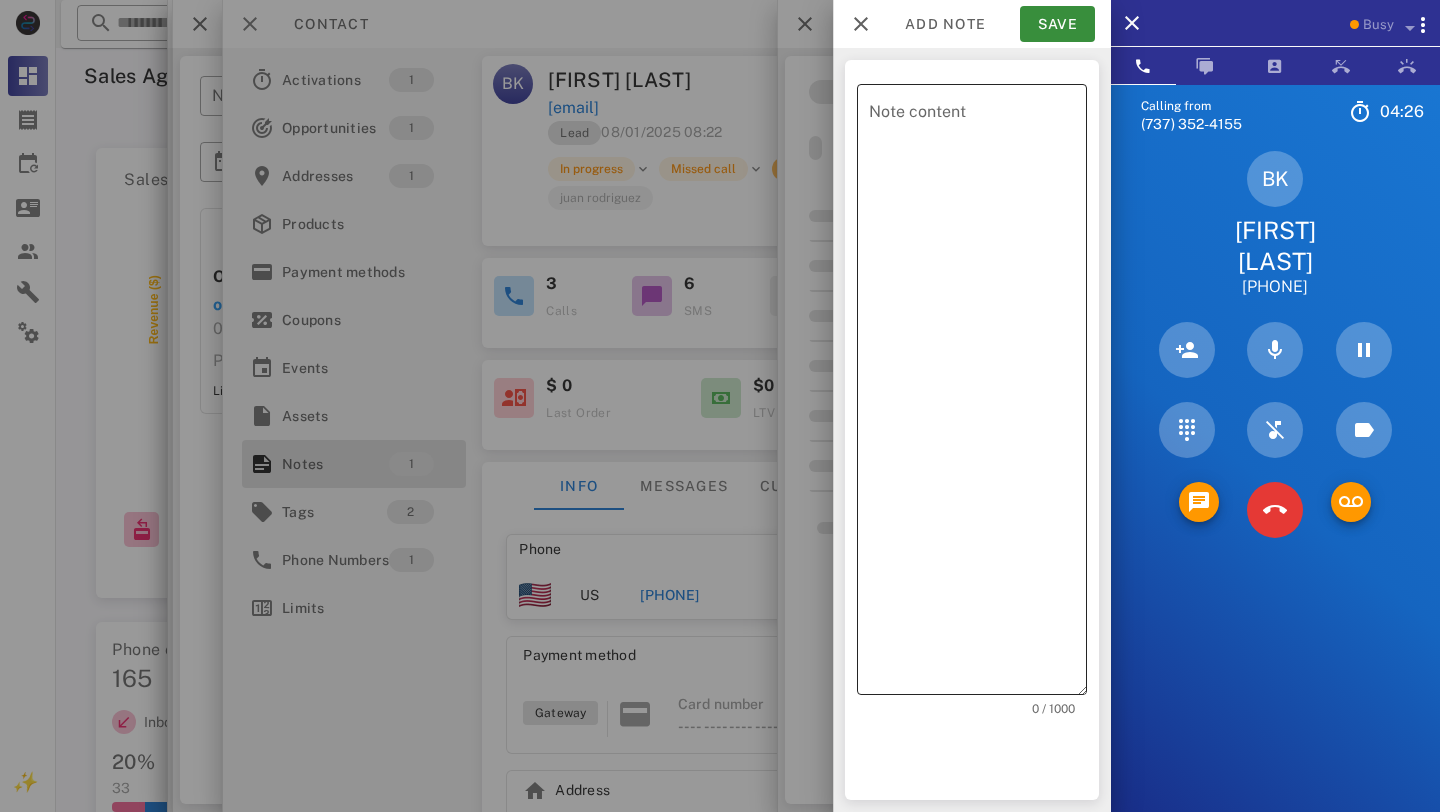click on "Note content" at bounding box center (978, 394) 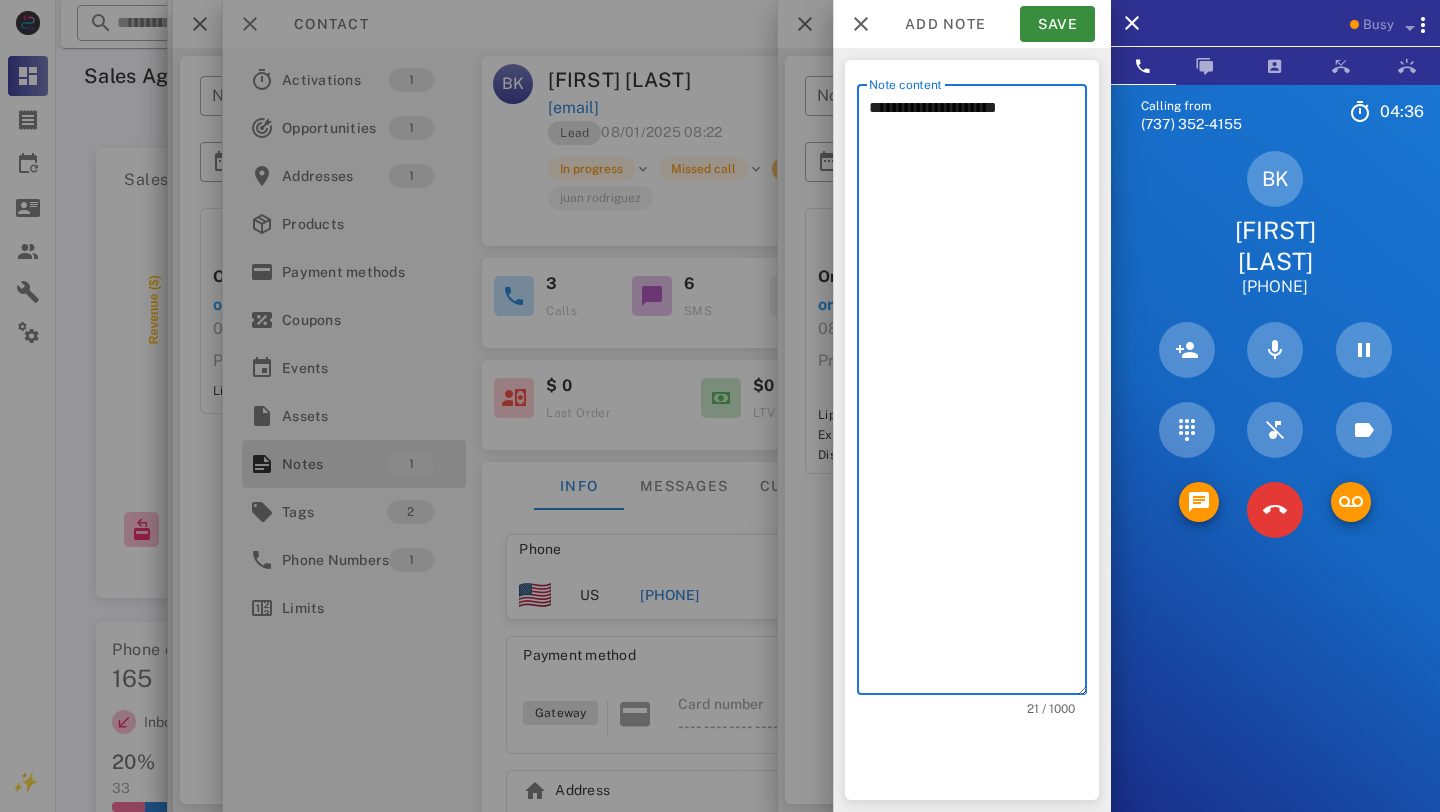 click on "**********" at bounding box center [978, 394] 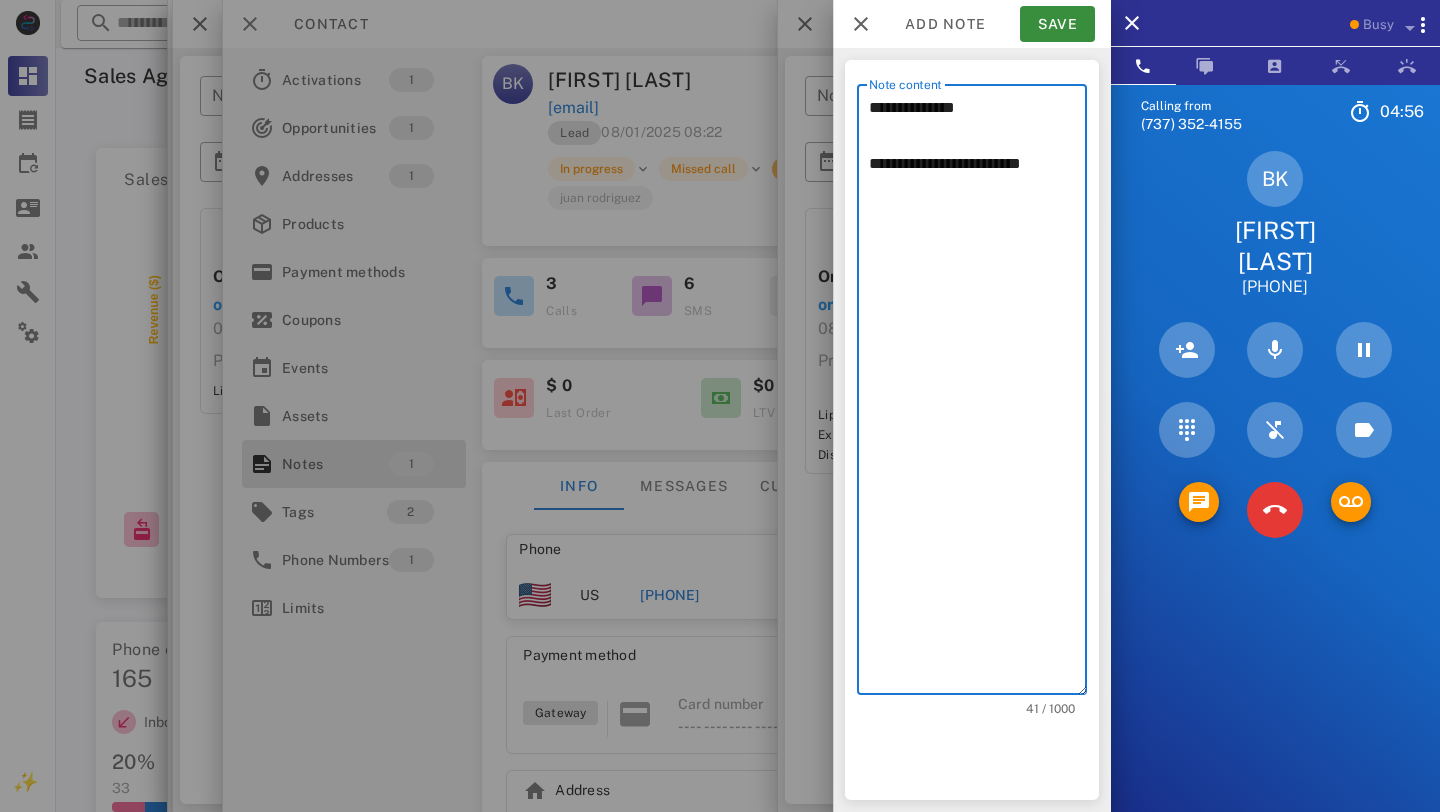 click on "**********" at bounding box center (978, 394) 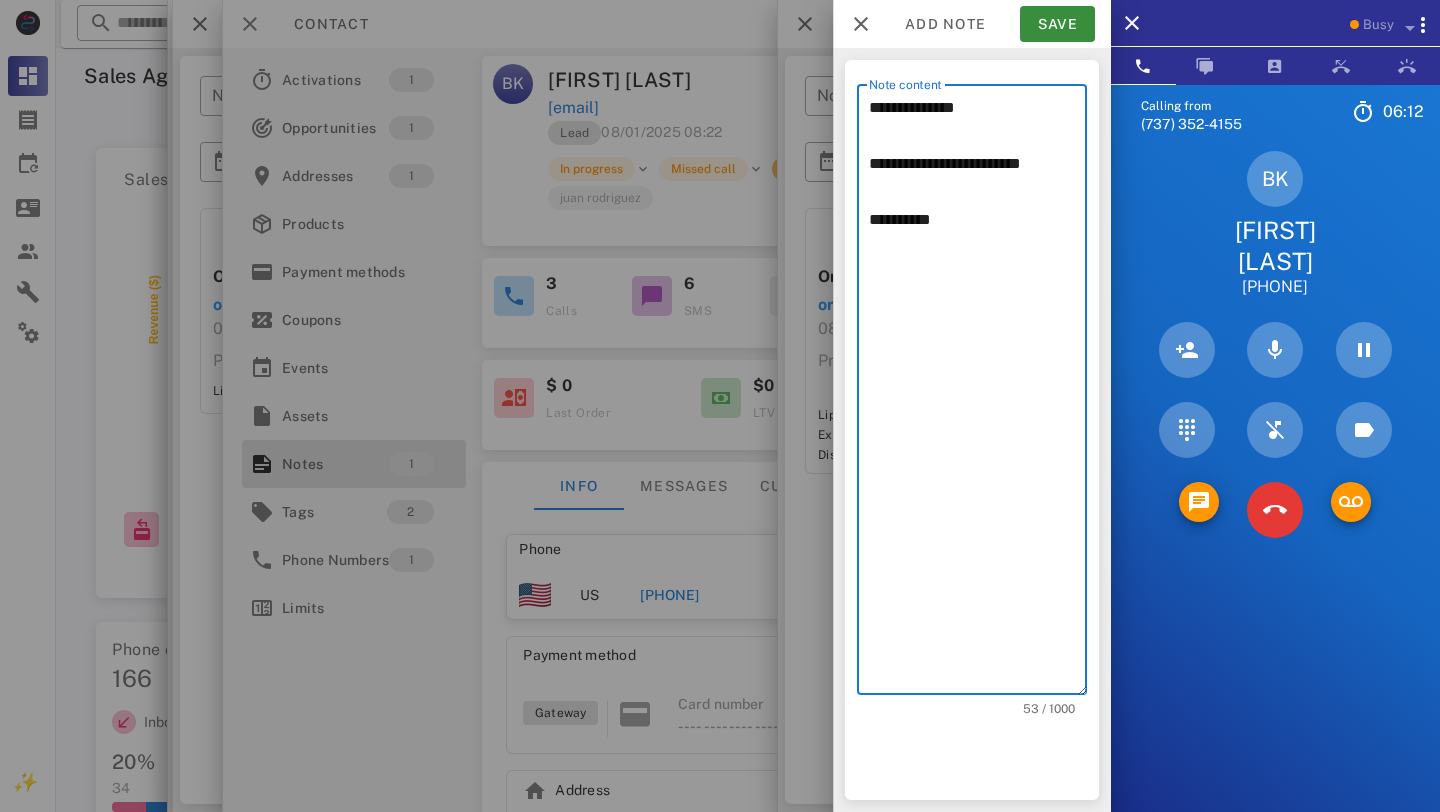 click on "**********" at bounding box center (978, 394) 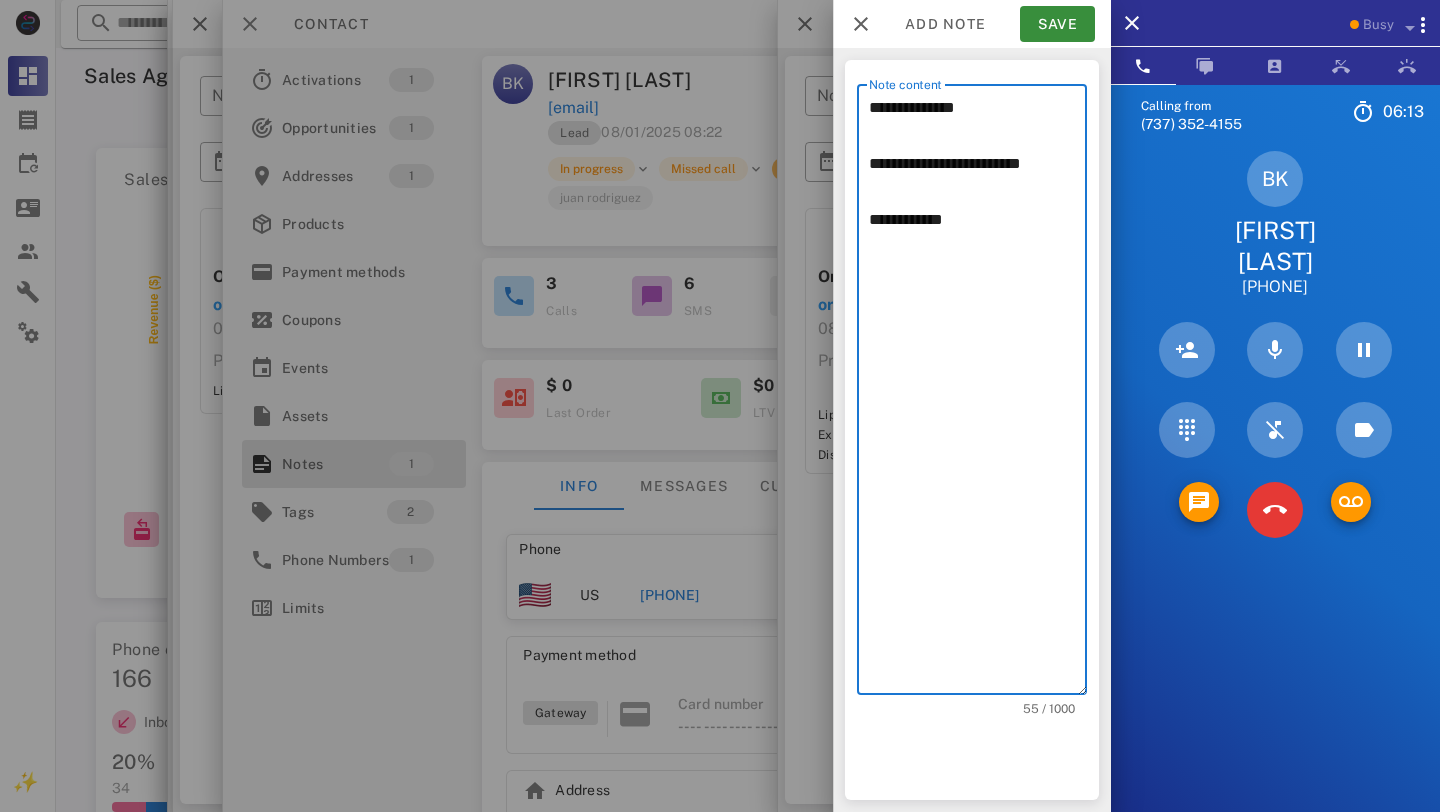 paste on "**********" 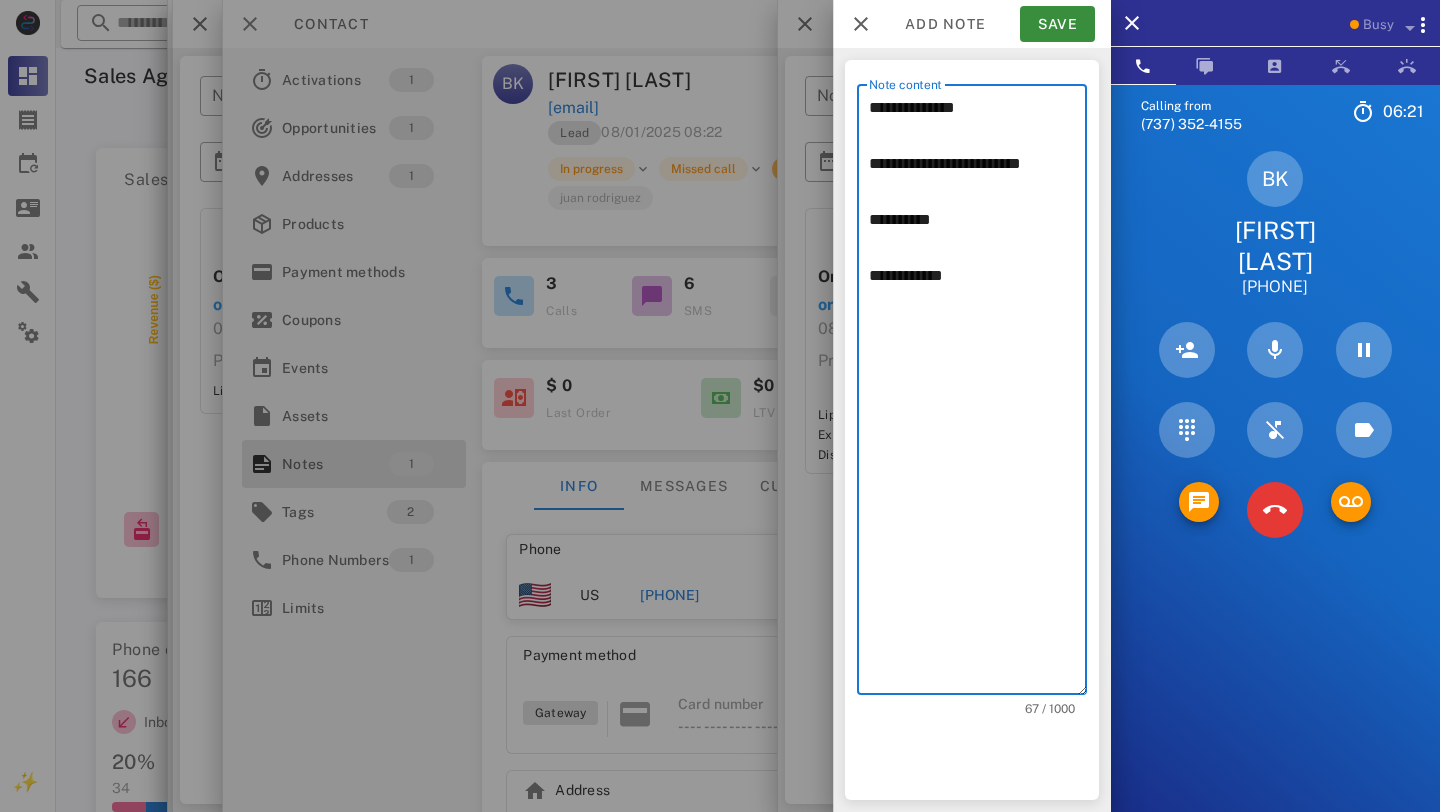 paste on "**********" 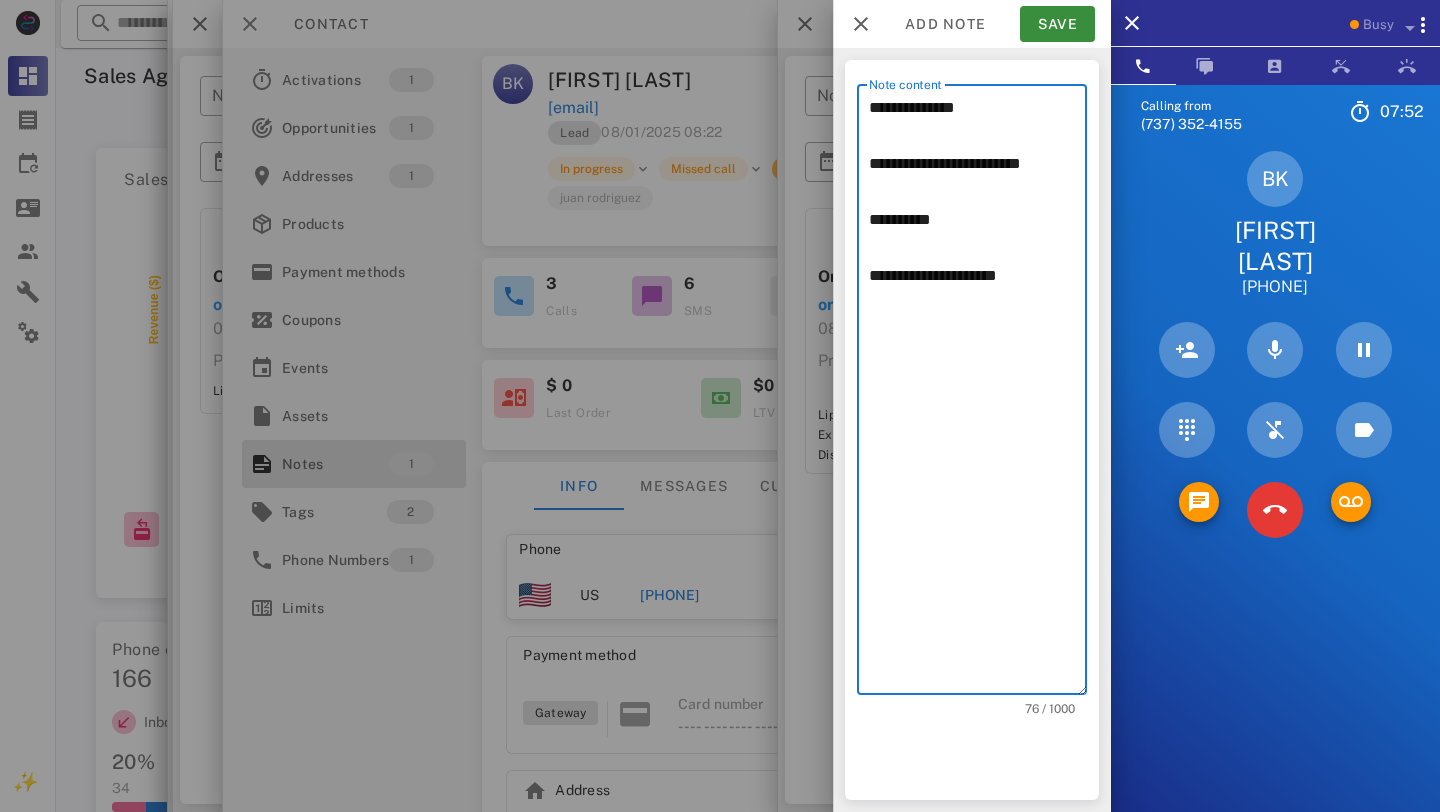 drag, startPoint x: 1040, startPoint y: 286, endPoint x: 868, endPoint y: 165, distance: 210.29741 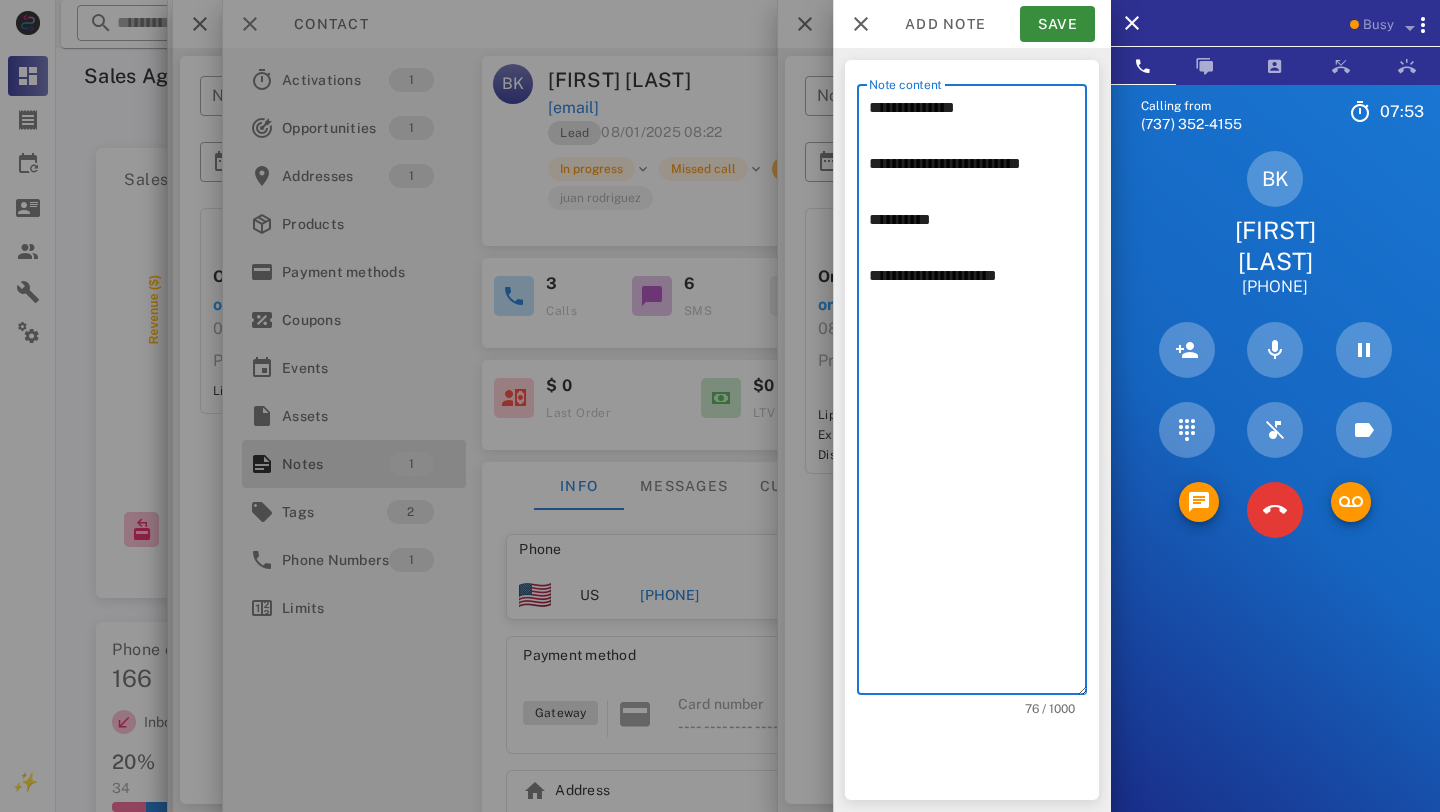 click on "**********" at bounding box center [978, 394] 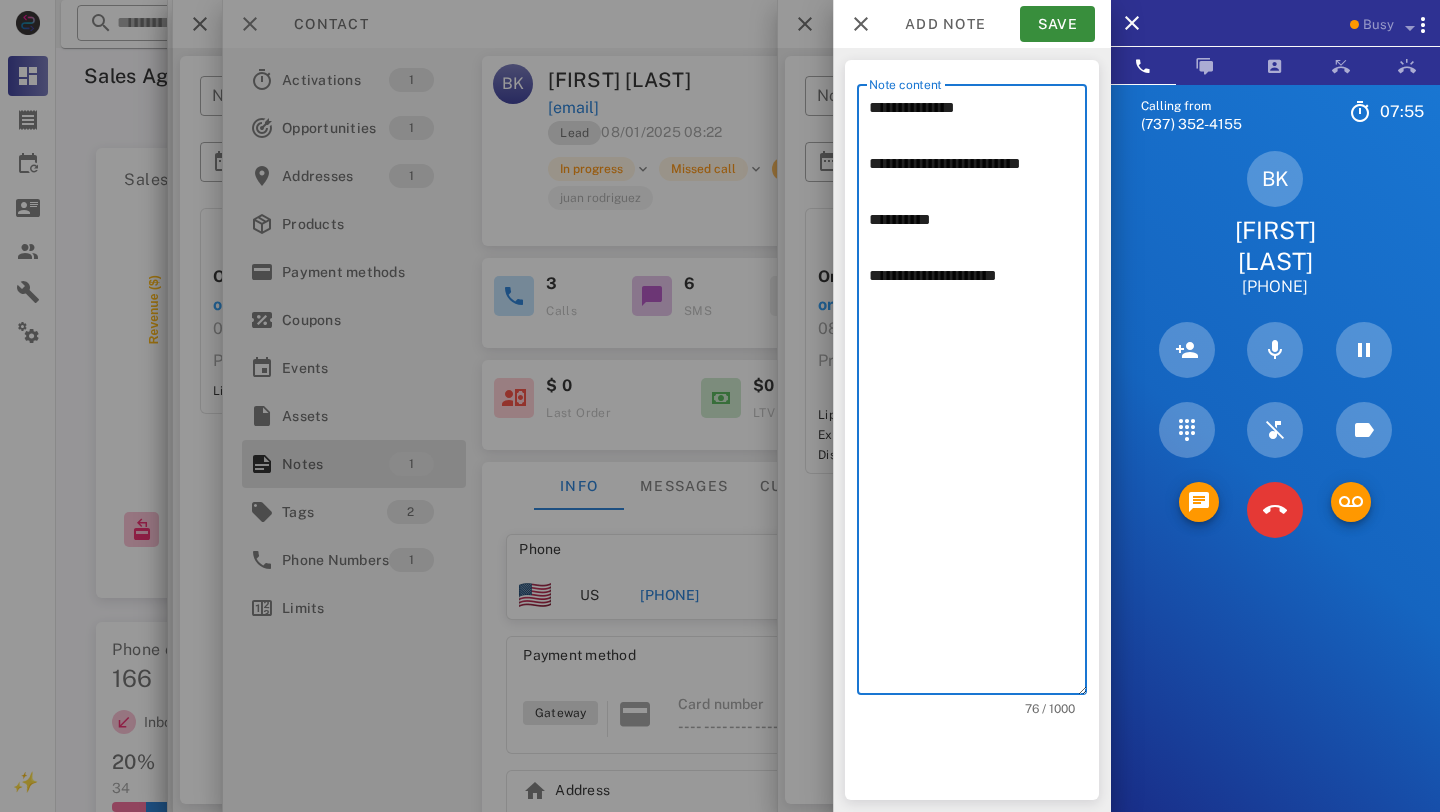 drag, startPoint x: 872, startPoint y: 110, endPoint x: 1037, endPoint y: 282, distance: 238.34639 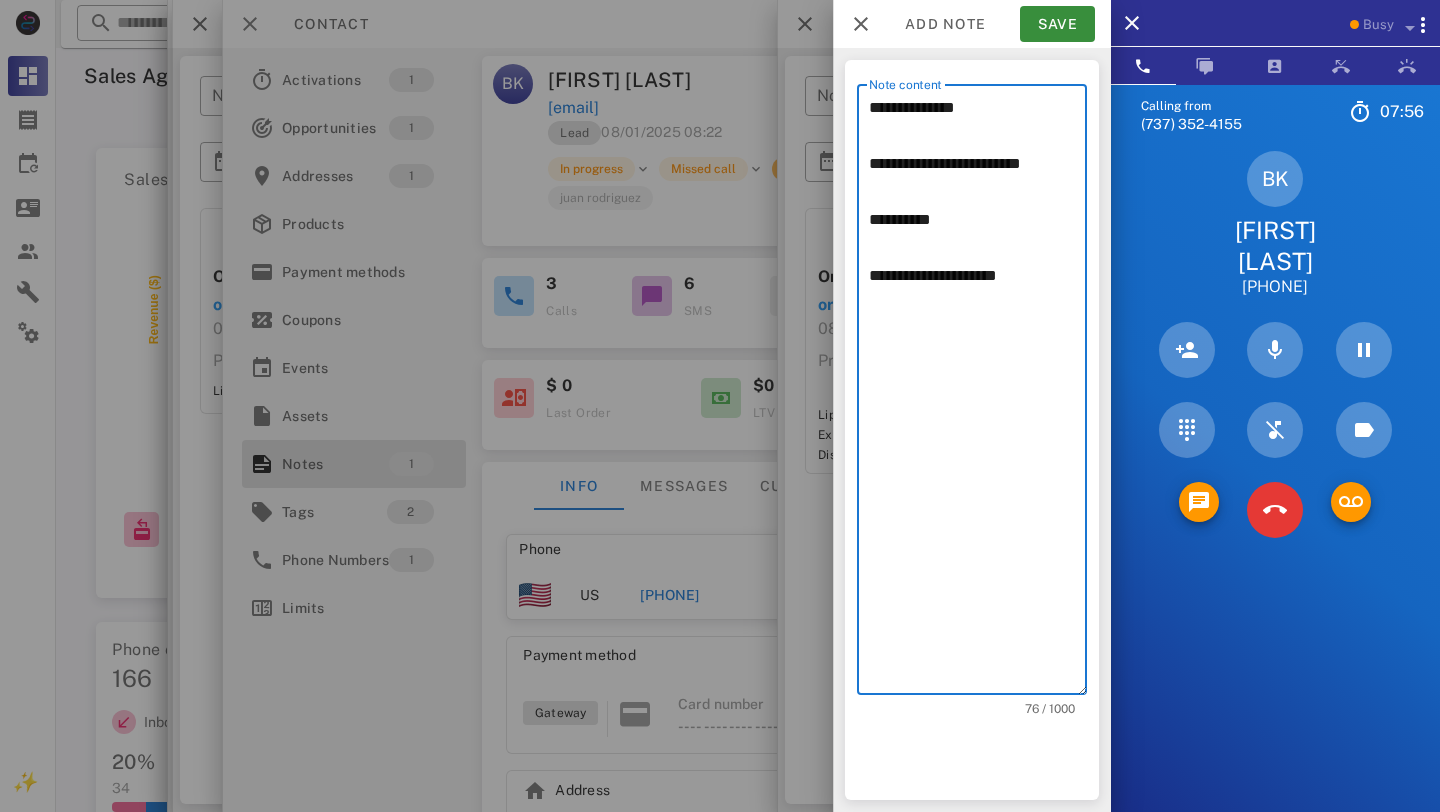 click on "**********" at bounding box center [978, 394] 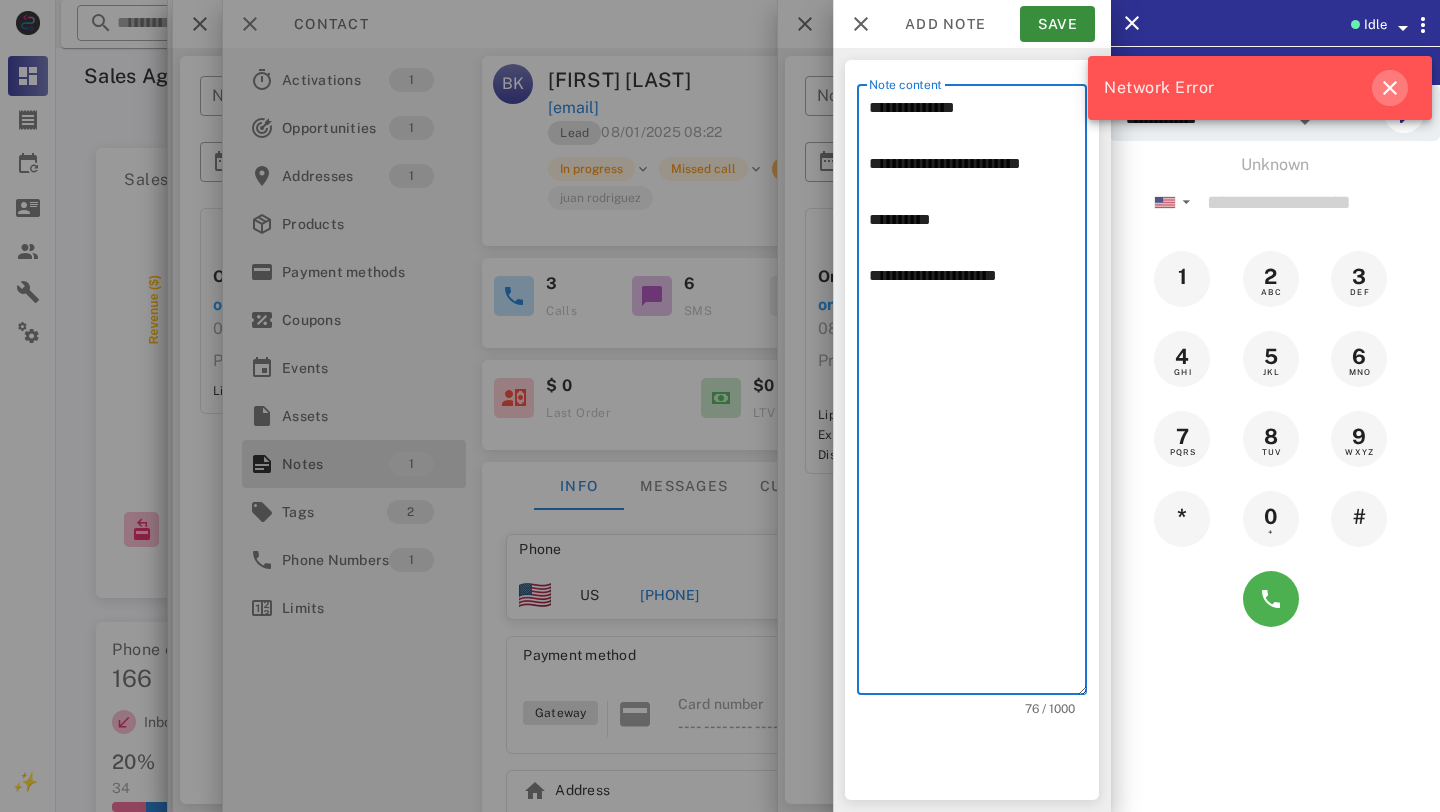 click at bounding box center [1390, 88] 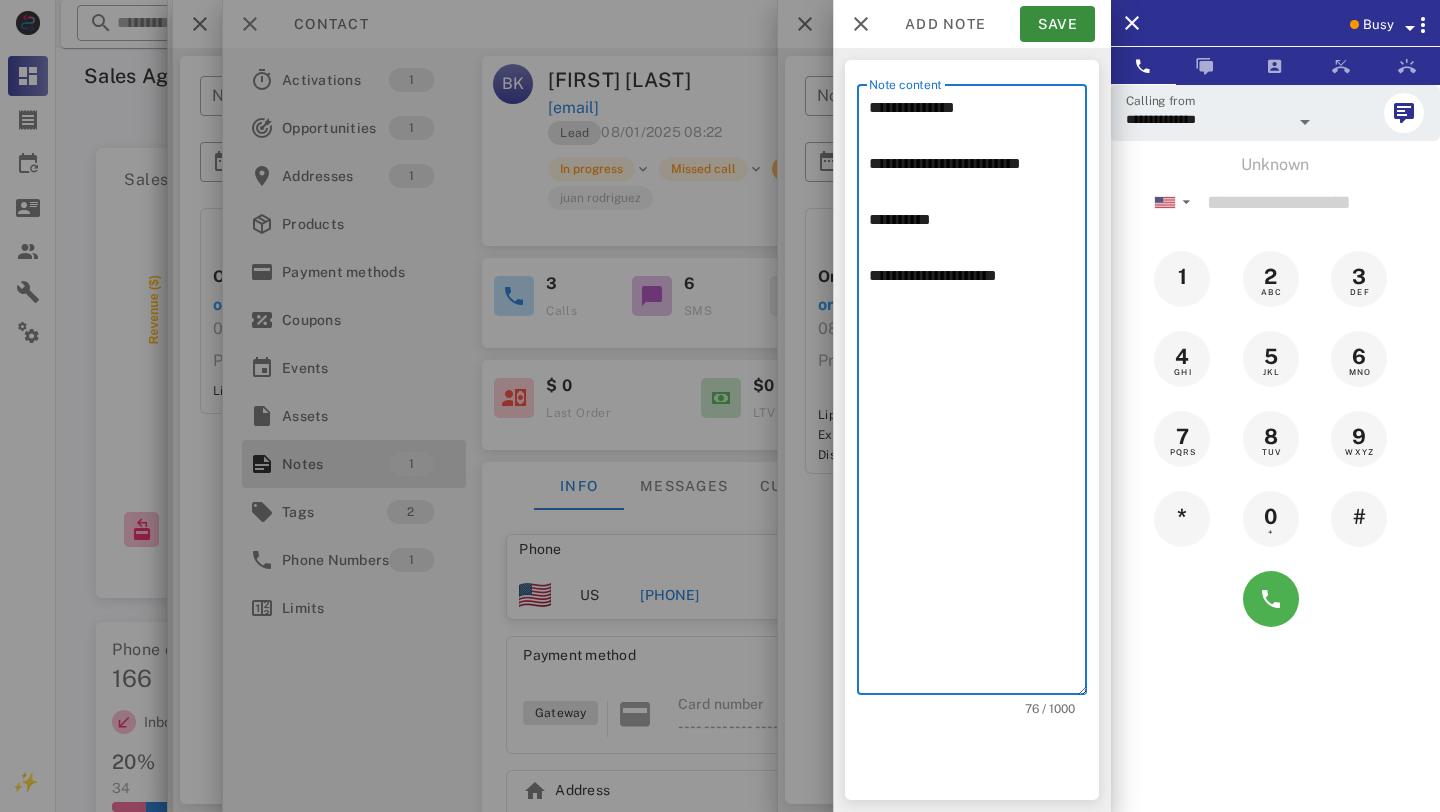 click on "**********" at bounding box center (978, 394) 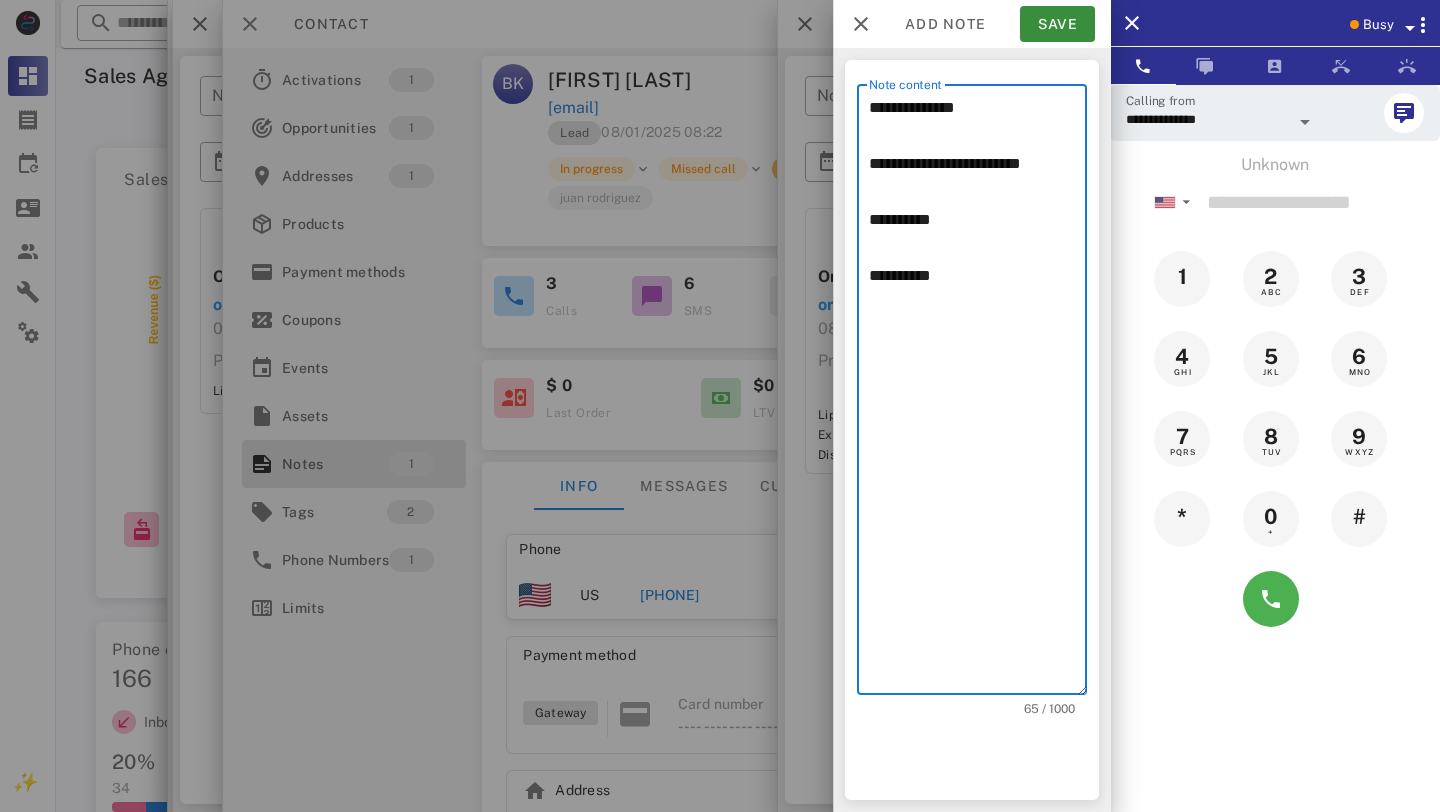 type on "**********" 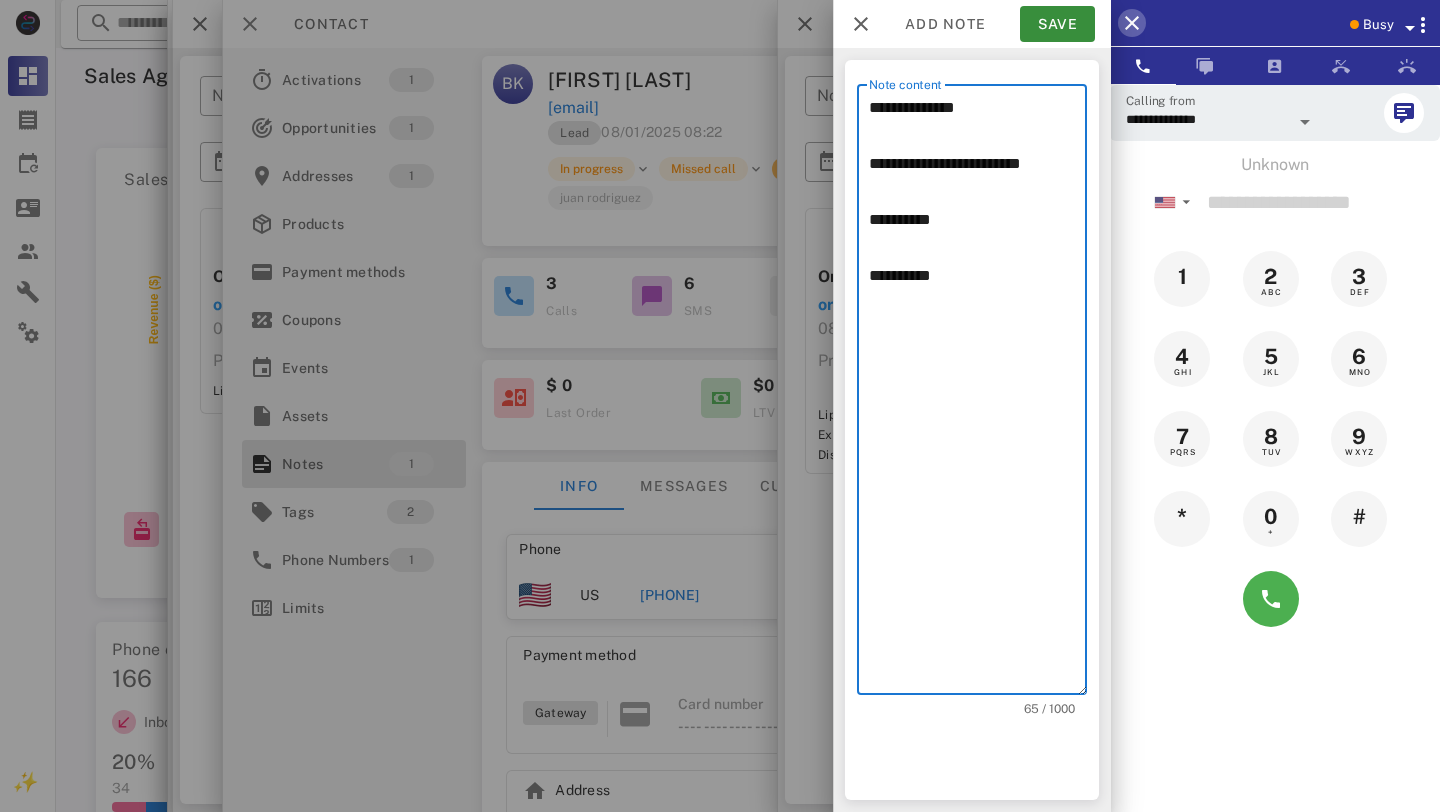 click at bounding box center (1132, 23) 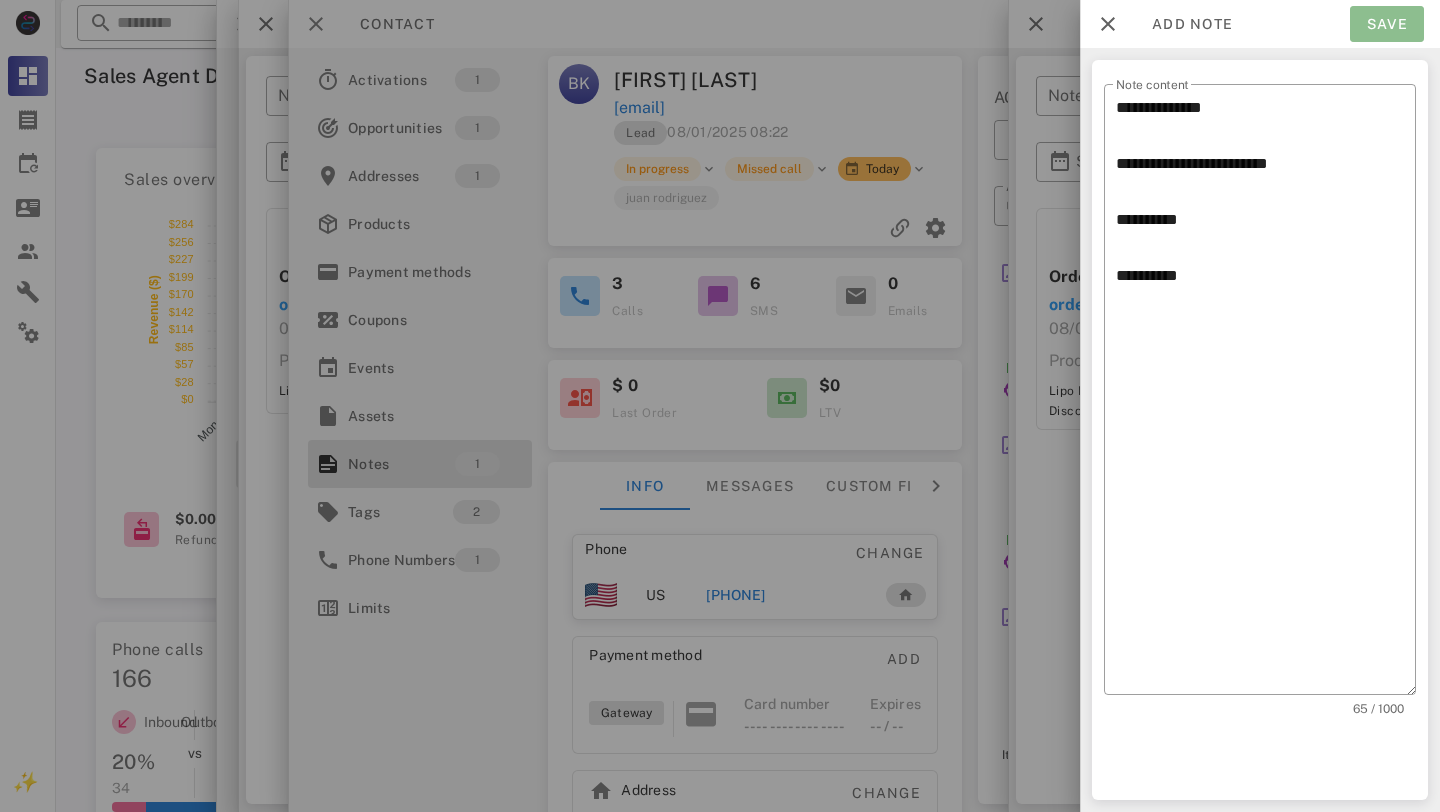 click on "Save" at bounding box center [1387, 24] 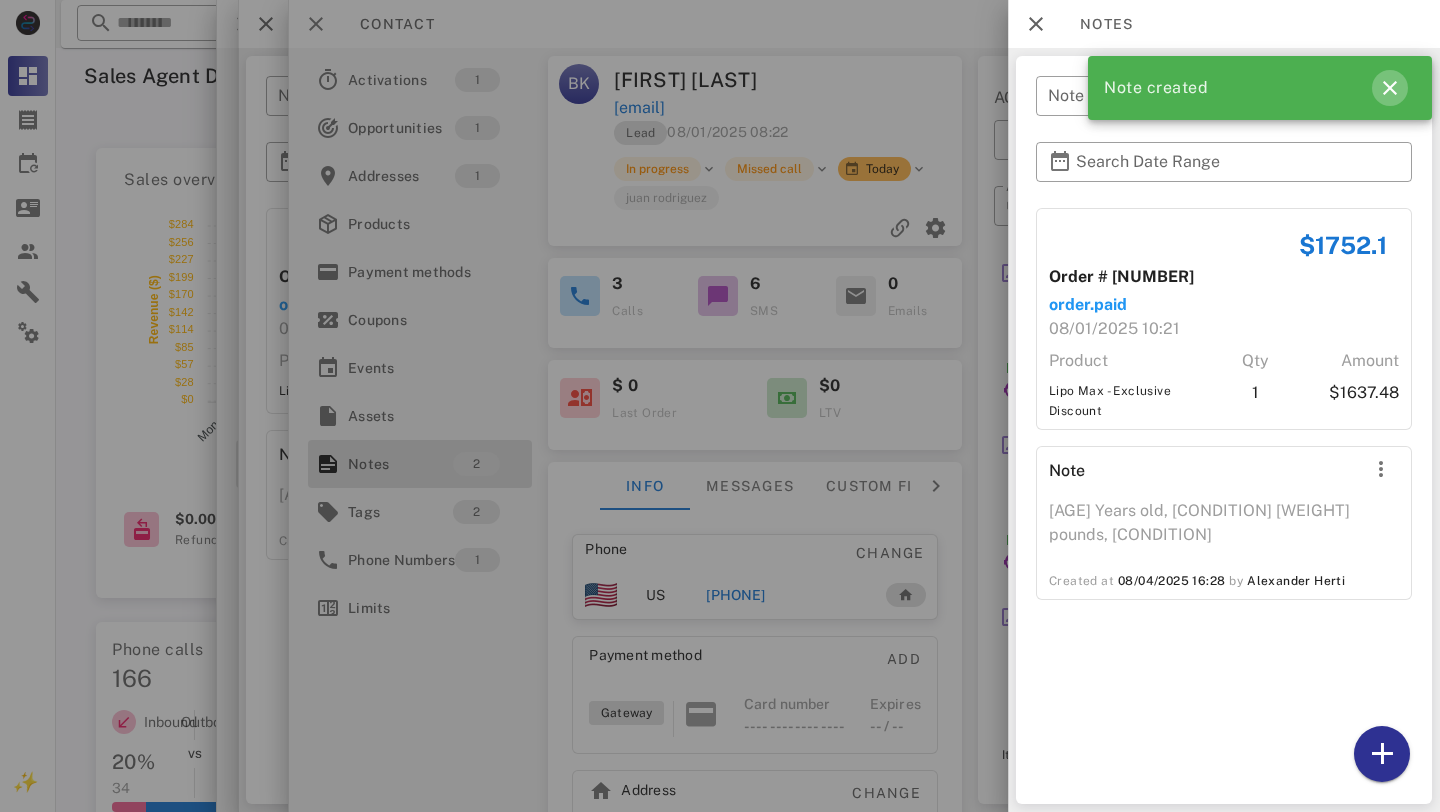 click at bounding box center (1390, 88) 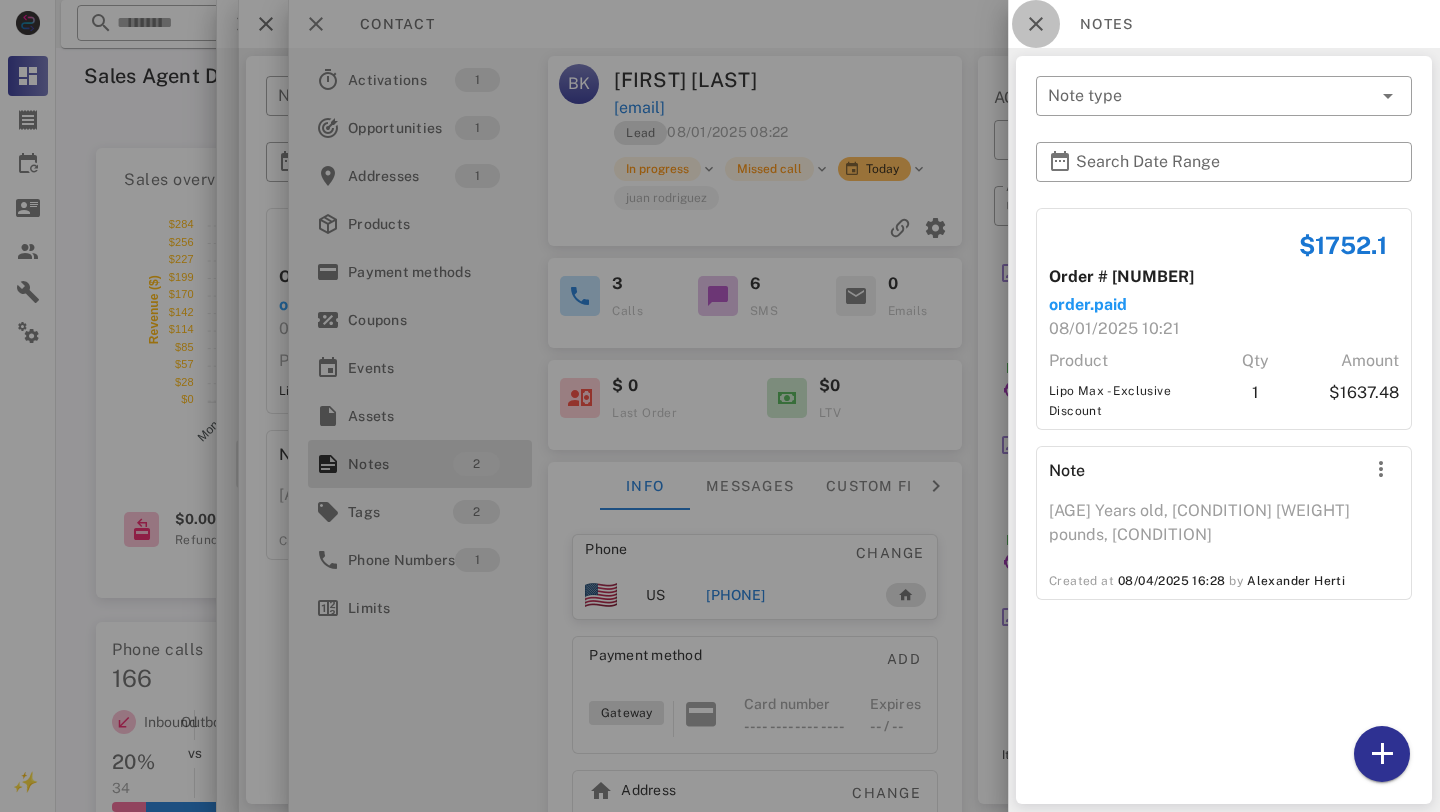 click at bounding box center (1036, 24) 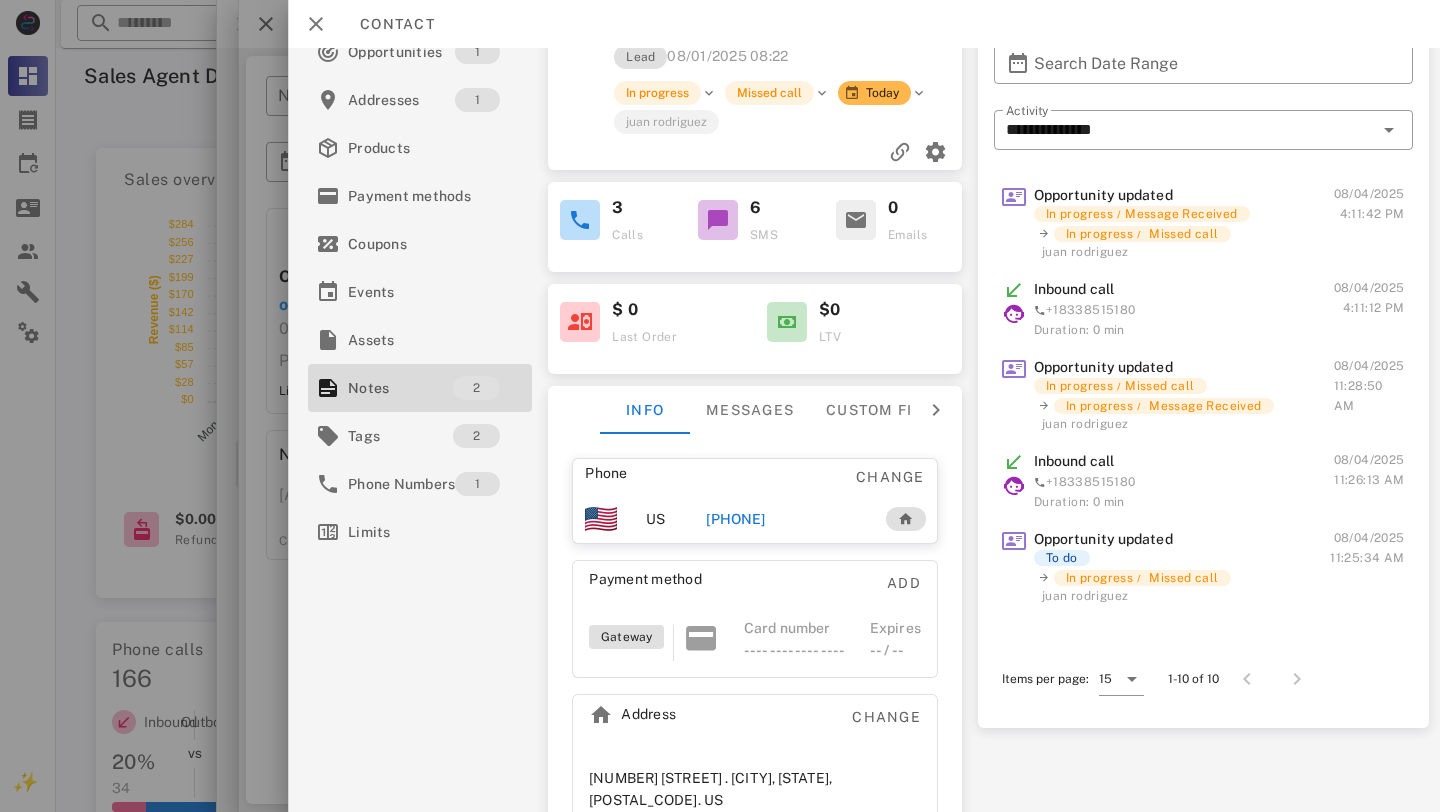 scroll, scrollTop: 111, scrollLeft: 0, axis: vertical 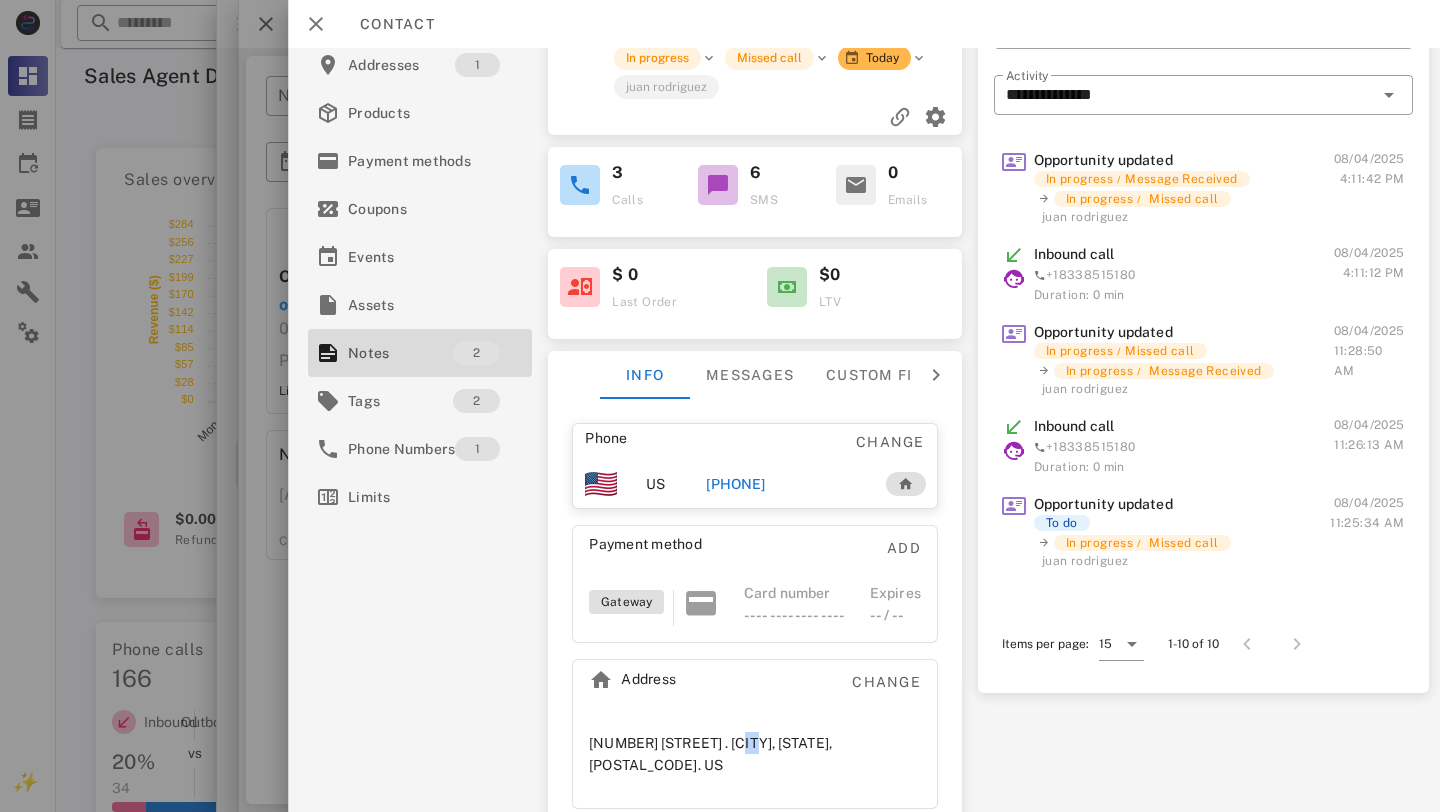 drag, startPoint x: 725, startPoint y: 748, endPoint x: 739, endPoint y: 751, distance: 14.3178215 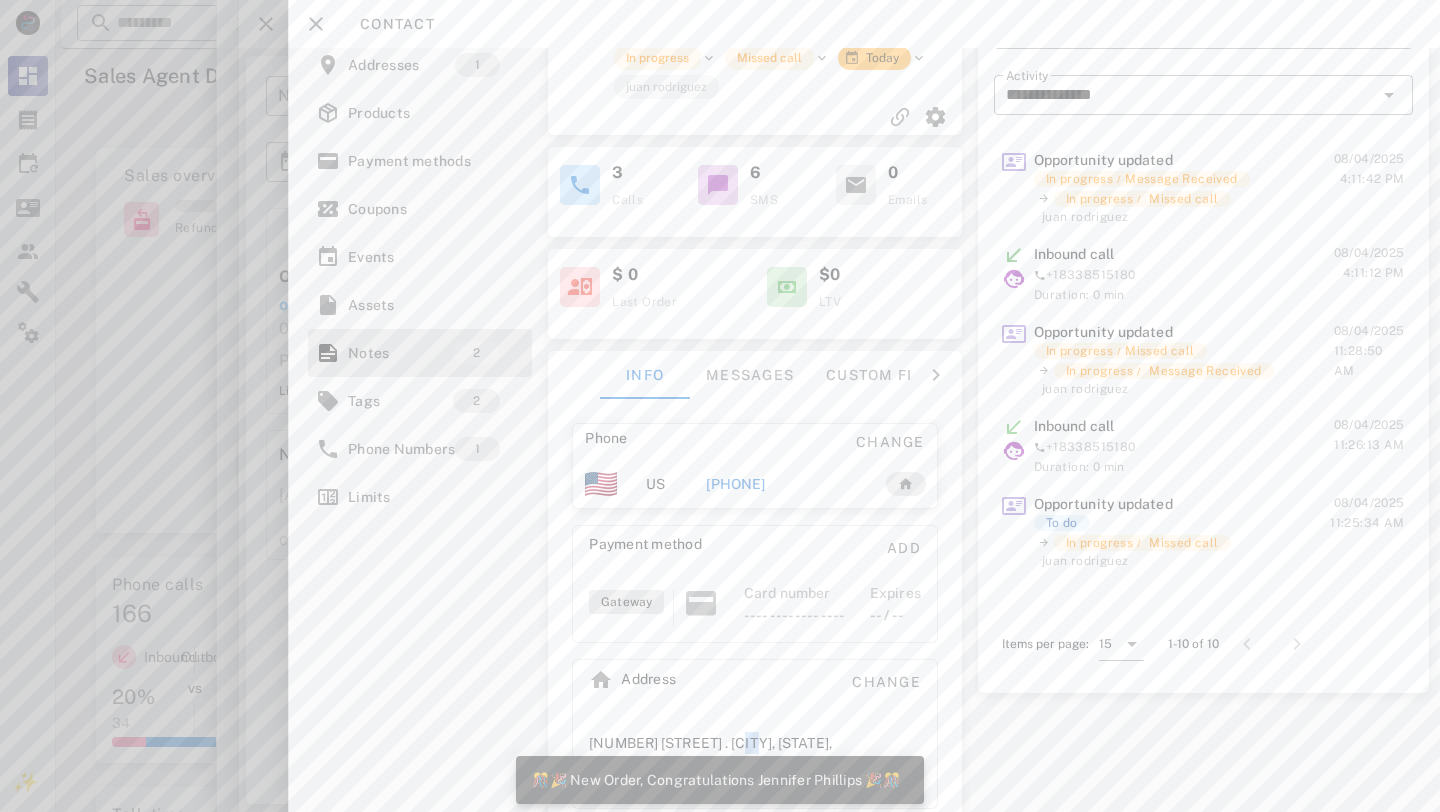 scroll, scrollTop: 0, scrollLeft: 0, axis: both 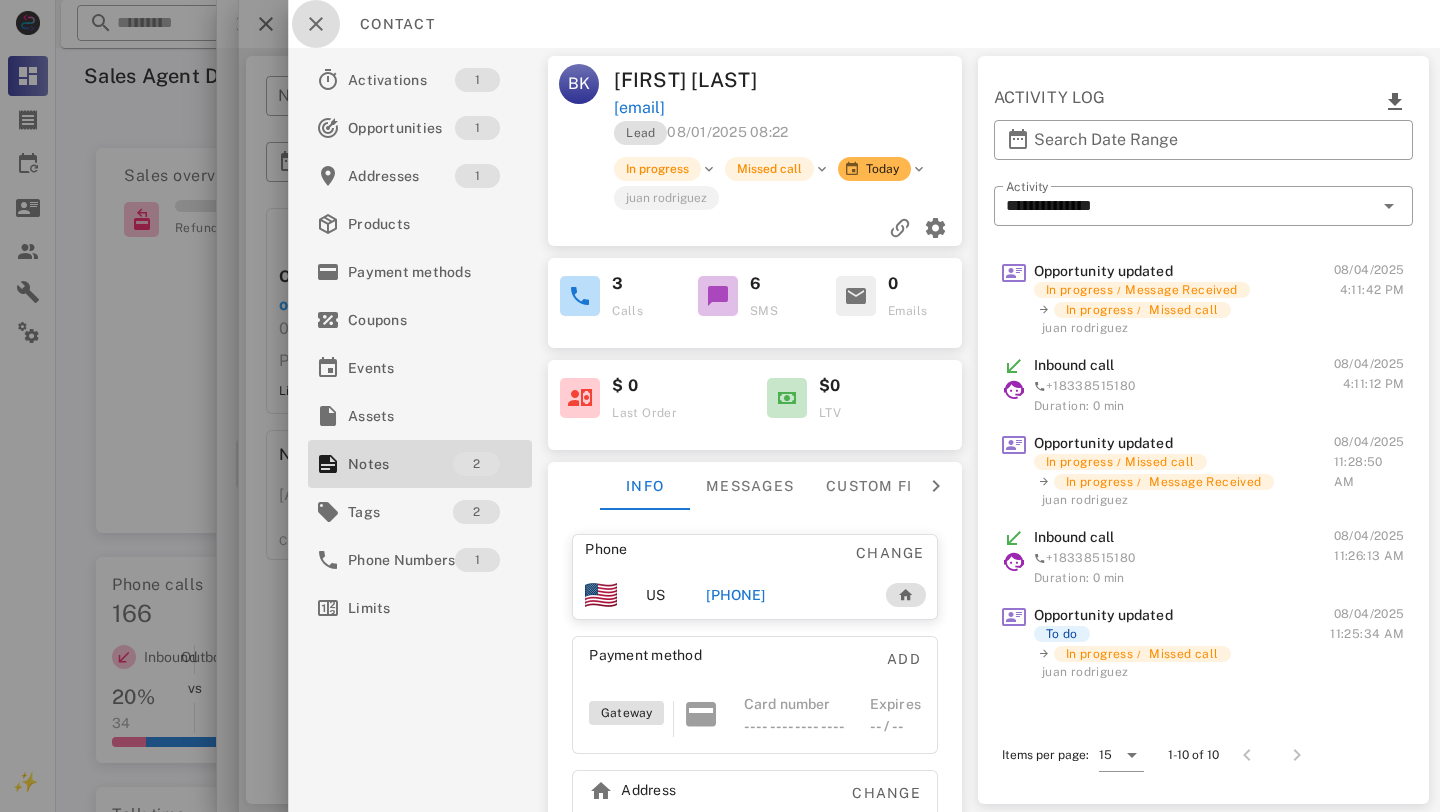 click at bounding box center [316, 24] 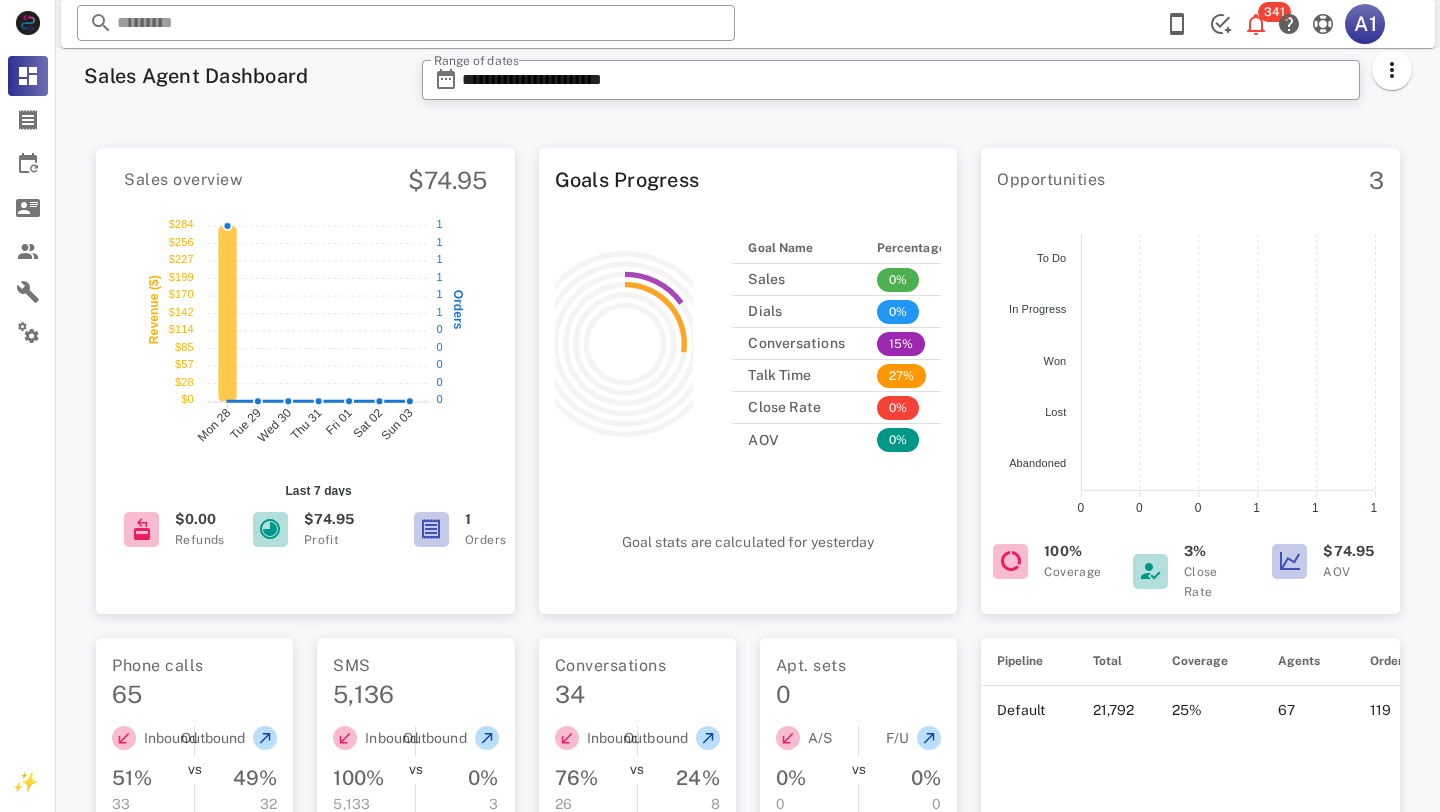 scroll, scrollTop: 0, scrollLeft: 0, axis: both 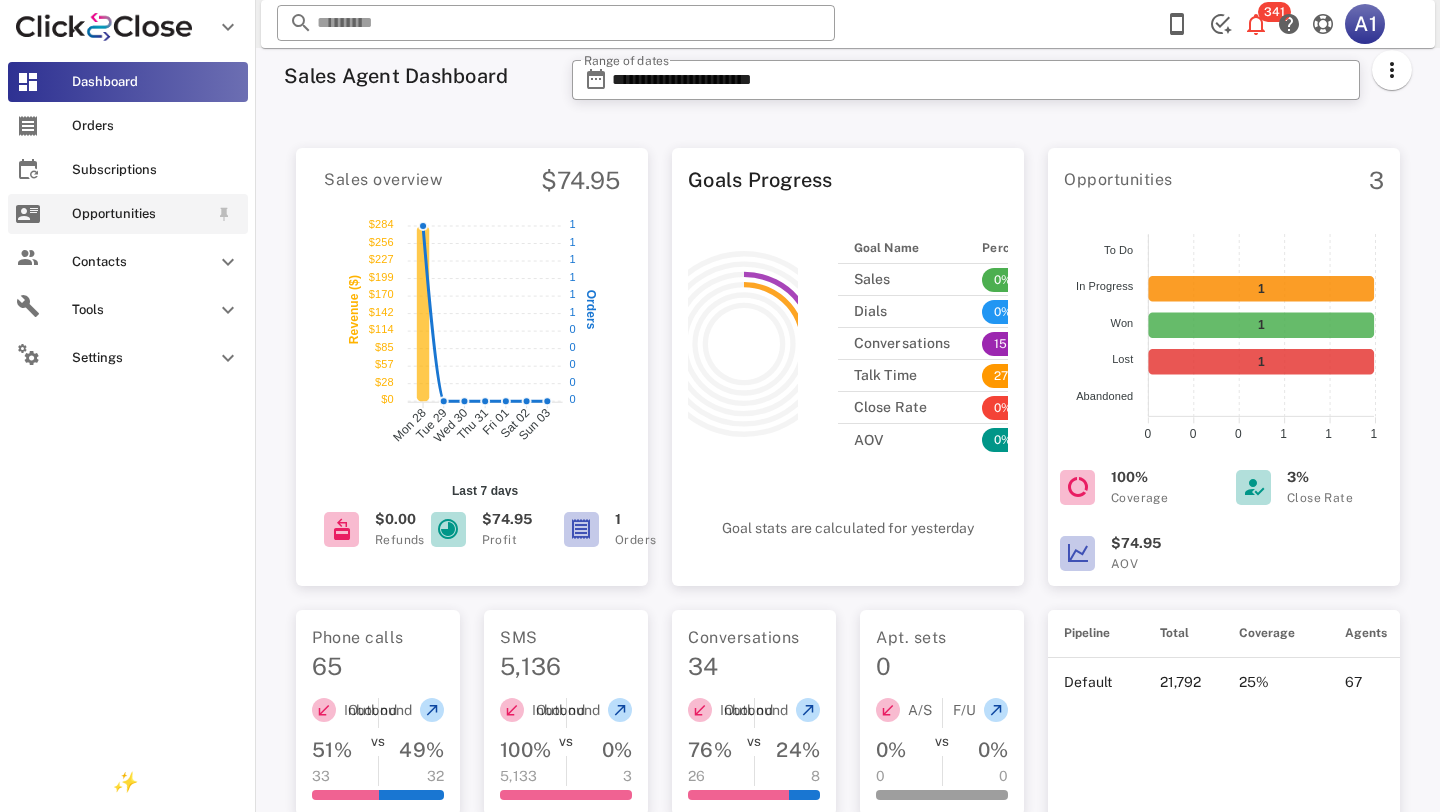 click on "Opportunities" at bounding box center (128, 214) 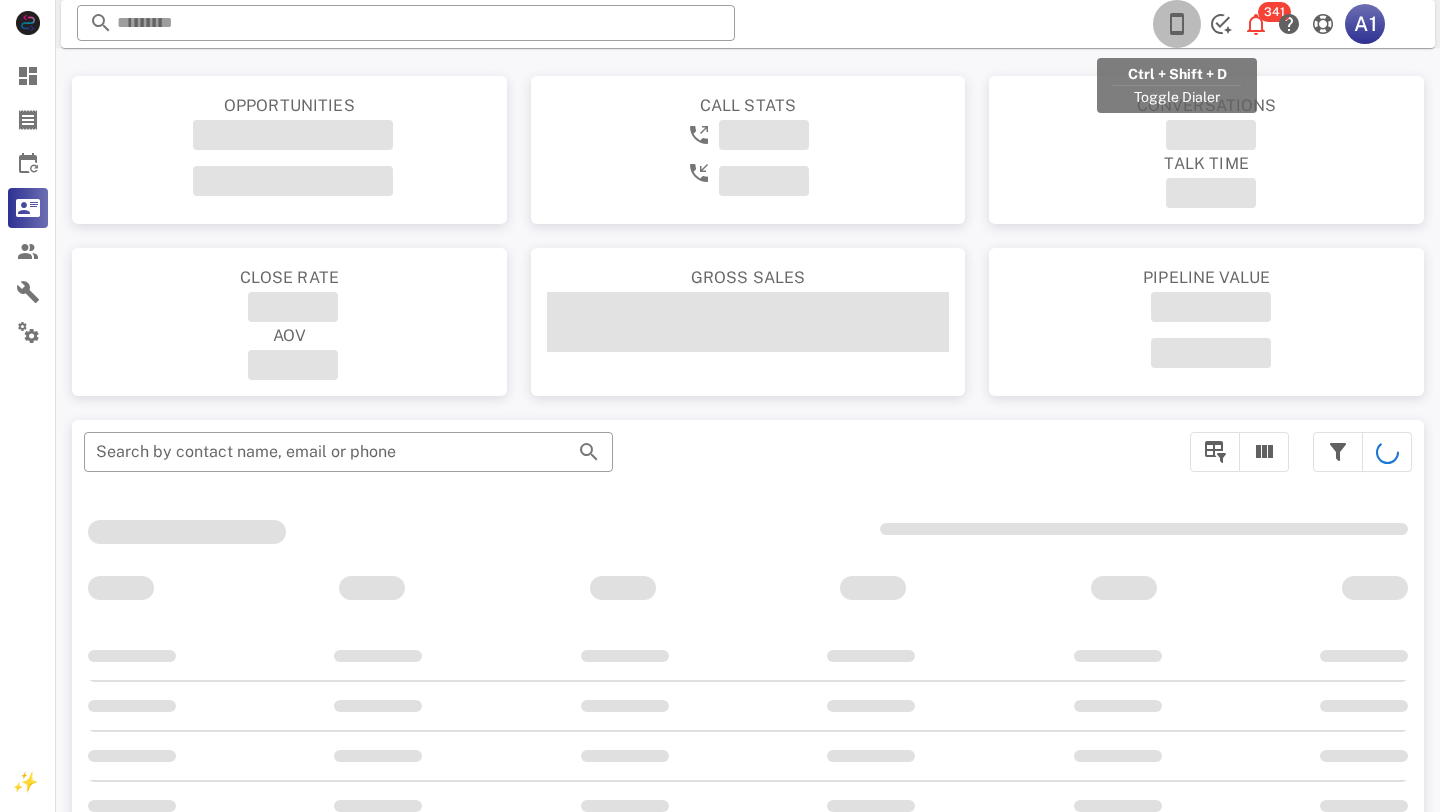 click at bounding box center (1177, 24) 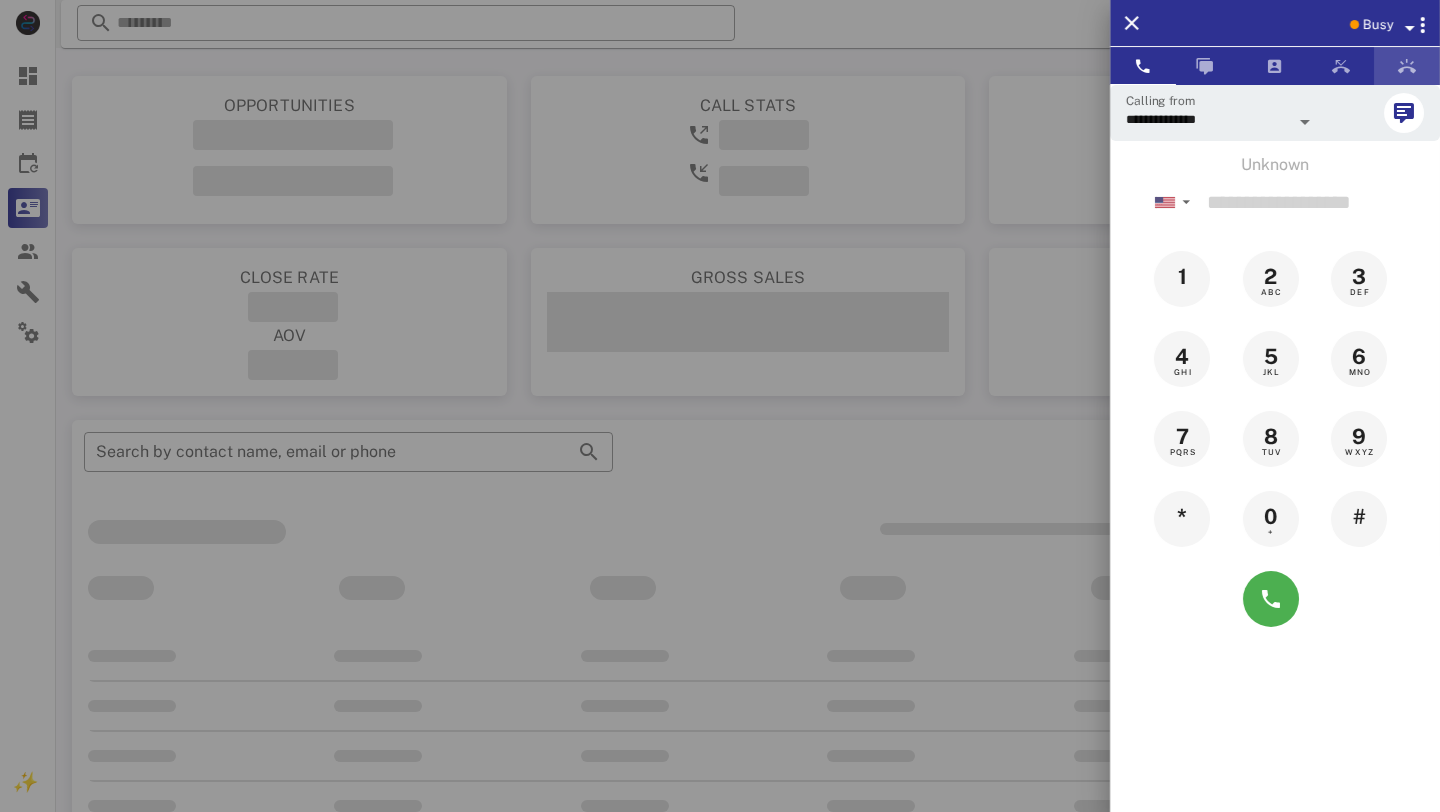 click at bounding box center [1407, 66] 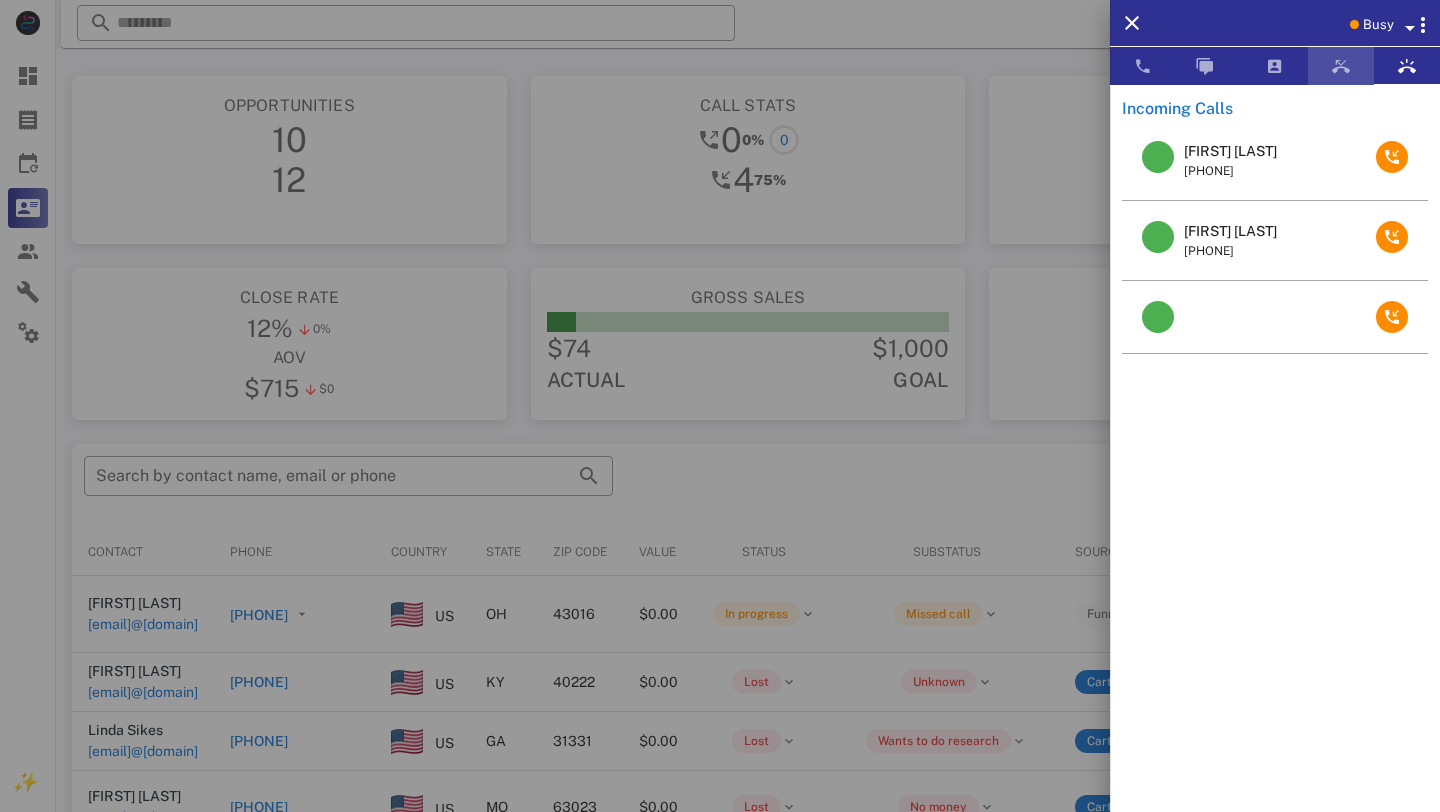 click at bounding box center [1341, 66] 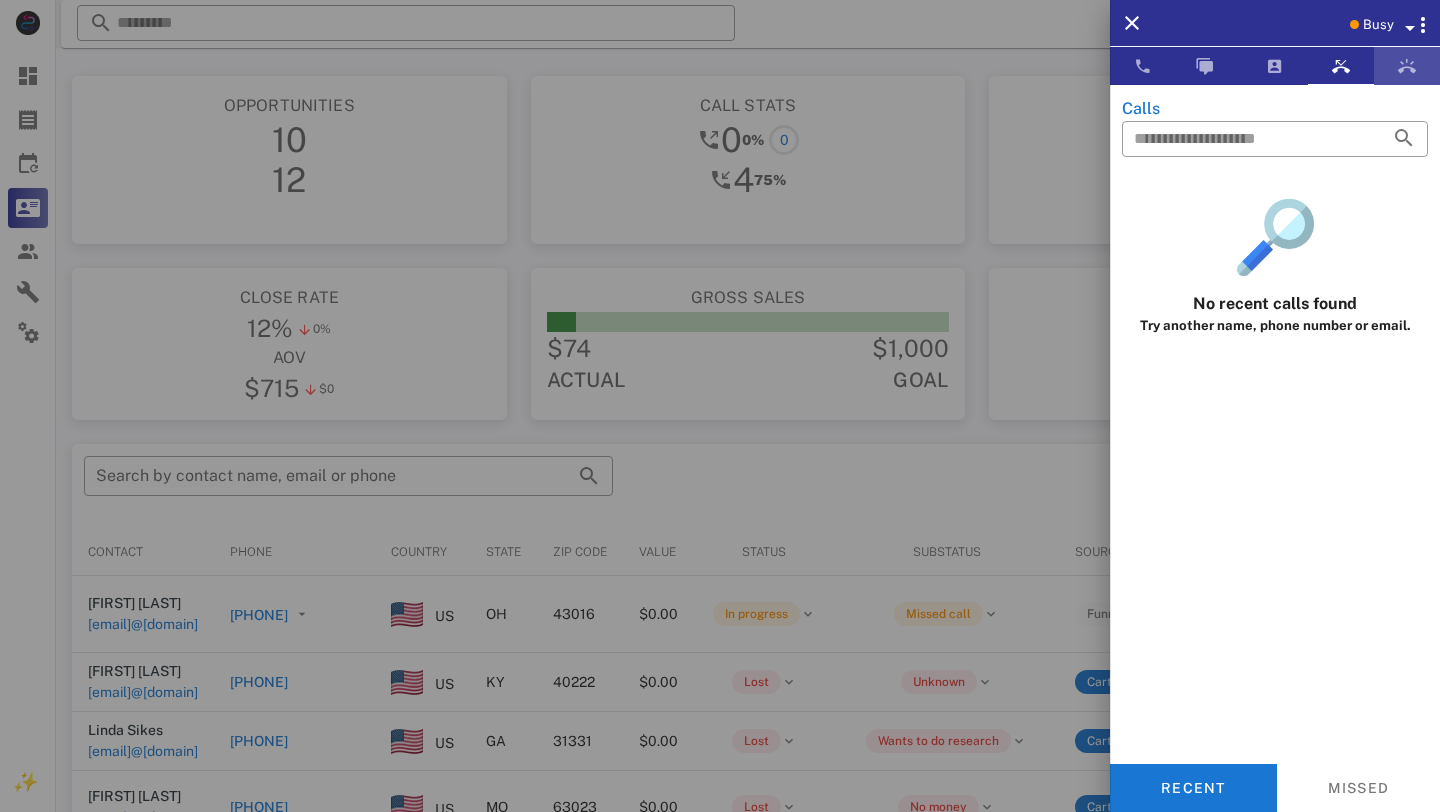click at bounding box center [1407, 66] 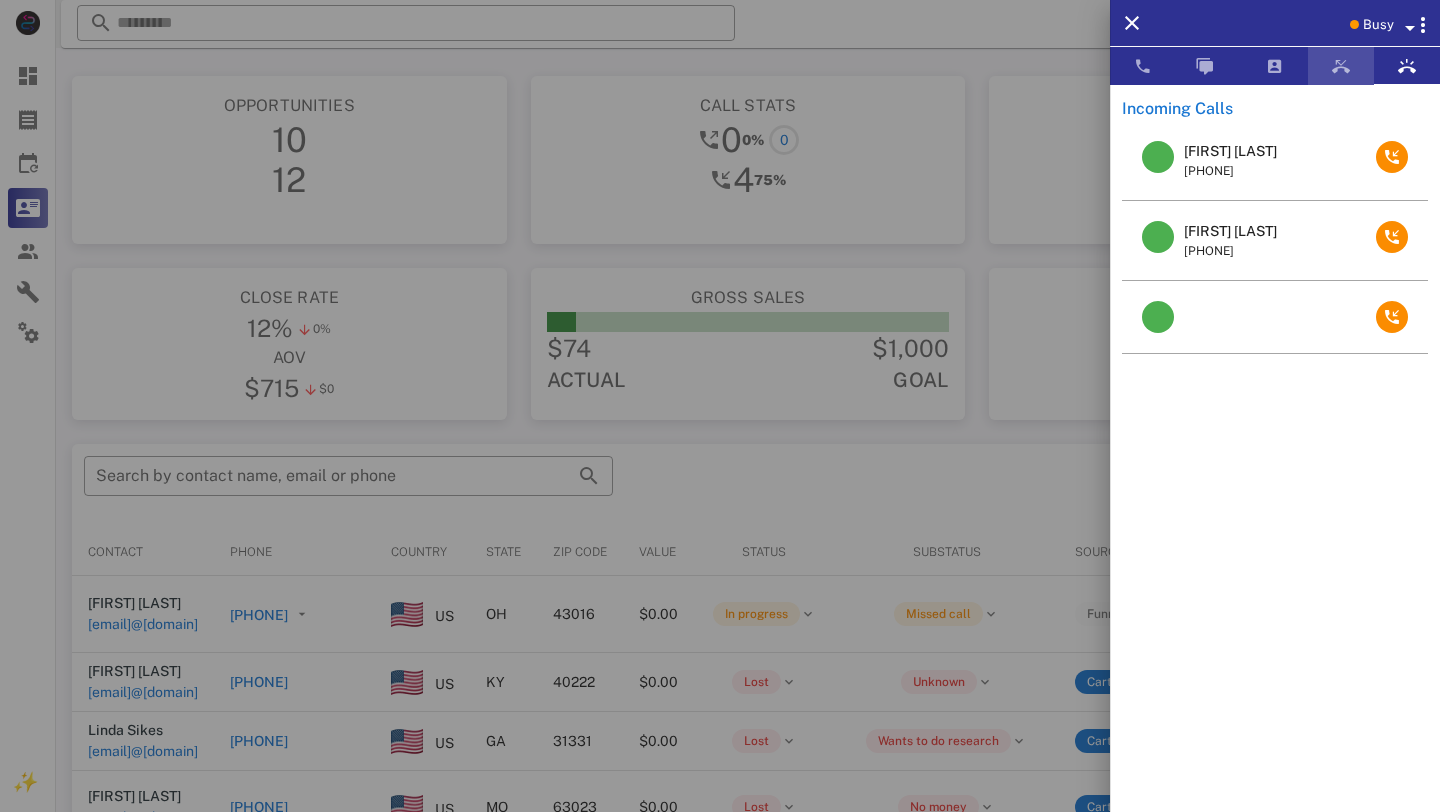 click at bounding box center (1341, 66) 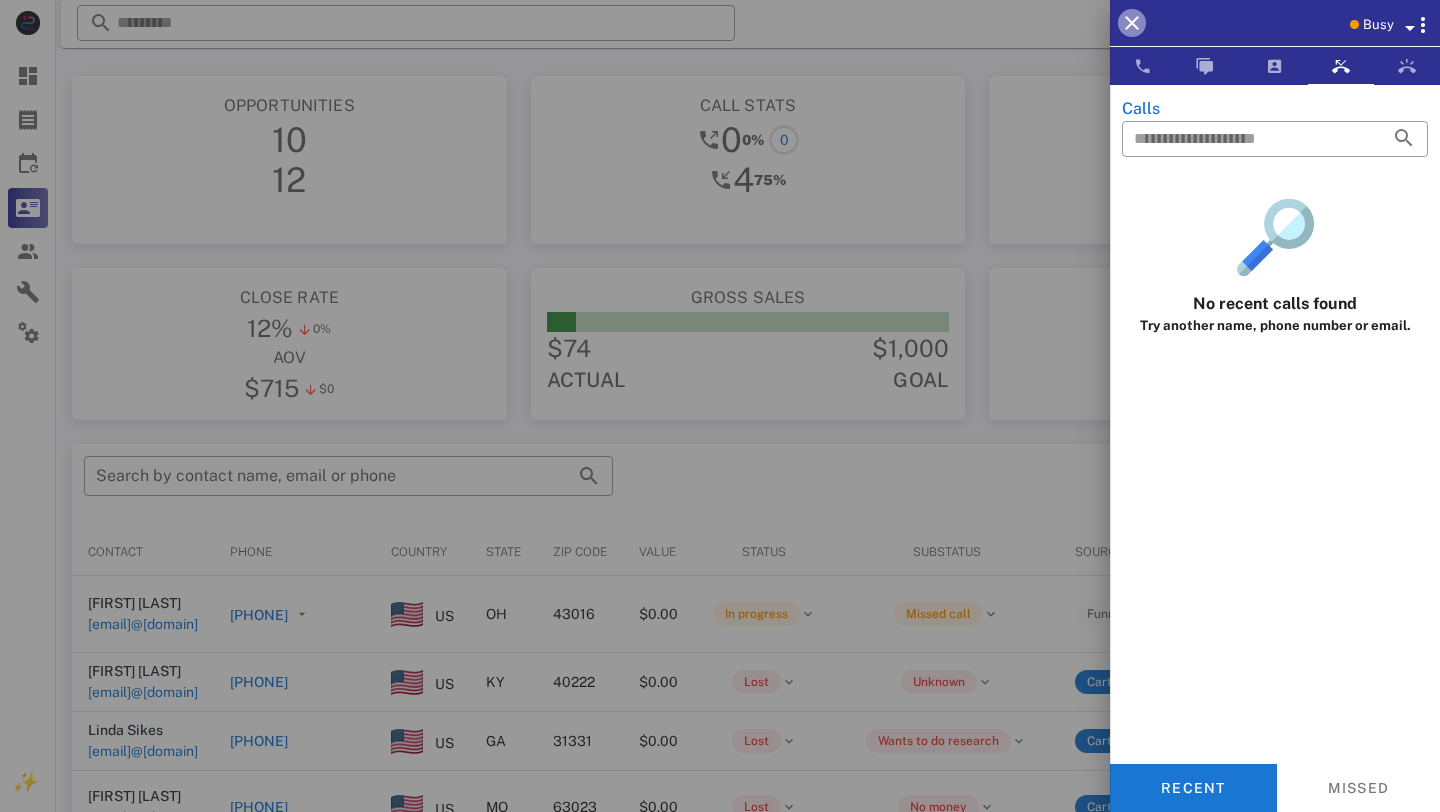 click at bounding box center (1132, 23) 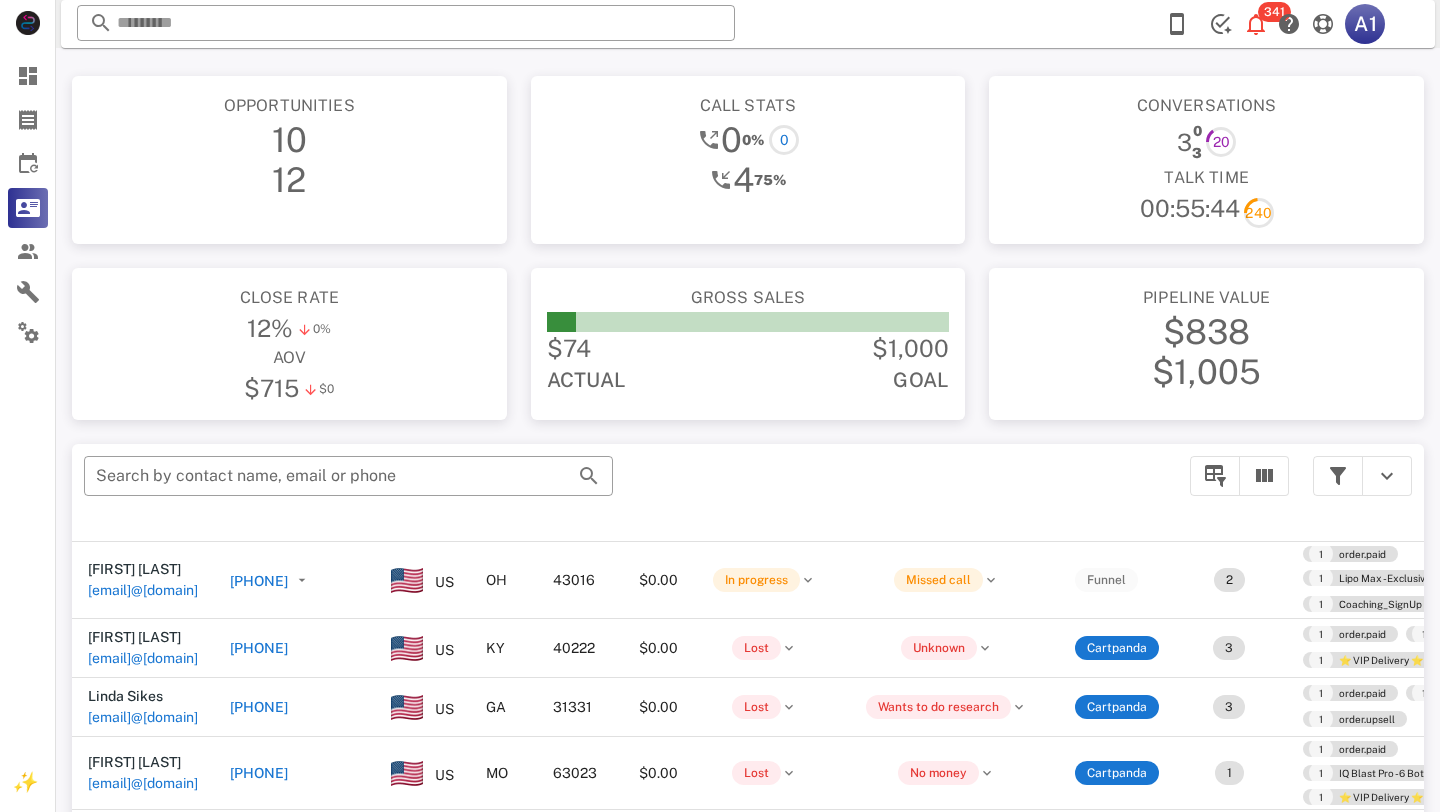 scroll, scrollTop: 82, scrollLeft: 0, axis: vertical 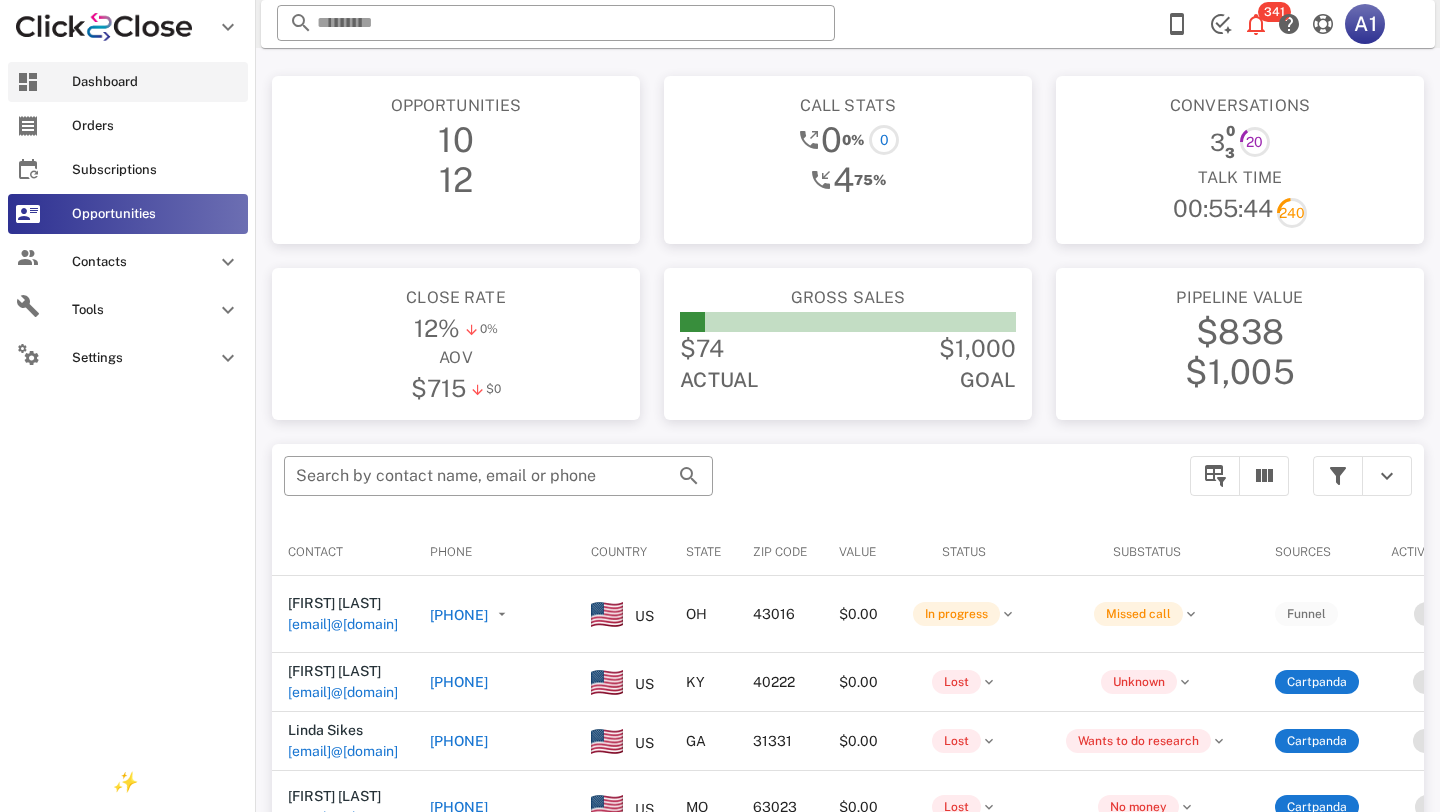 click at bounding box center [28, 82] 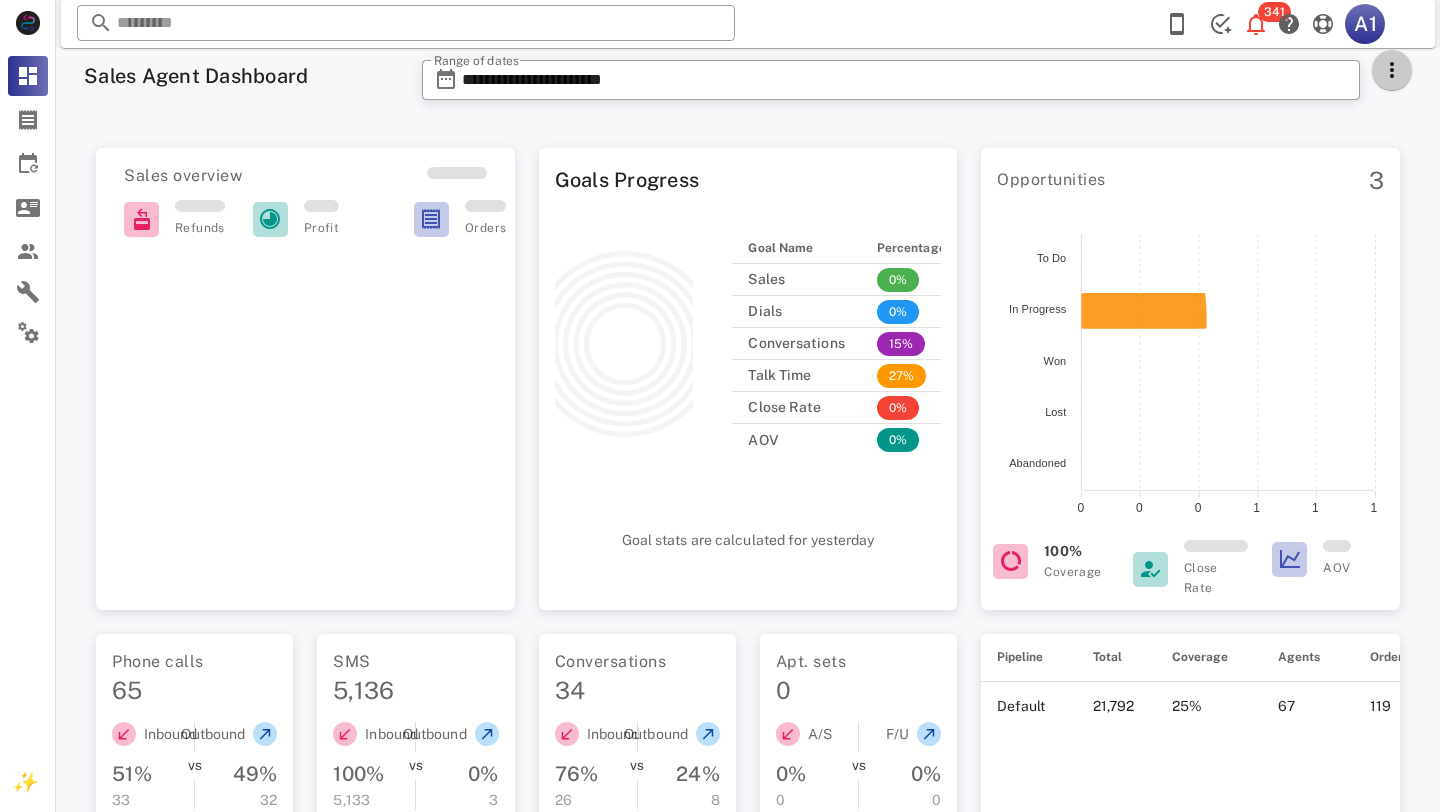 click at bounding box center [1392, 70] 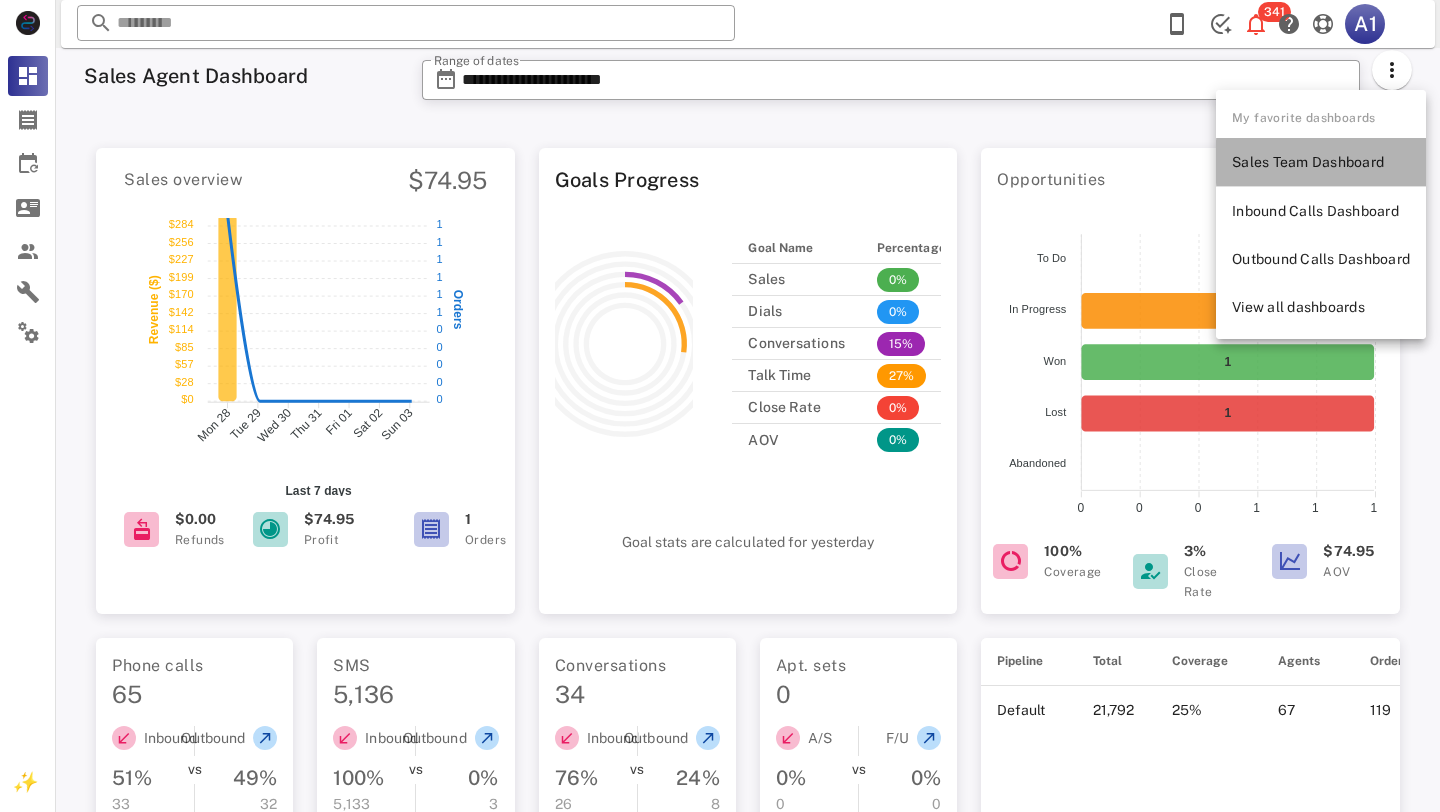 click on "Sales Team Dashboard" at bounding box center [1321, 162] 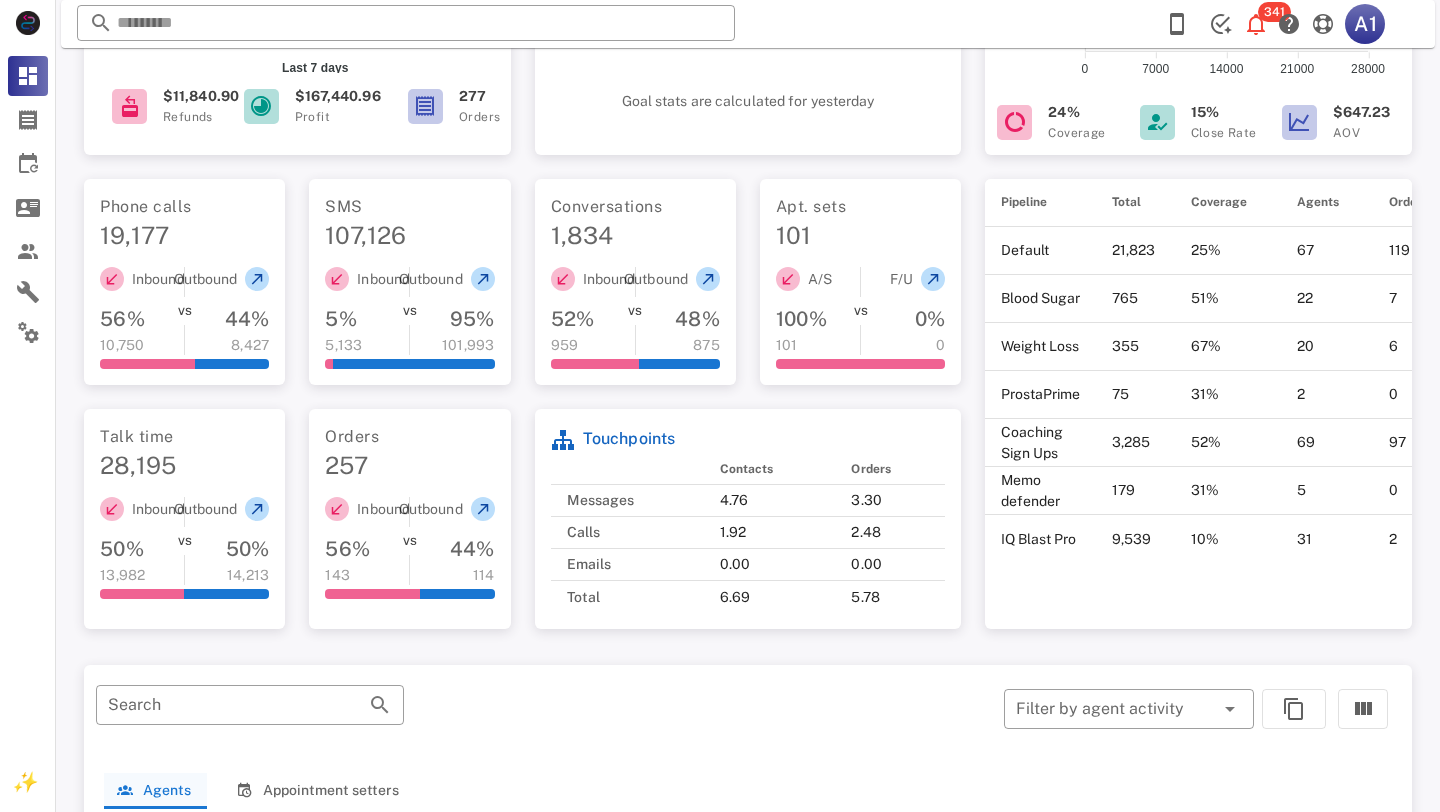 scroll, scrollTop: 772, scrollLeft: 0, axis: vertical 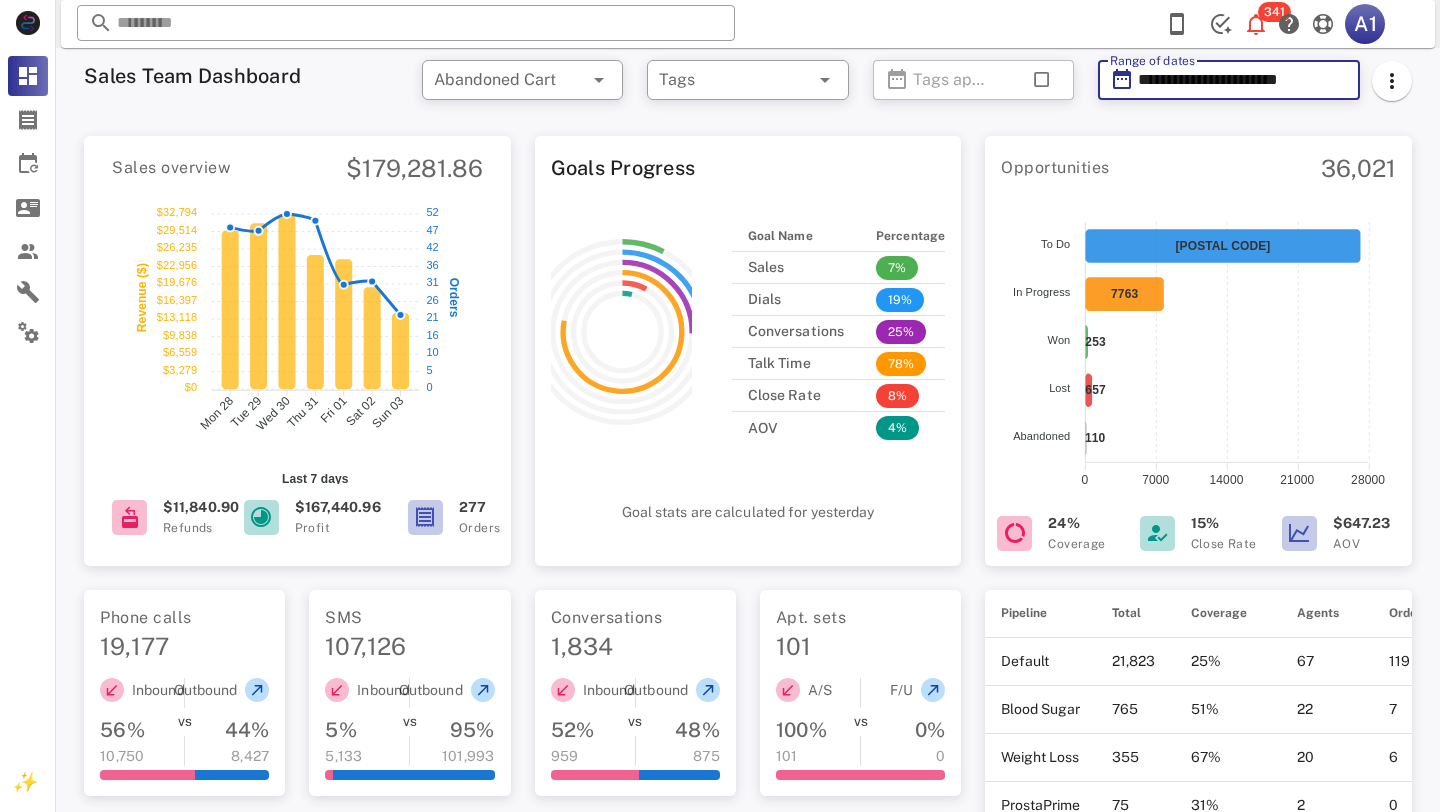 click on "**********" at bounding box center (1243, 80) 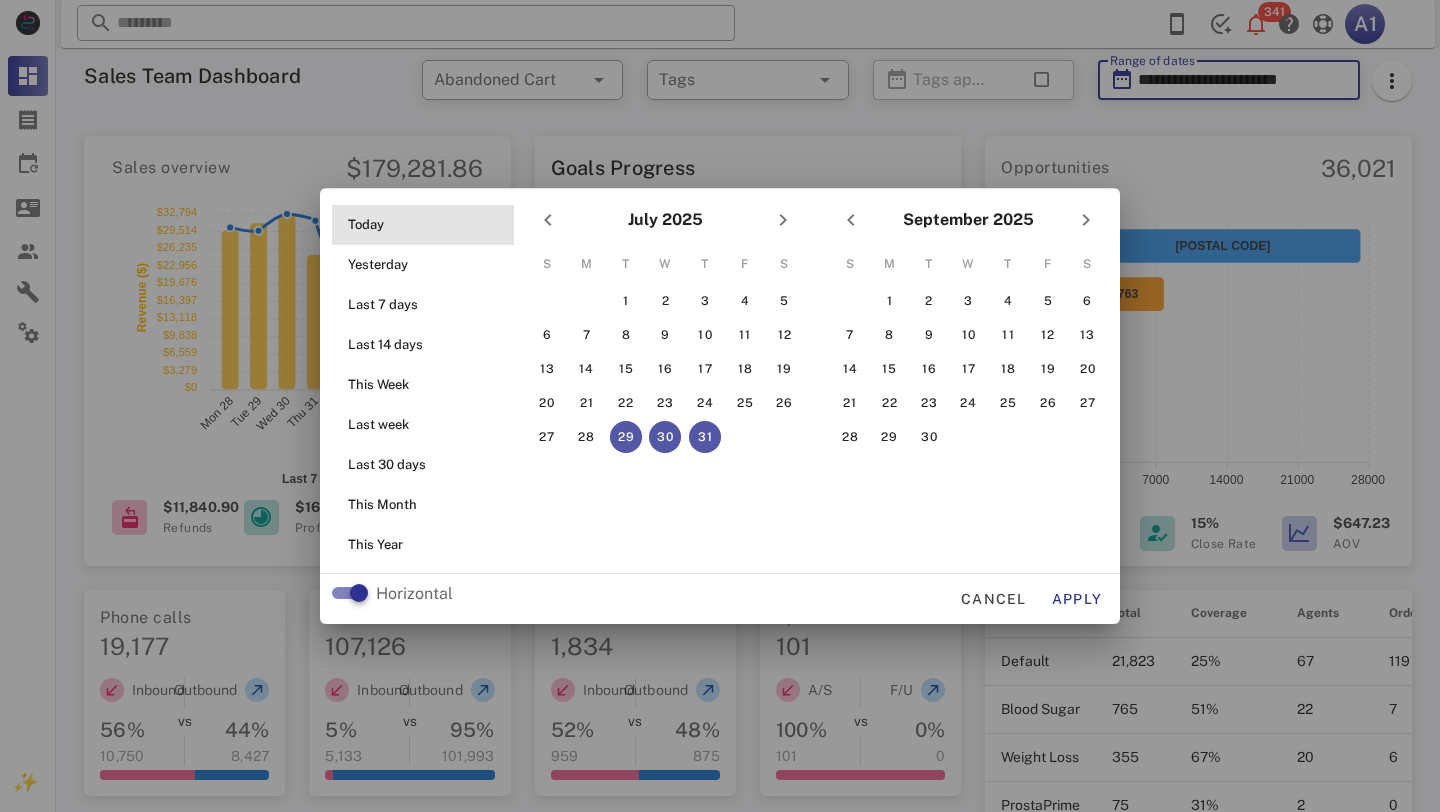 click on "Today" at bounding box center [429, 225] 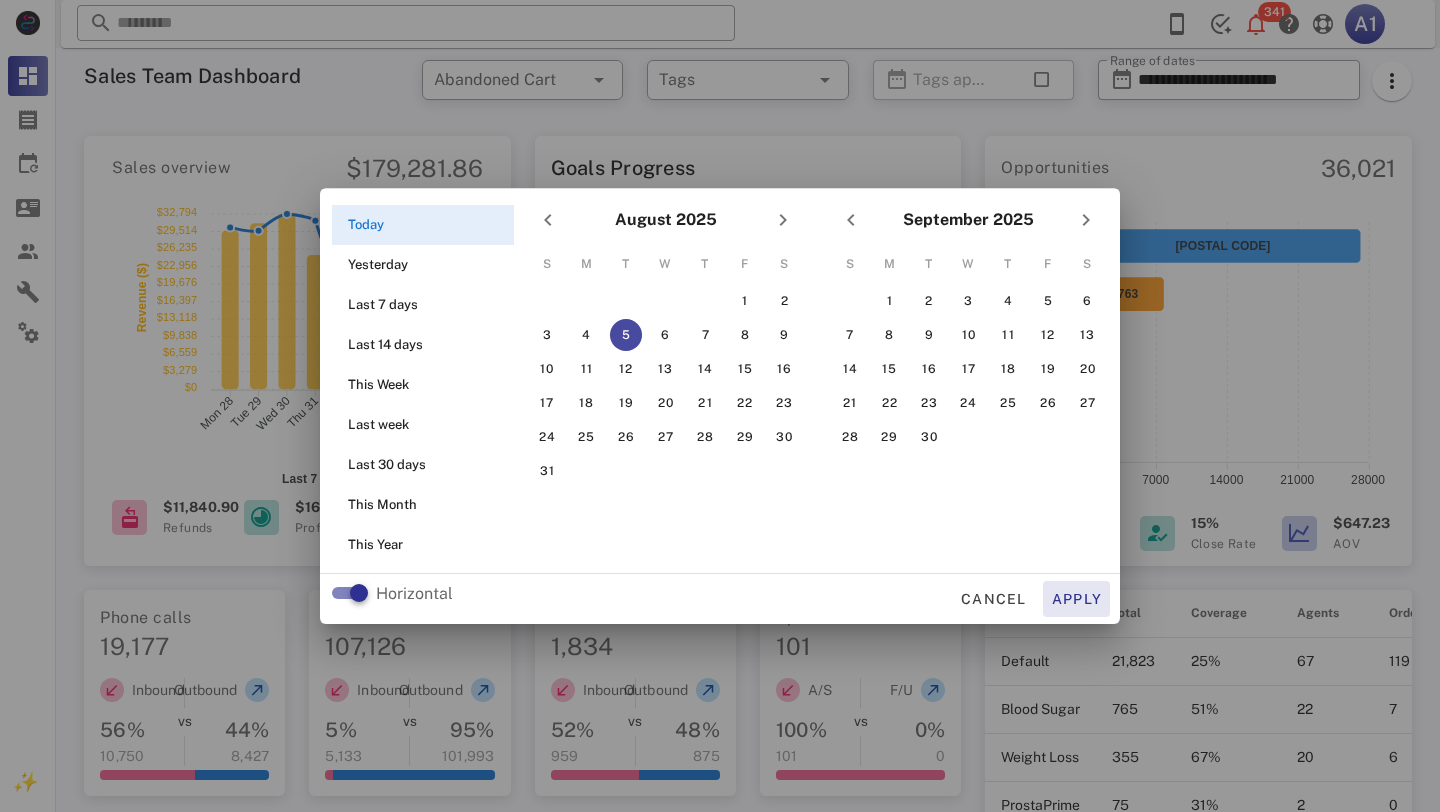 click on "Apply" at bounding box center [1077, 599] 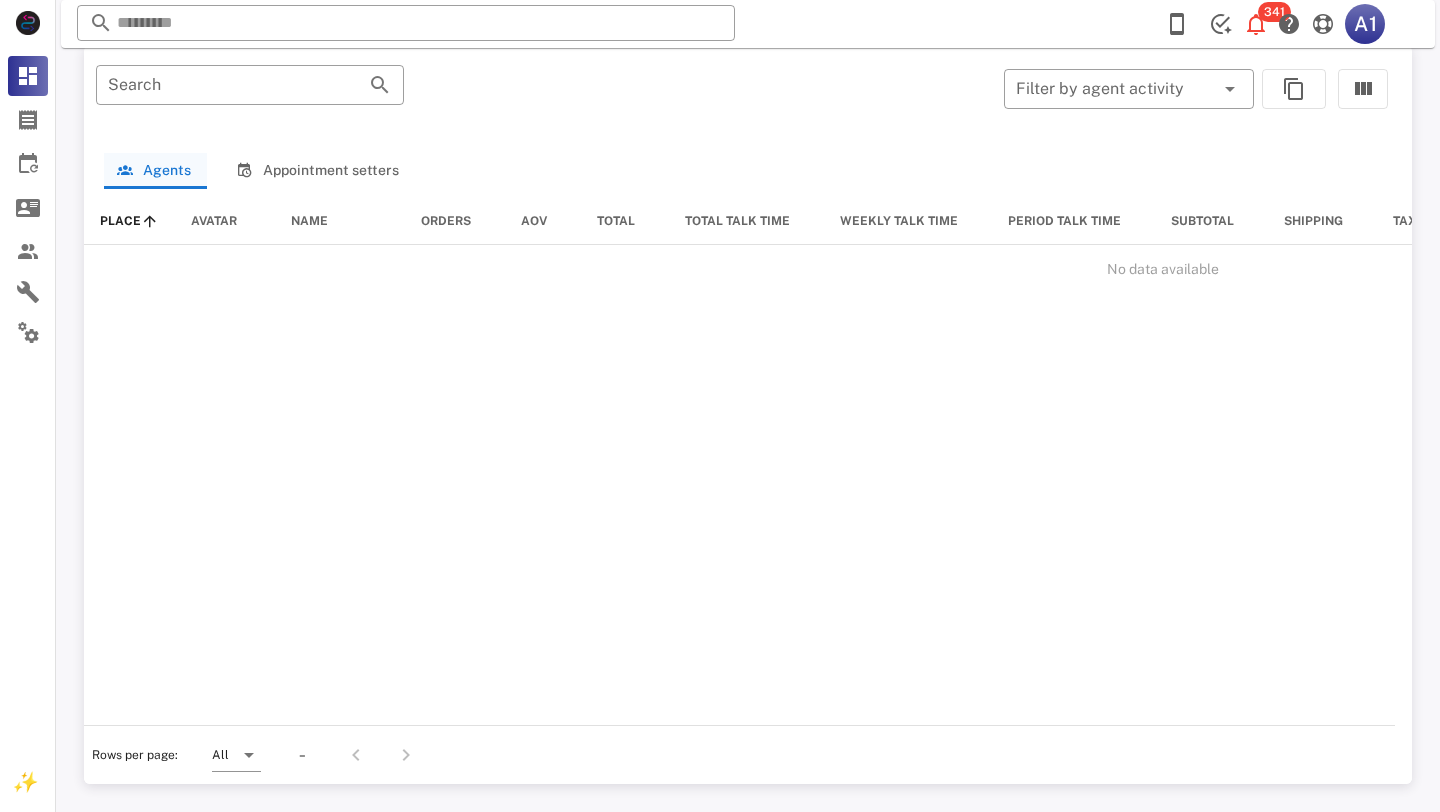 scroll, scrollTop: 0, scrollLeft: 0, axis: both 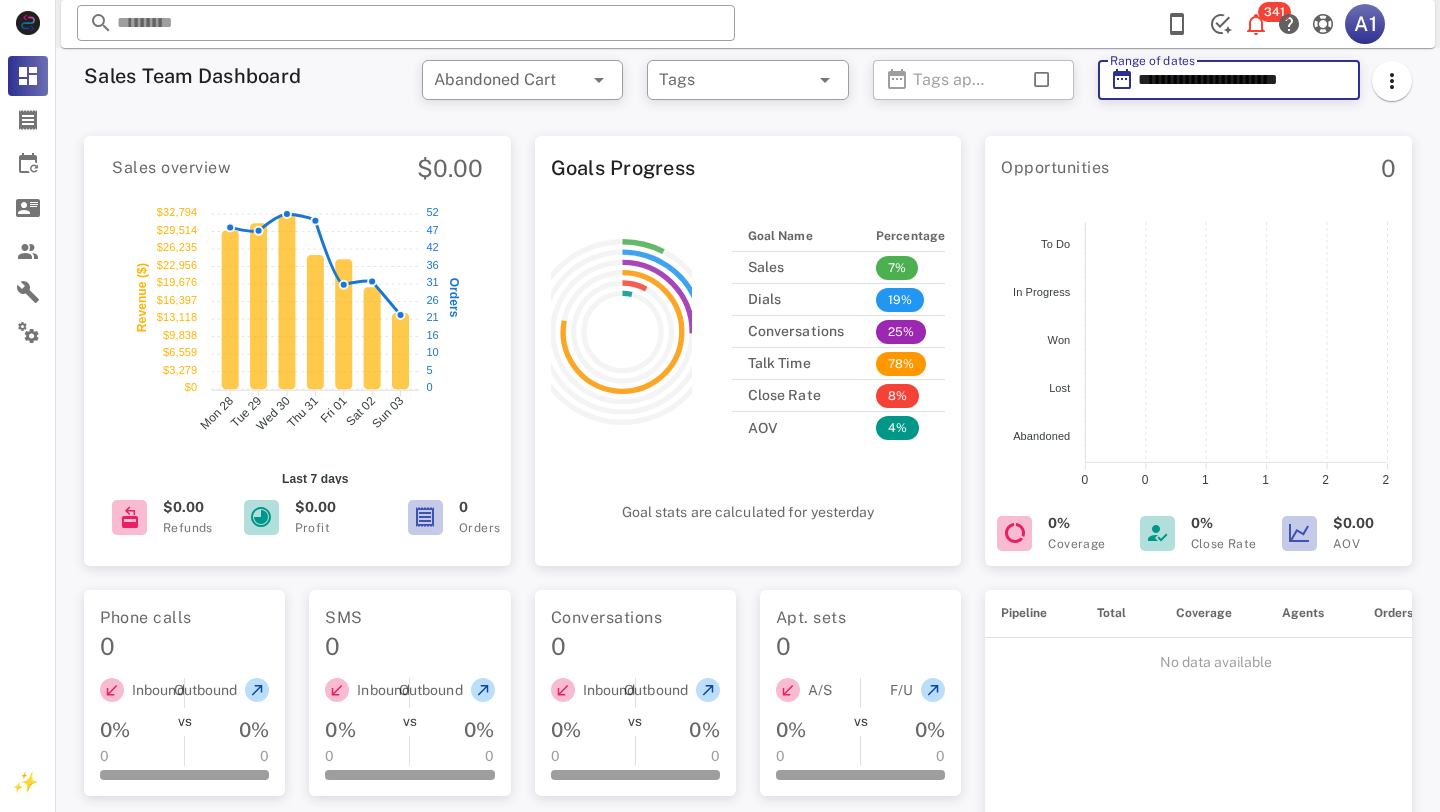 click on "**********" at bounding box center (1243, 80) 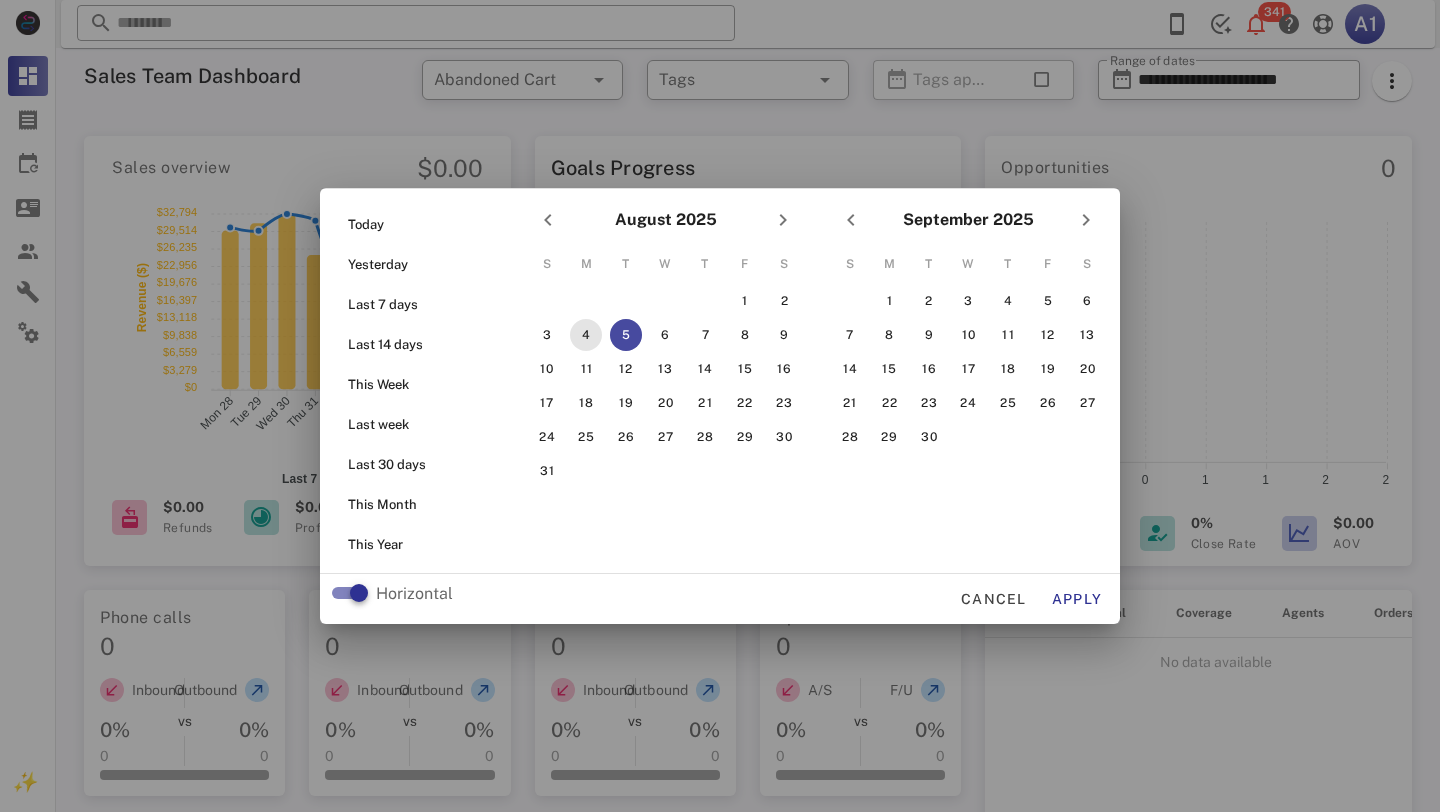 click on "4" at bounding box center (586, 335) 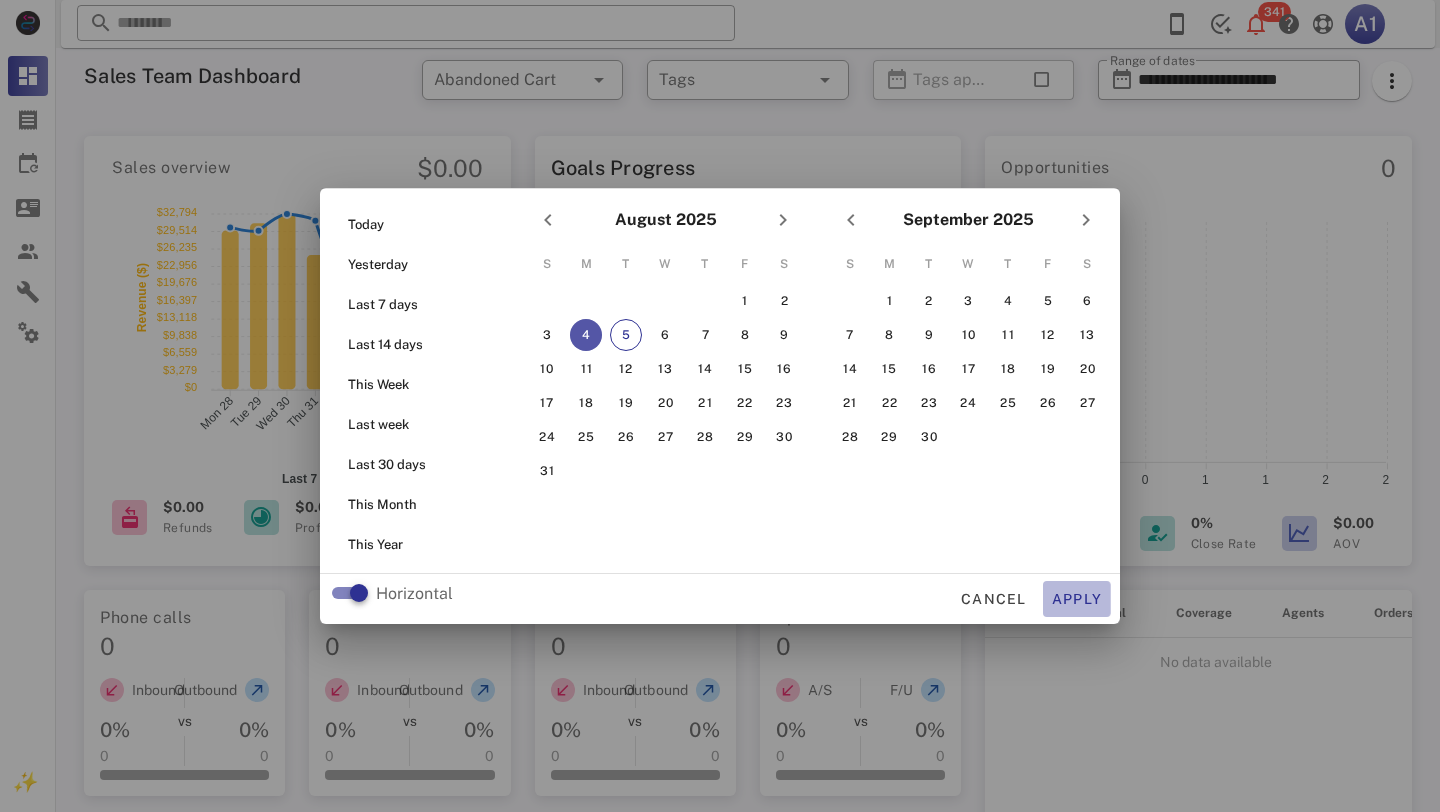 click on "Apply" at bounding box center (1077, 599) 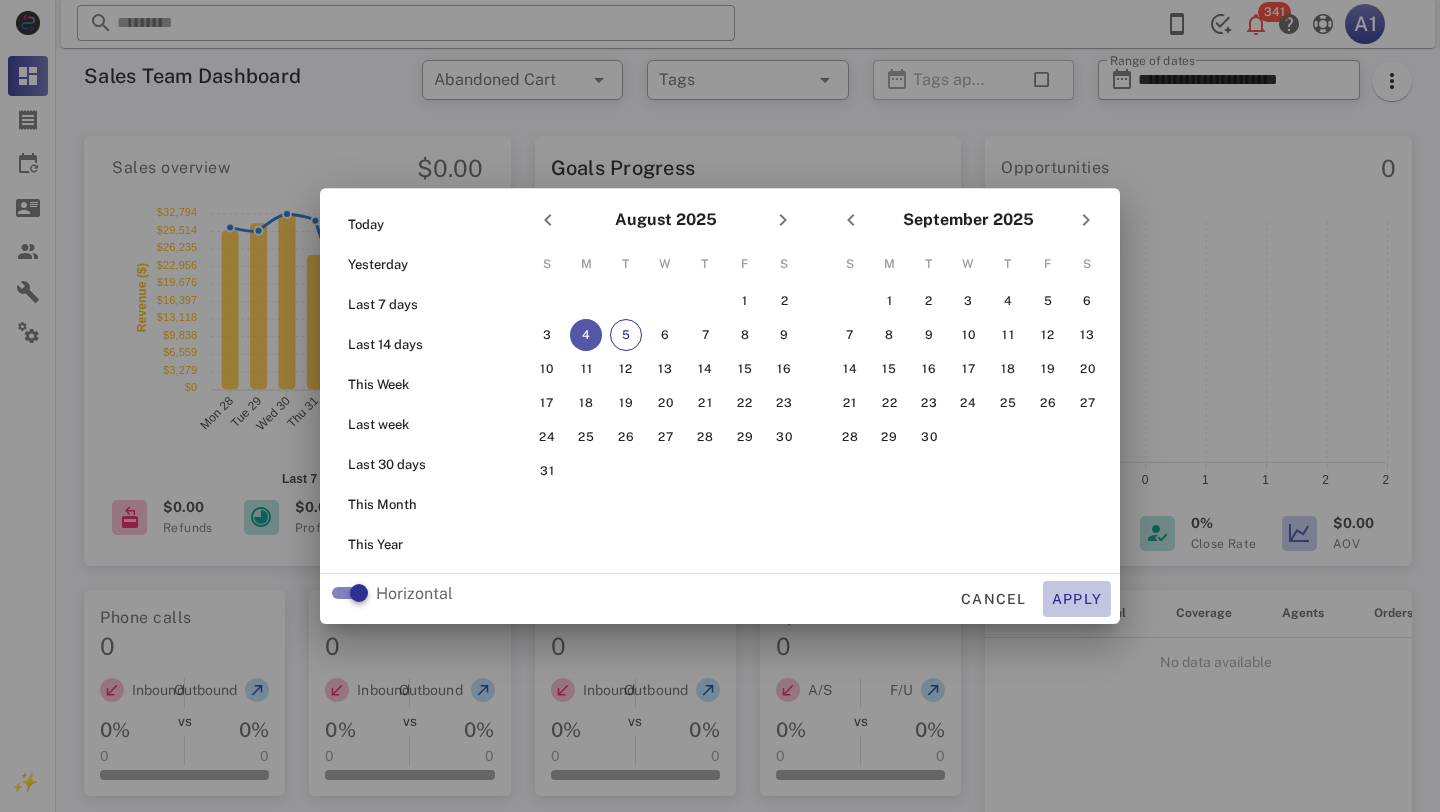 type on "**********" 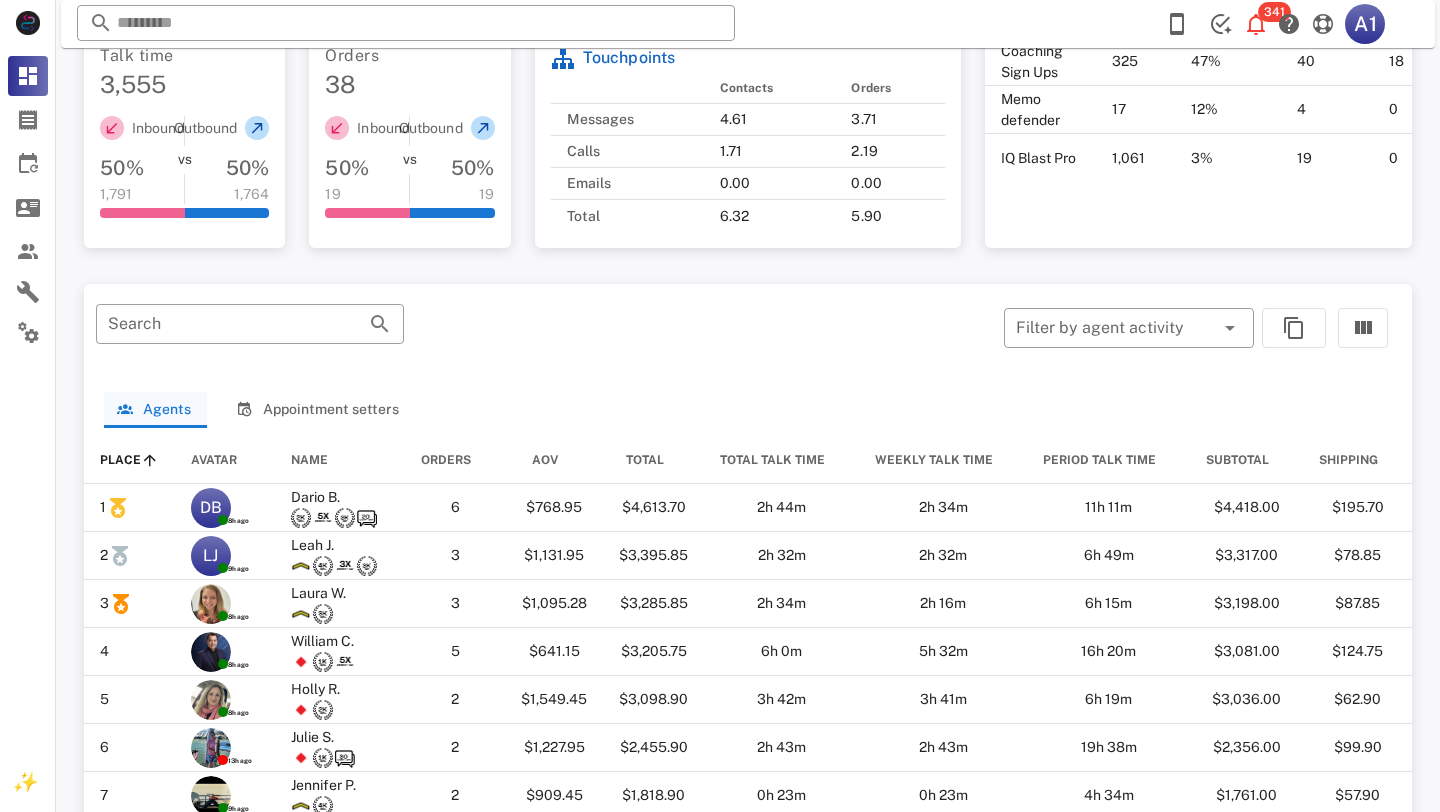 scroll, scrollTop: 794, scrollLeft: 0, axis: vertical 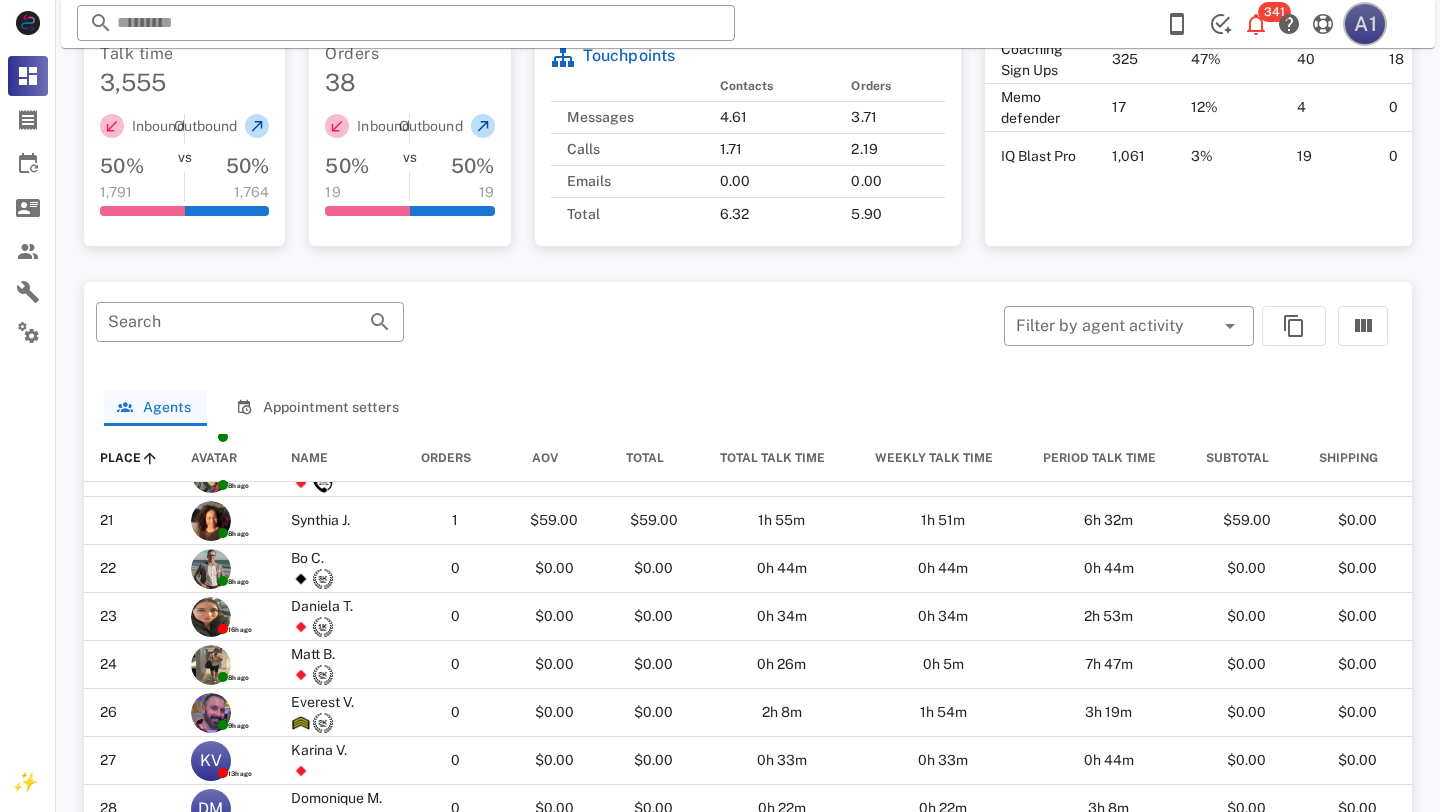 click on "A1" at bounding box center (1365, 24) 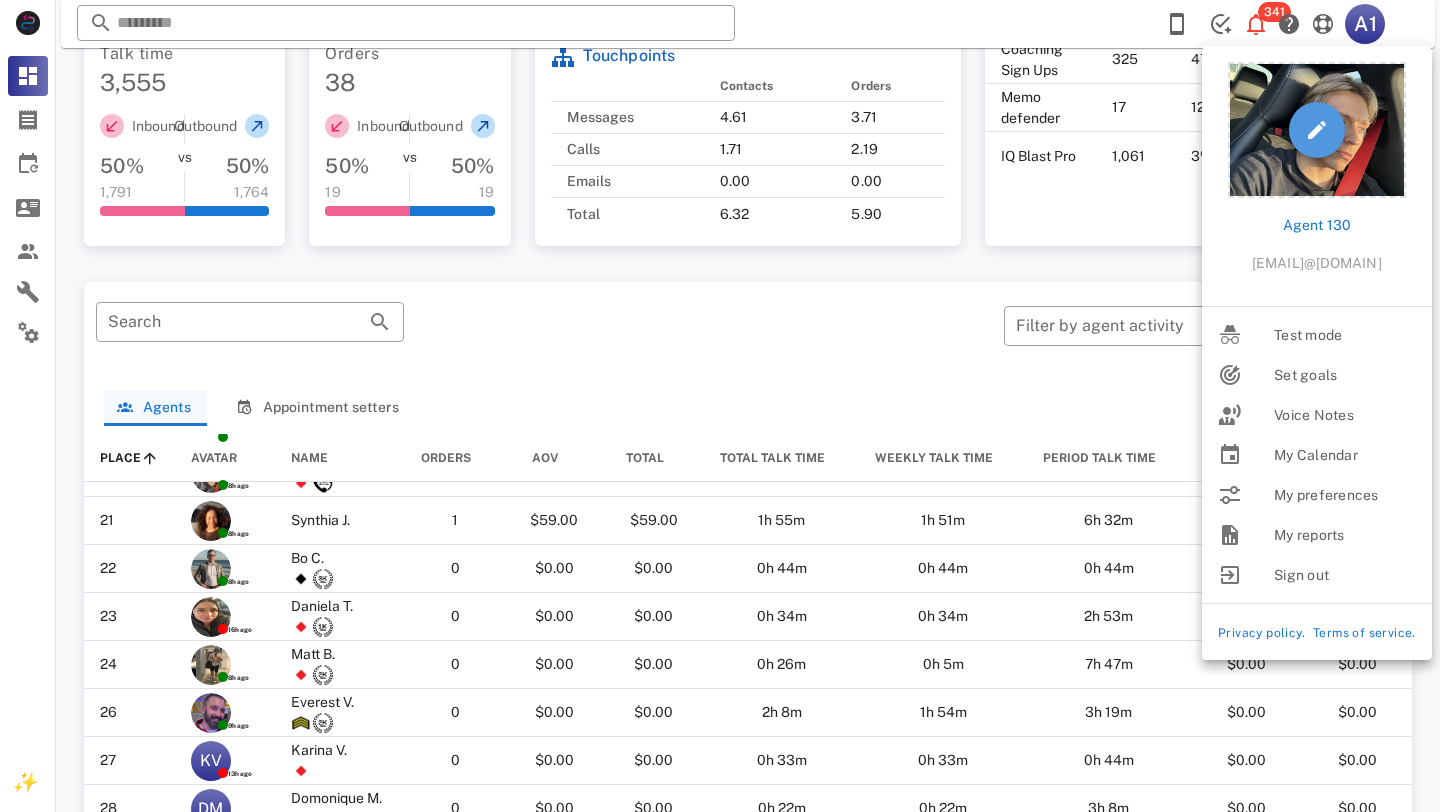 click at bounding box center [1317, 130] 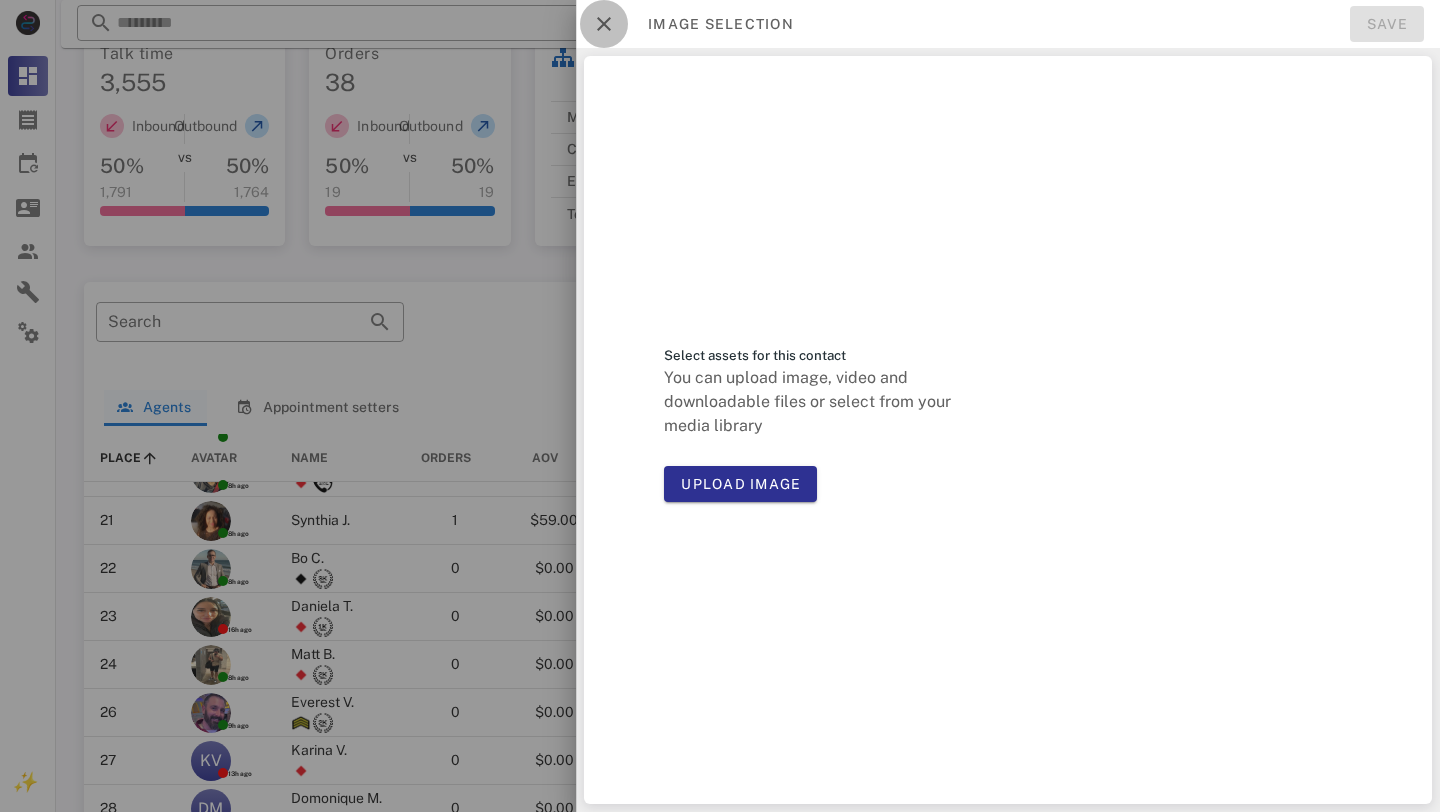 click at bounding box center [604, 24] 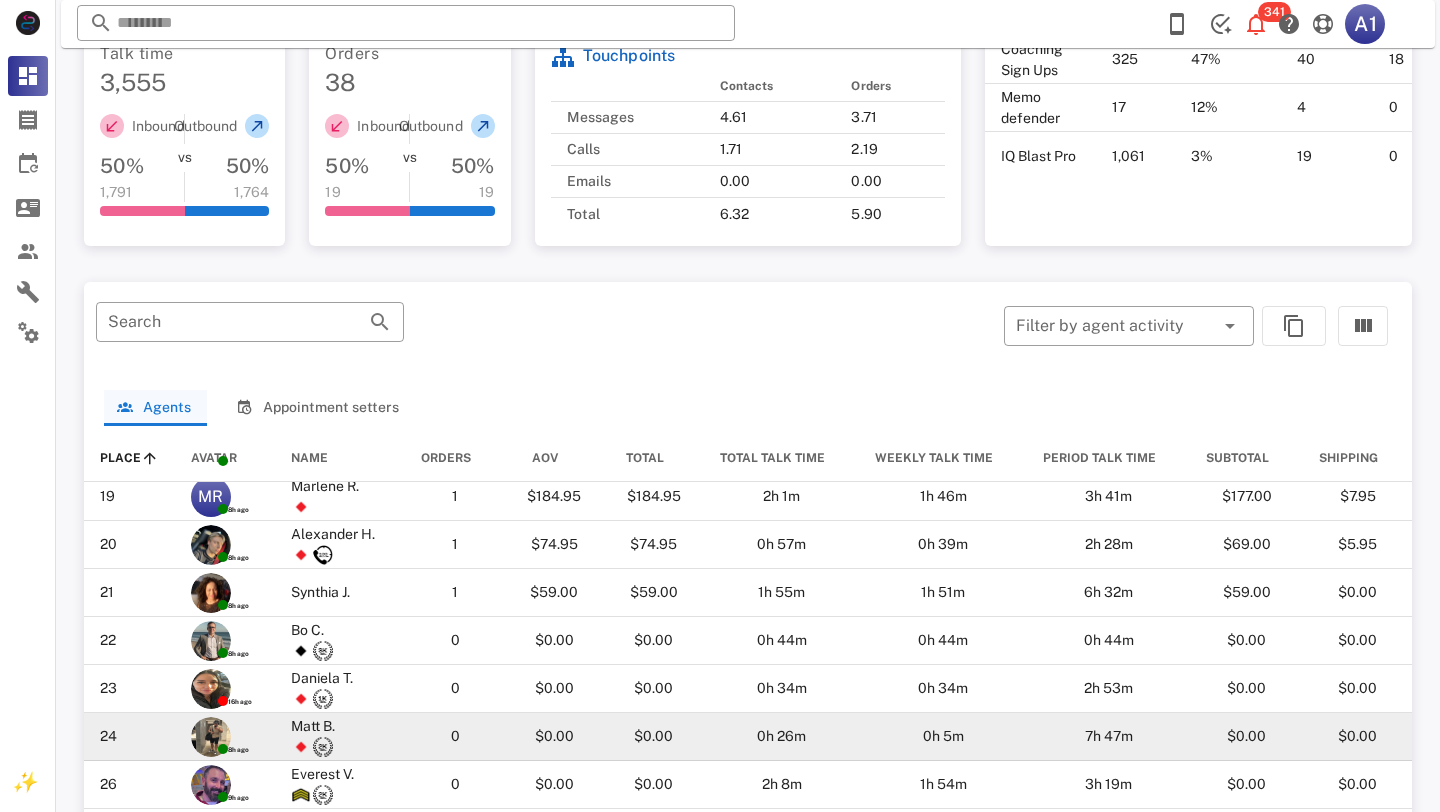 scroll, scrollTop: 804, scrollLeft: 0, axis: vertical 